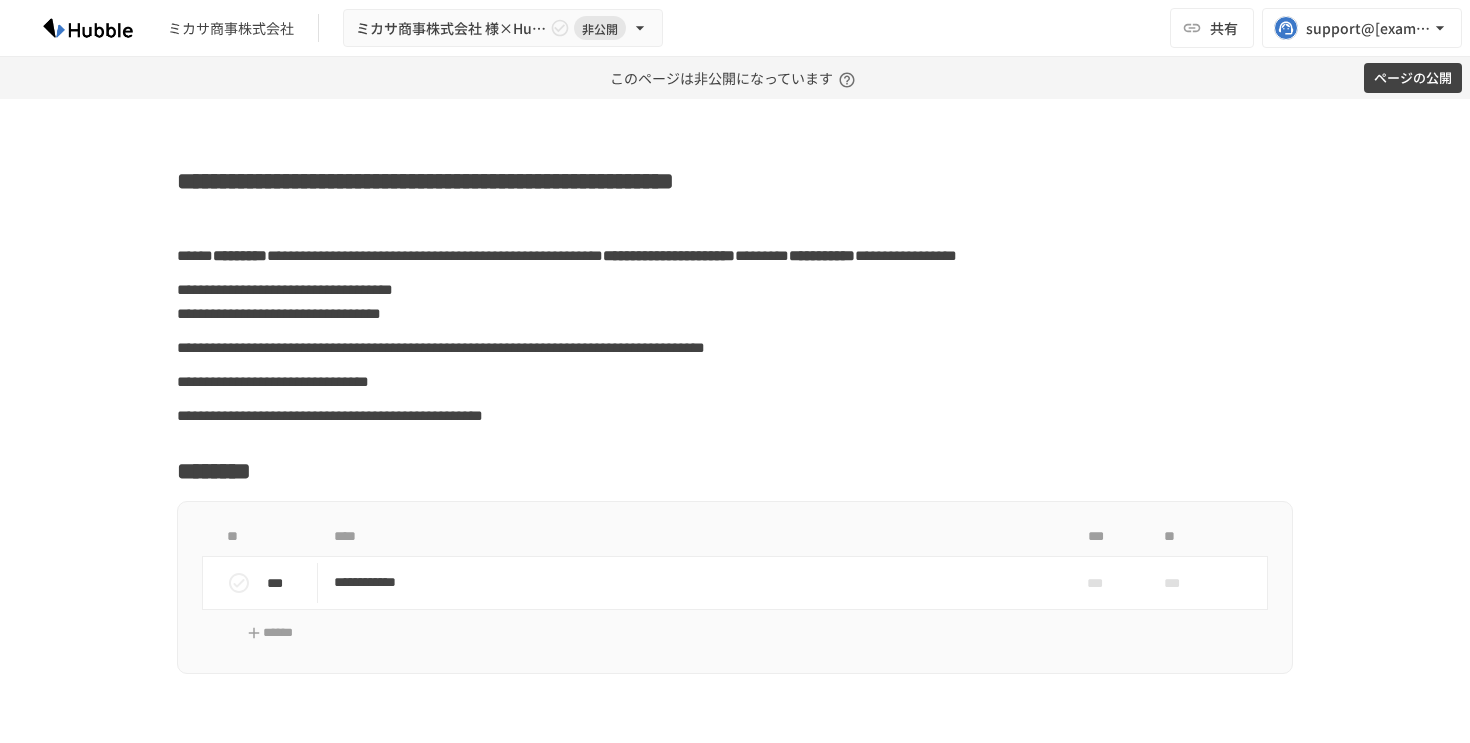 scroll, scrollTop: 0, scrollLeft: 0, axis: both 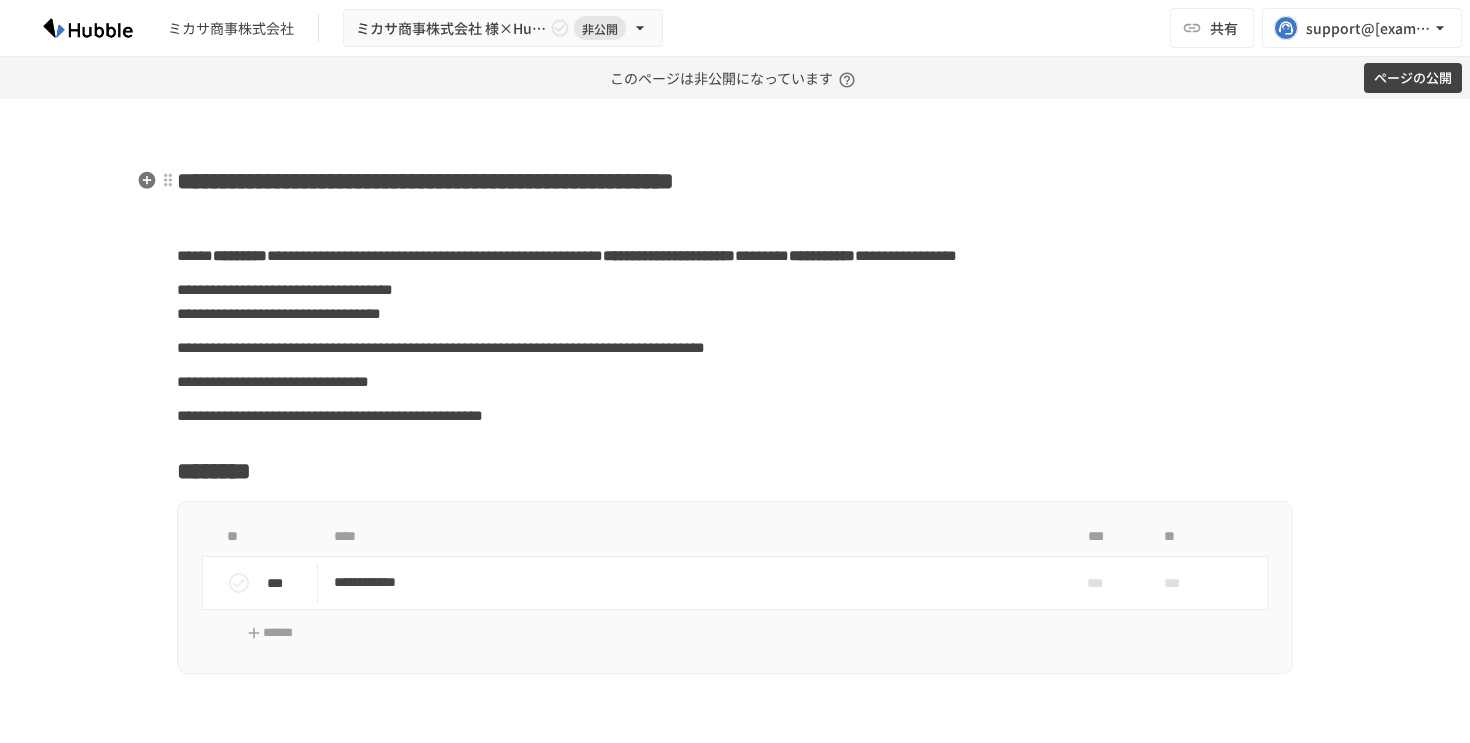 click on "**********" at bounding box center [425, 181] 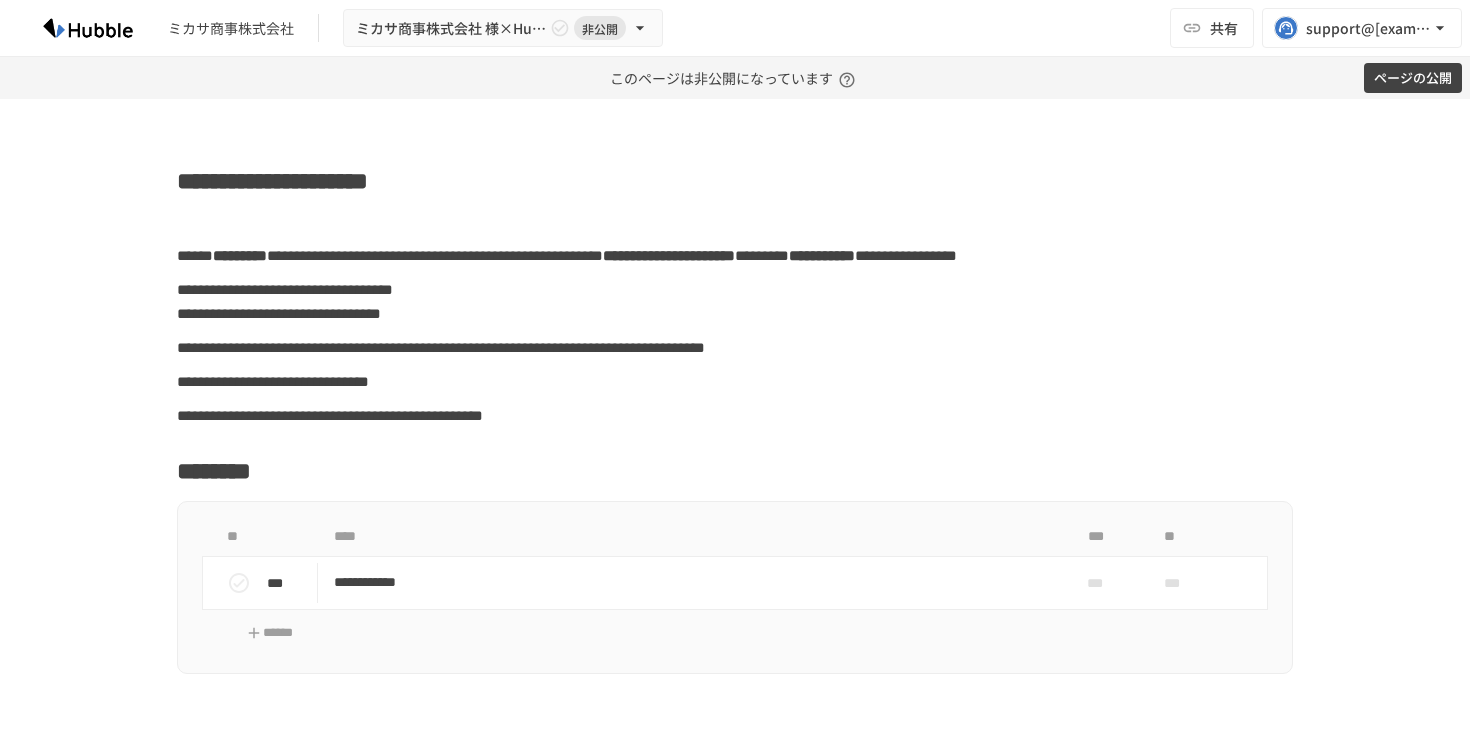 paste 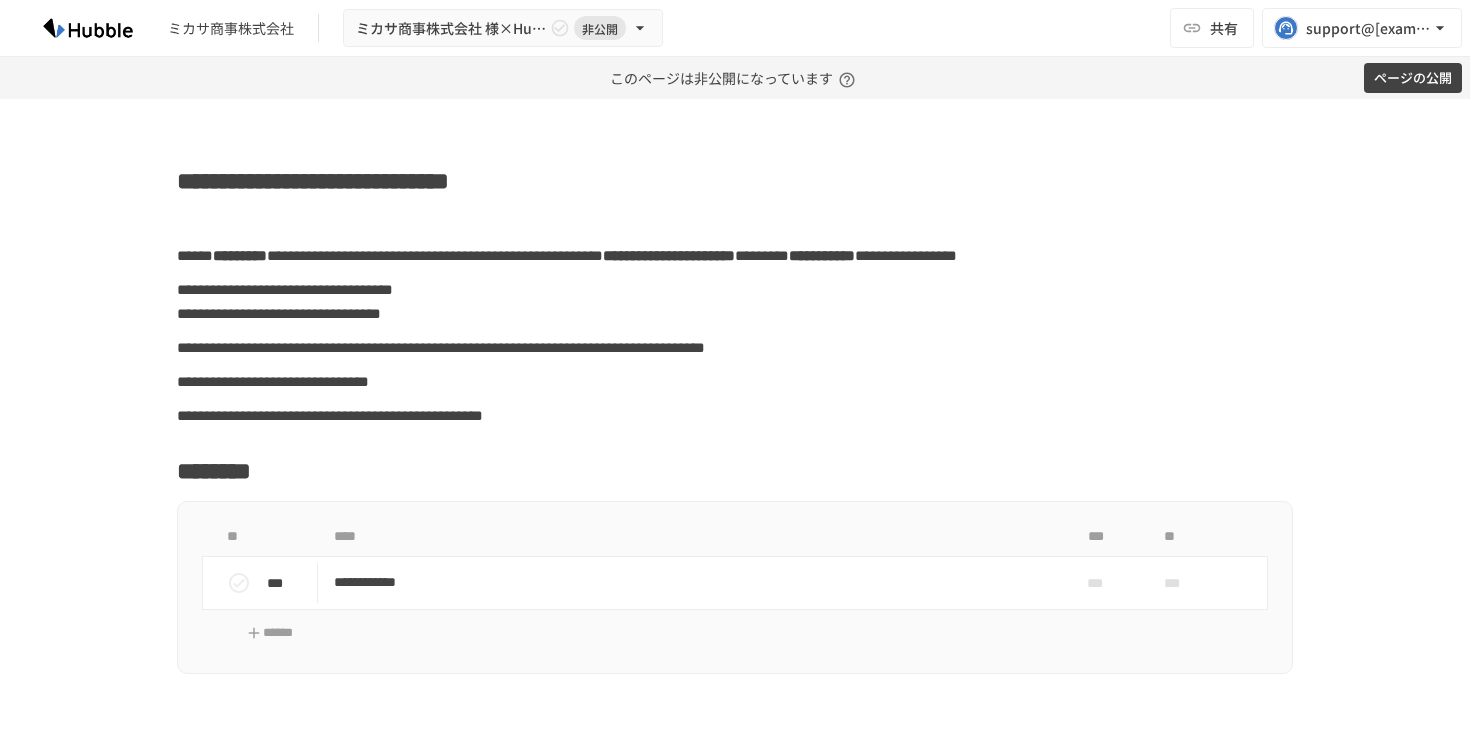 type 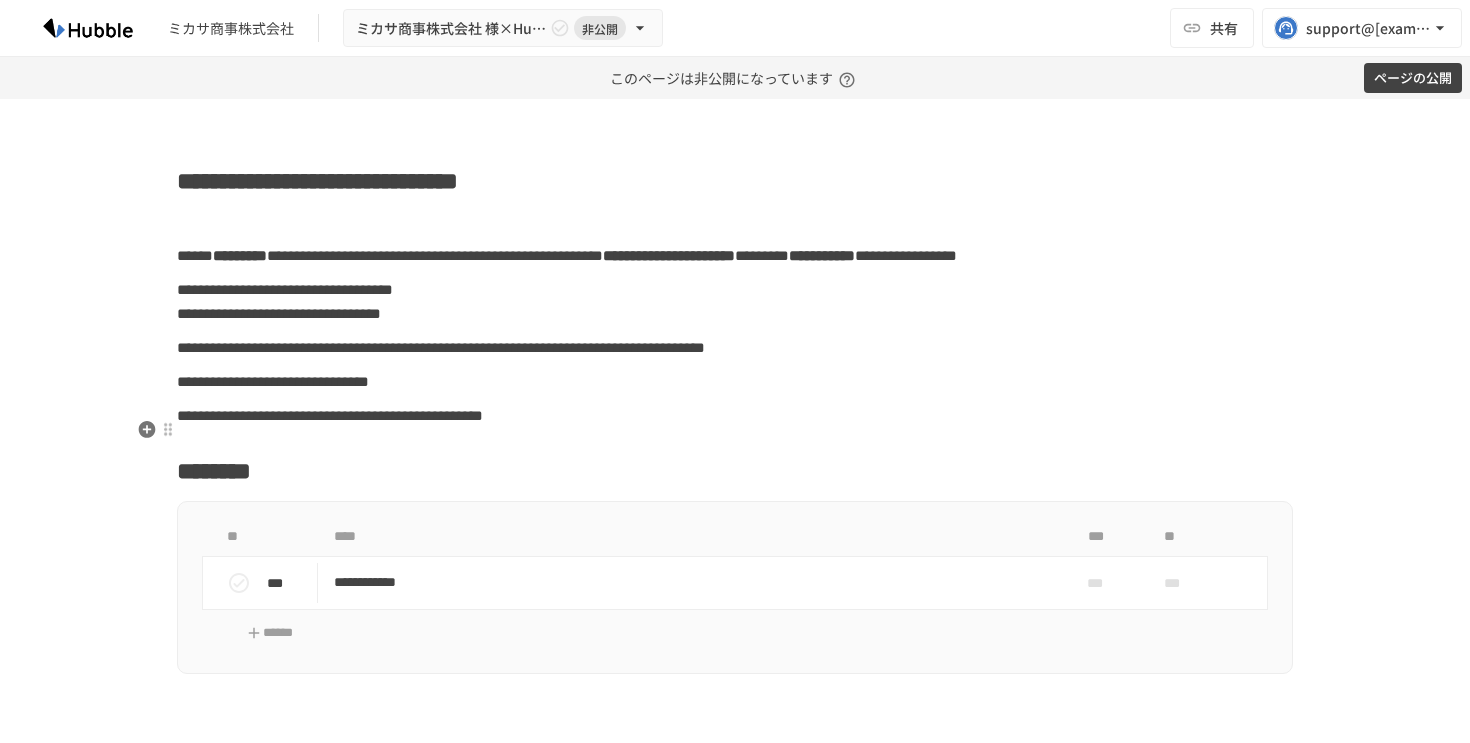 click on "**********" at bounding box center (273, 381) 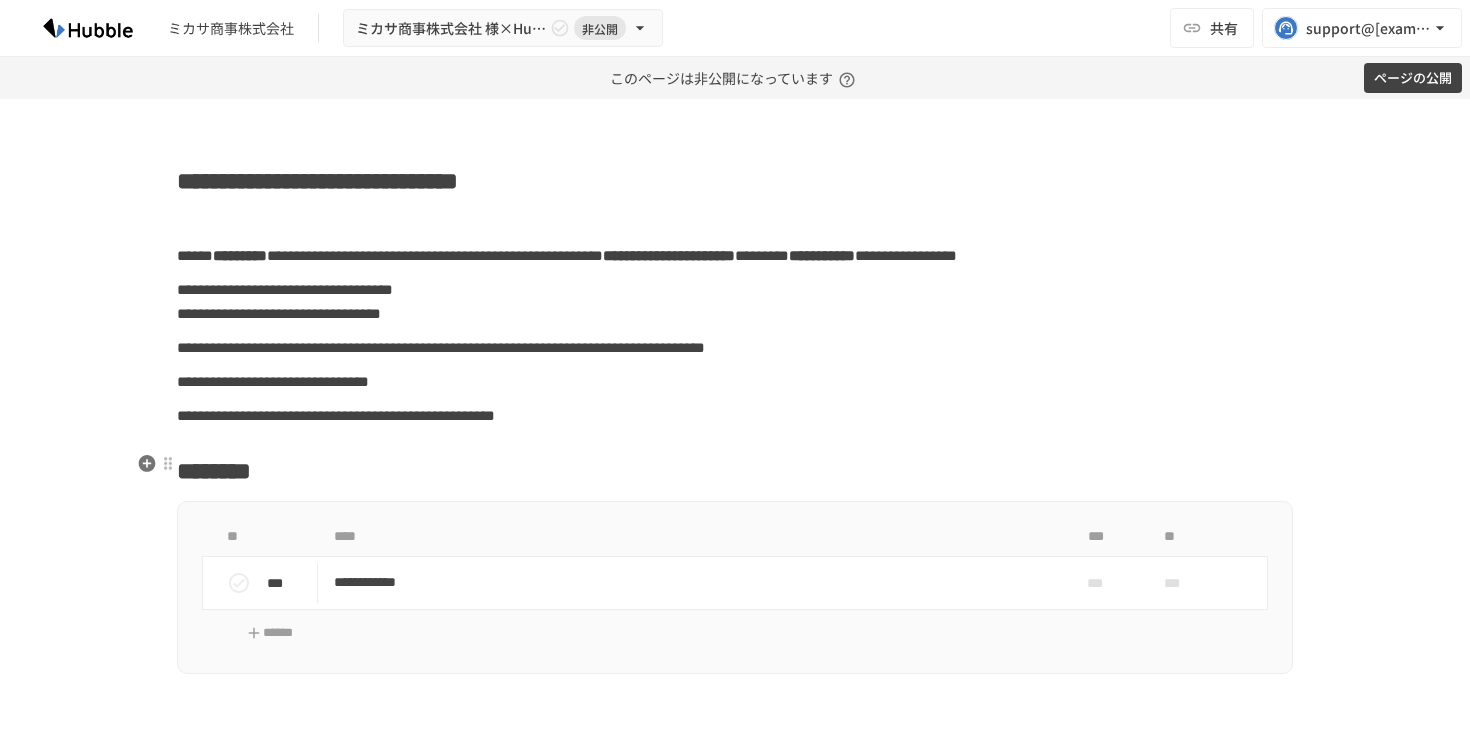 click on "**********" at bounding box center (336, 415) 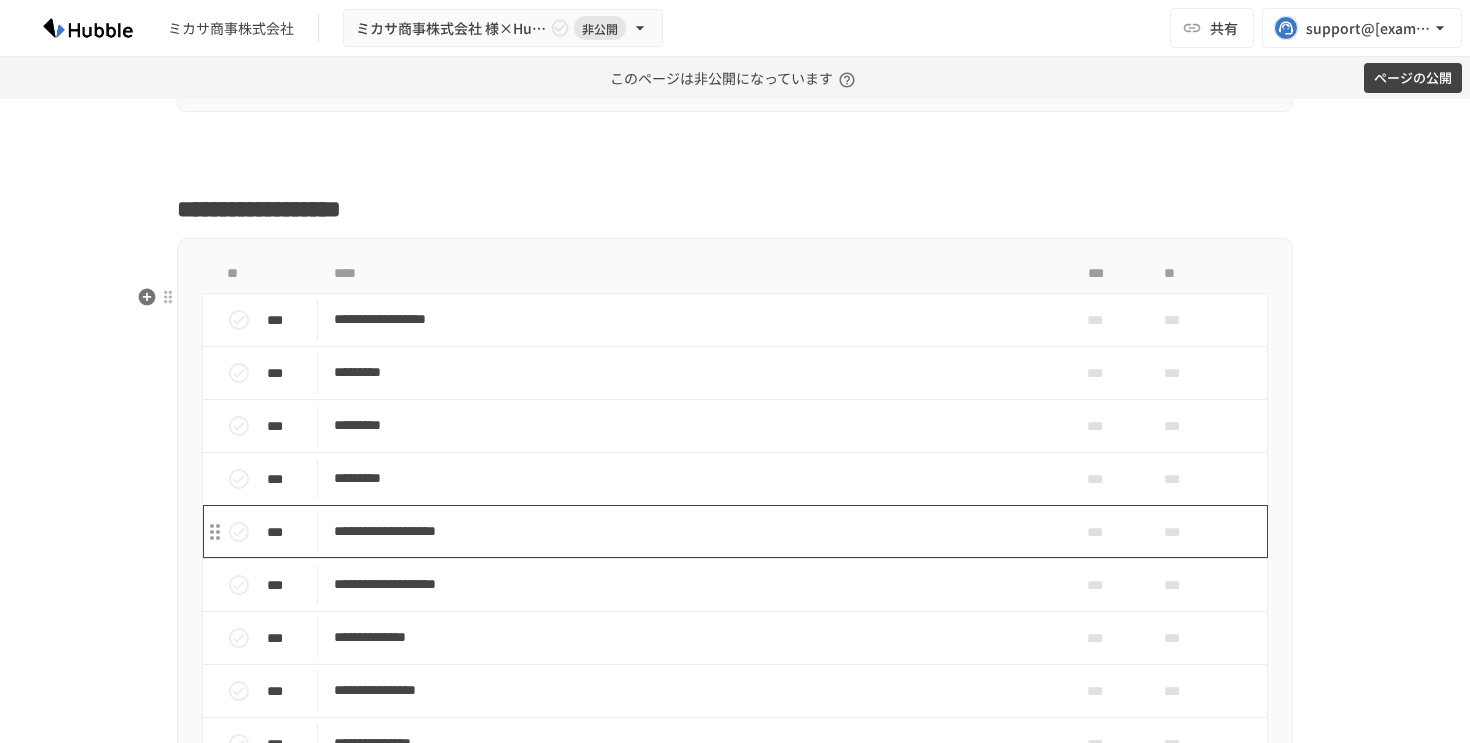 scroll, scrollTop: 531, scrollLeft: 0, axis: vertical 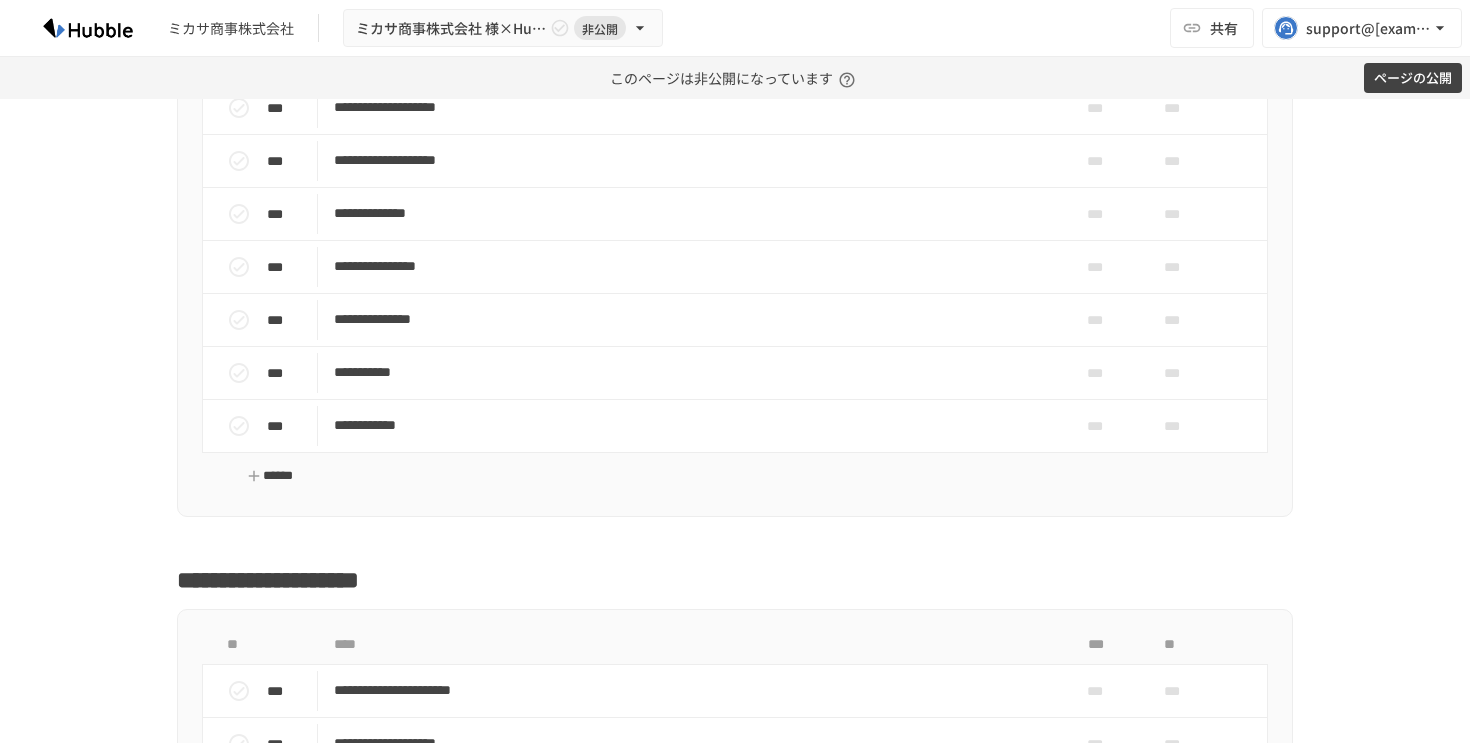 click on "******" at bounding box center [270, 476] 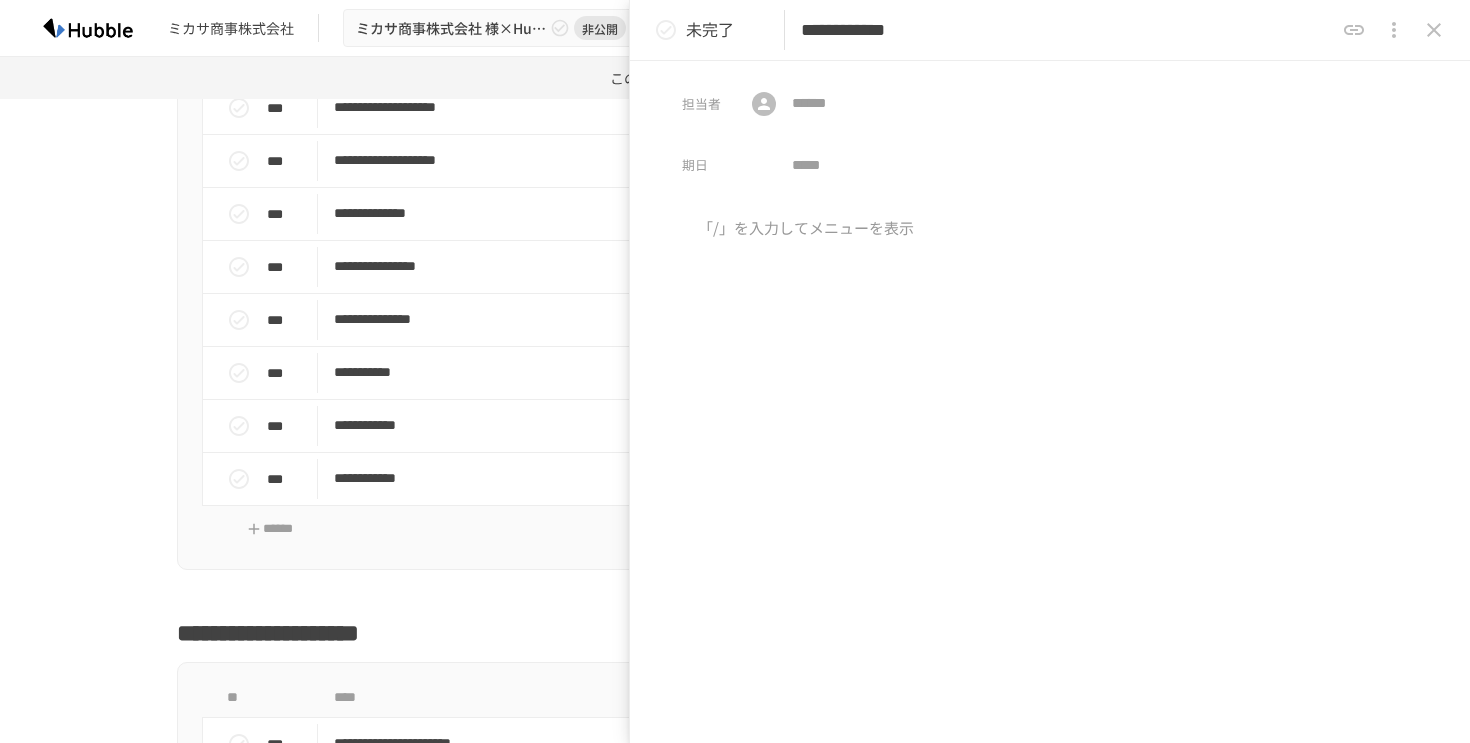 type on "**********" 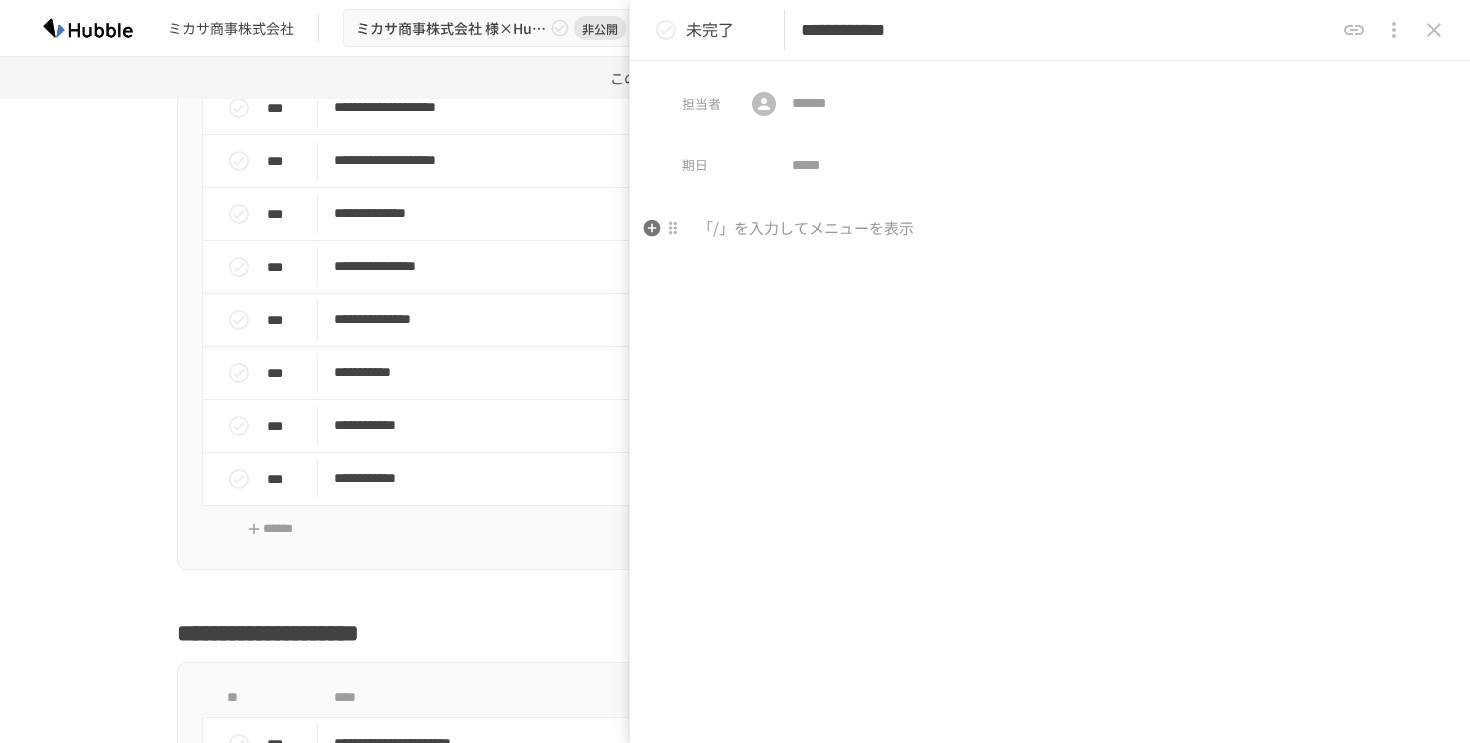 click at bounding box center (1050, 229) 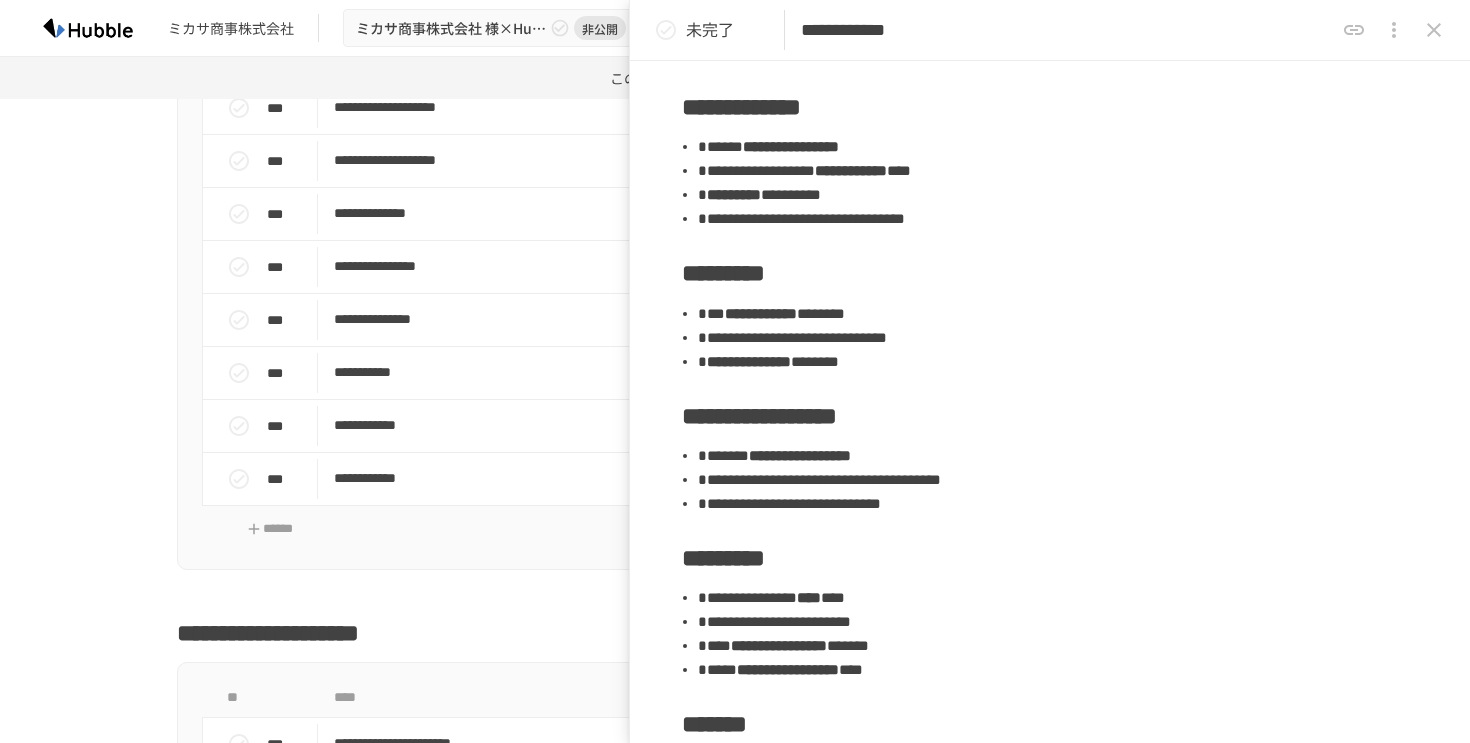 scroll, scrollTop: 0, scrollLeft: 0, axis: both 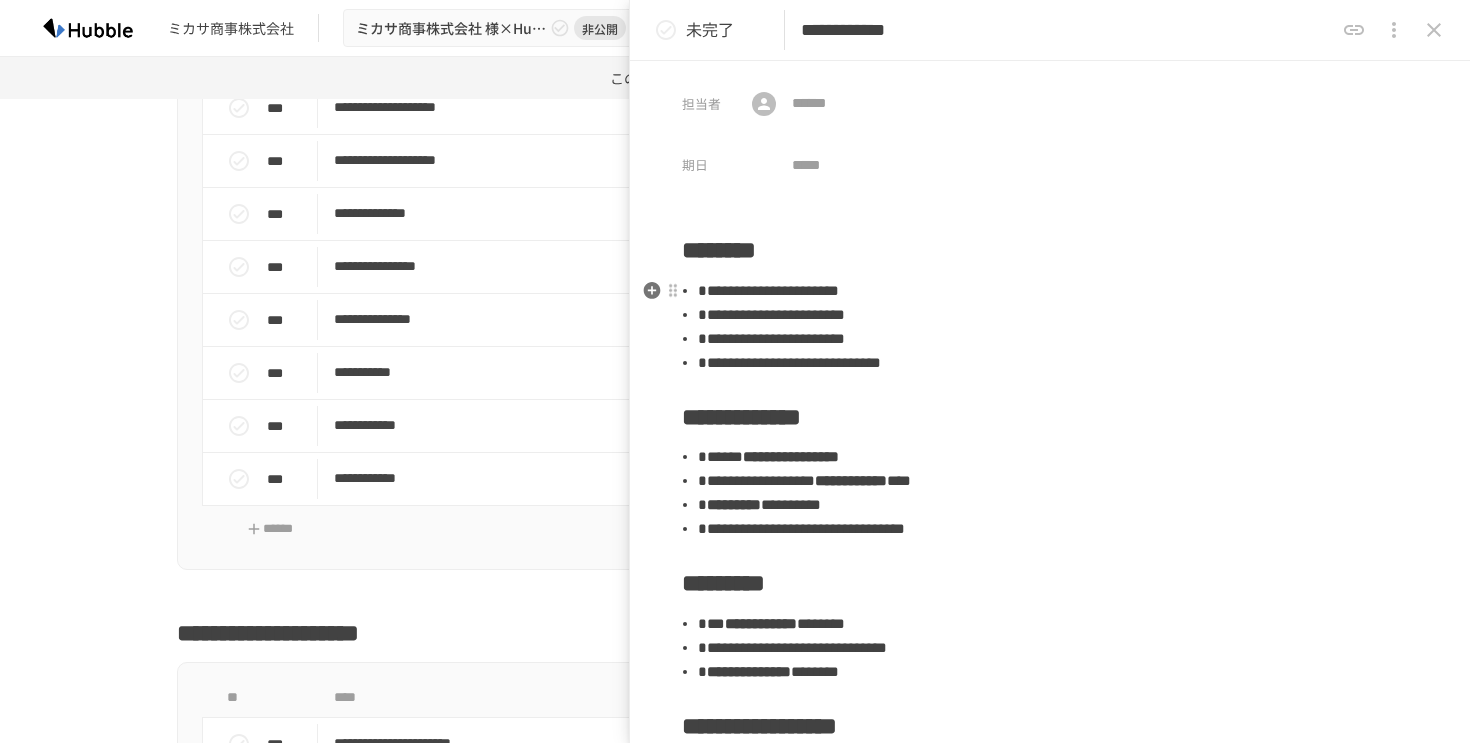 click on "**********" at bounding box center [1050, 967] 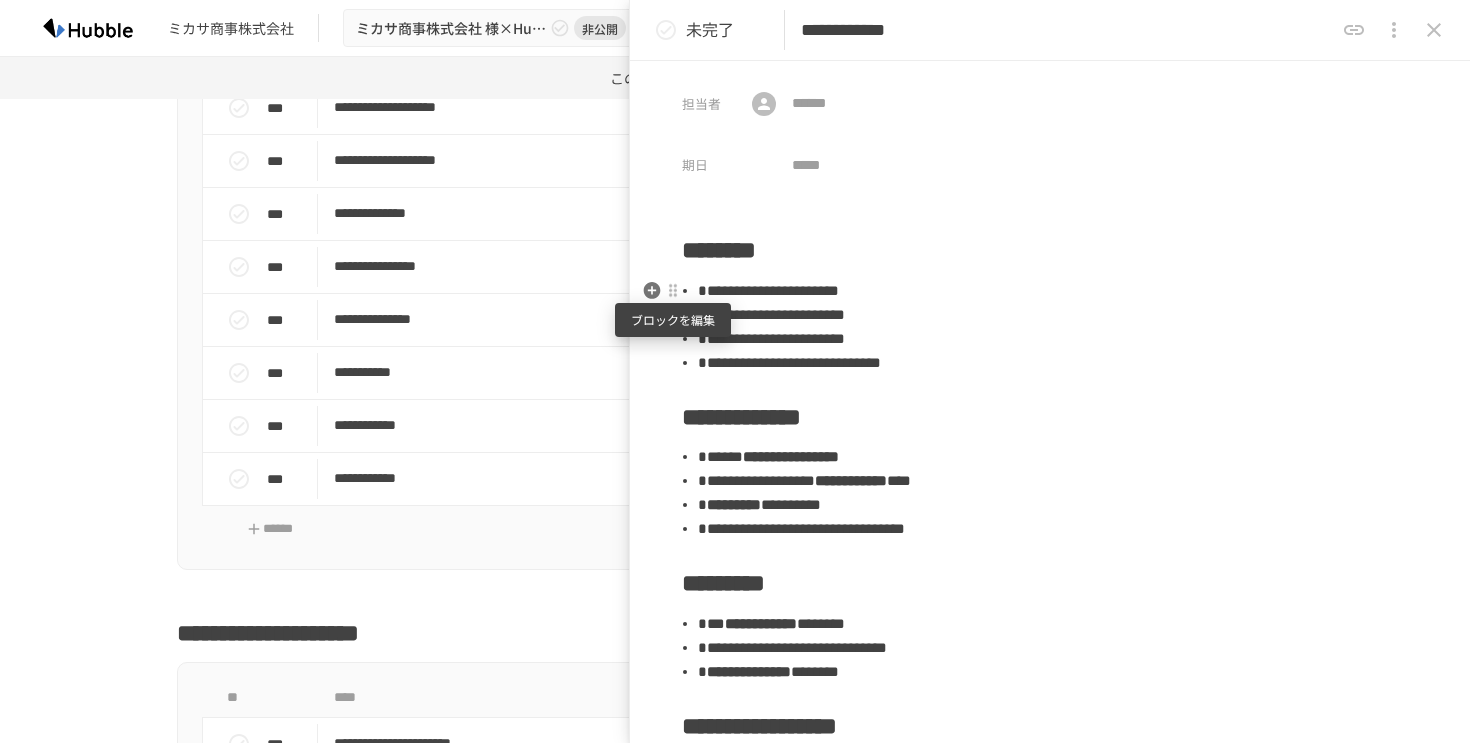 click at bounding box center [673, 291] 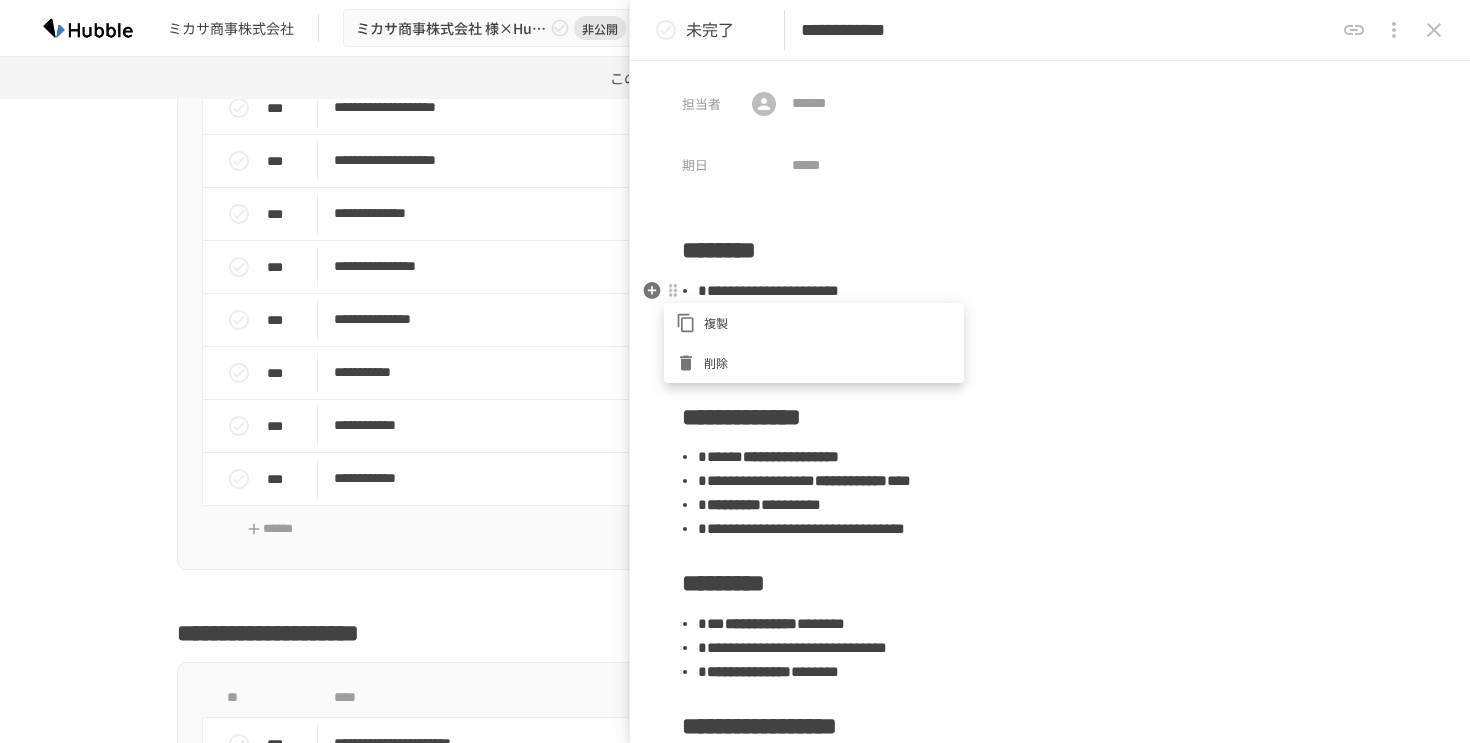 click at bounding box center (735, 371) 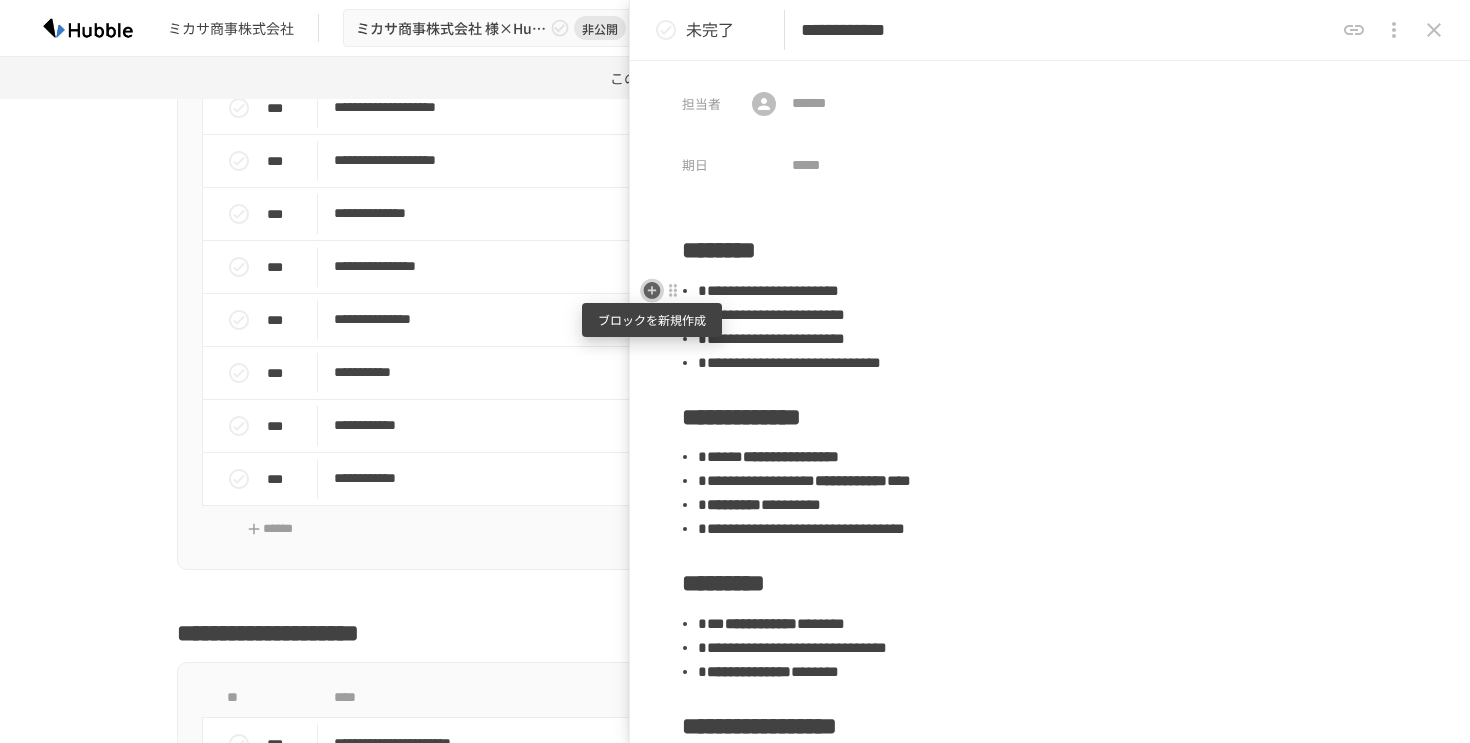 click 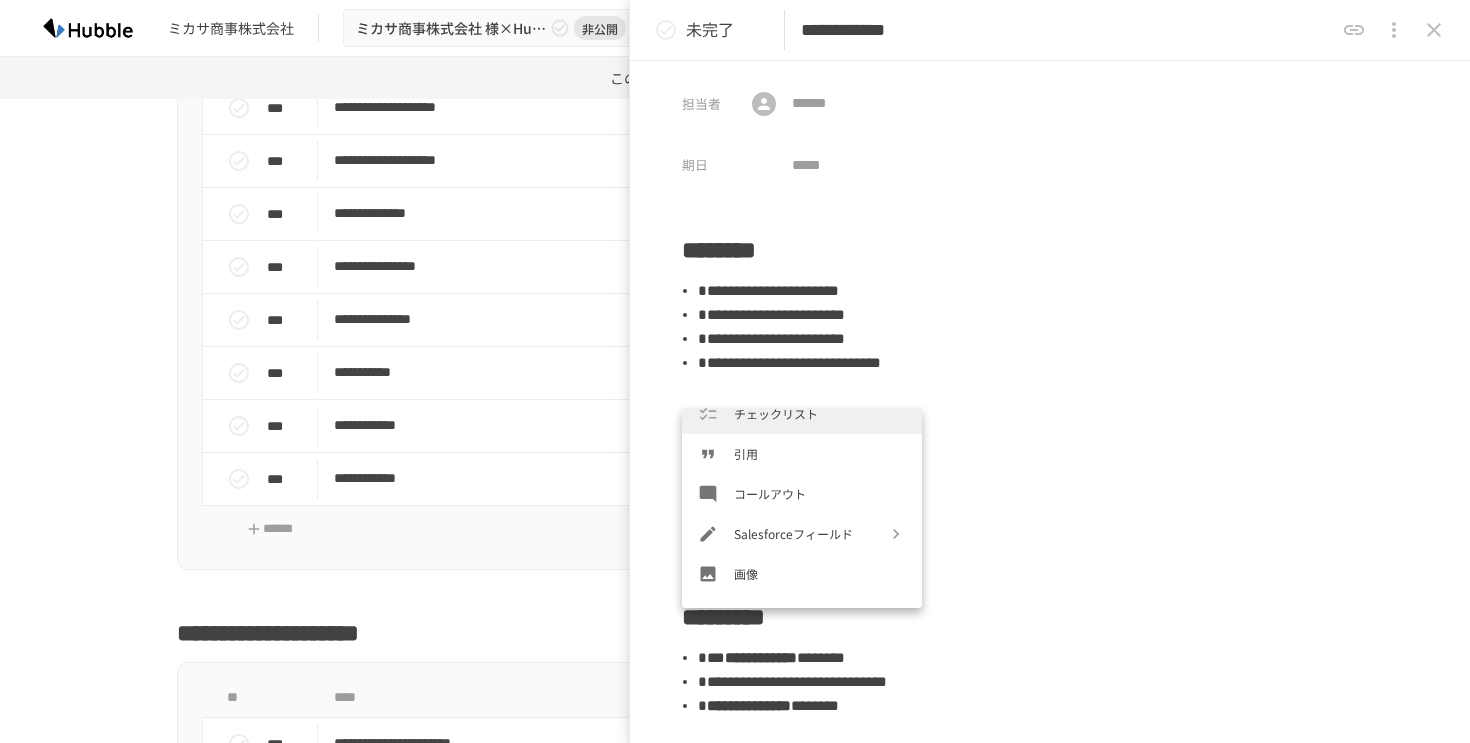scroll, scrollTop: 293, scrollLeft: 0, axis: vertical 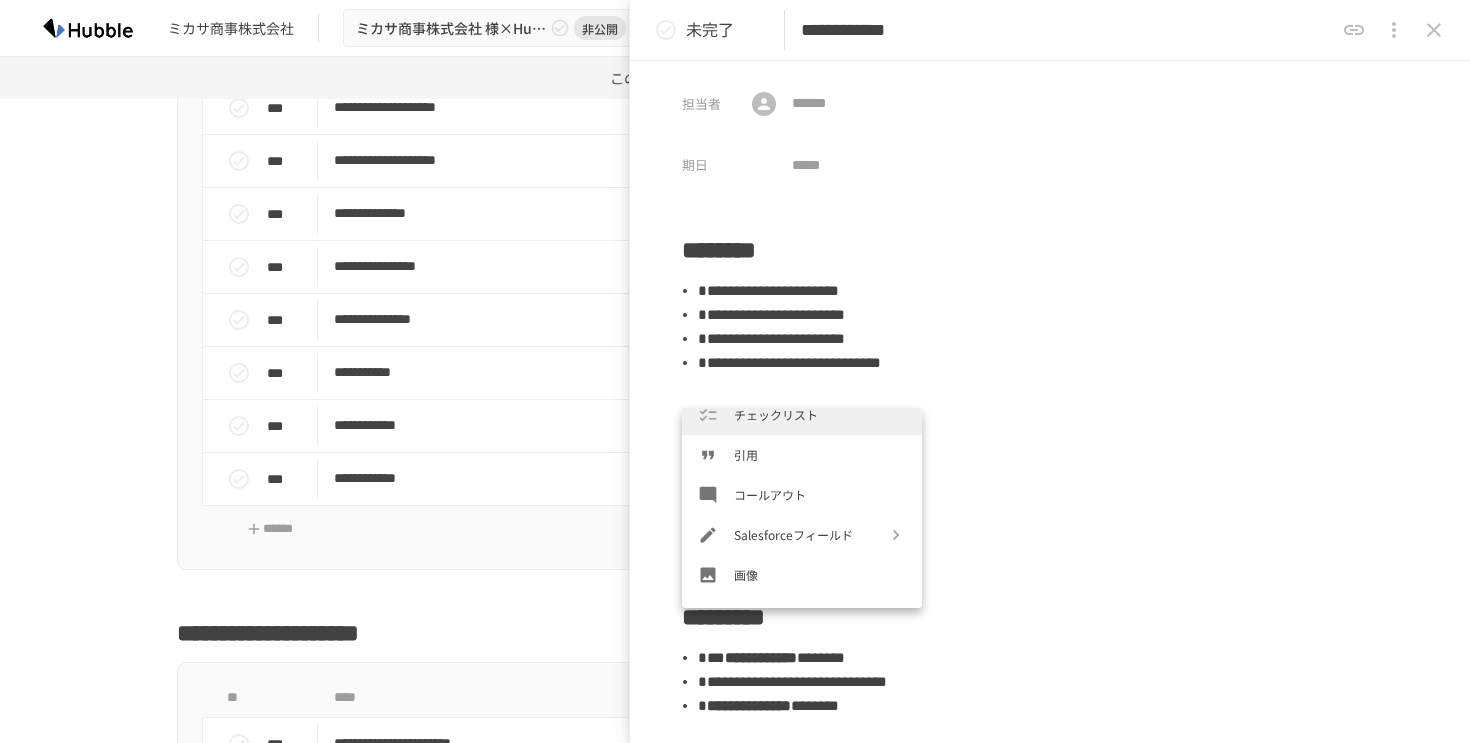 click on "チェックリスト" at bounding box center (820, 414) 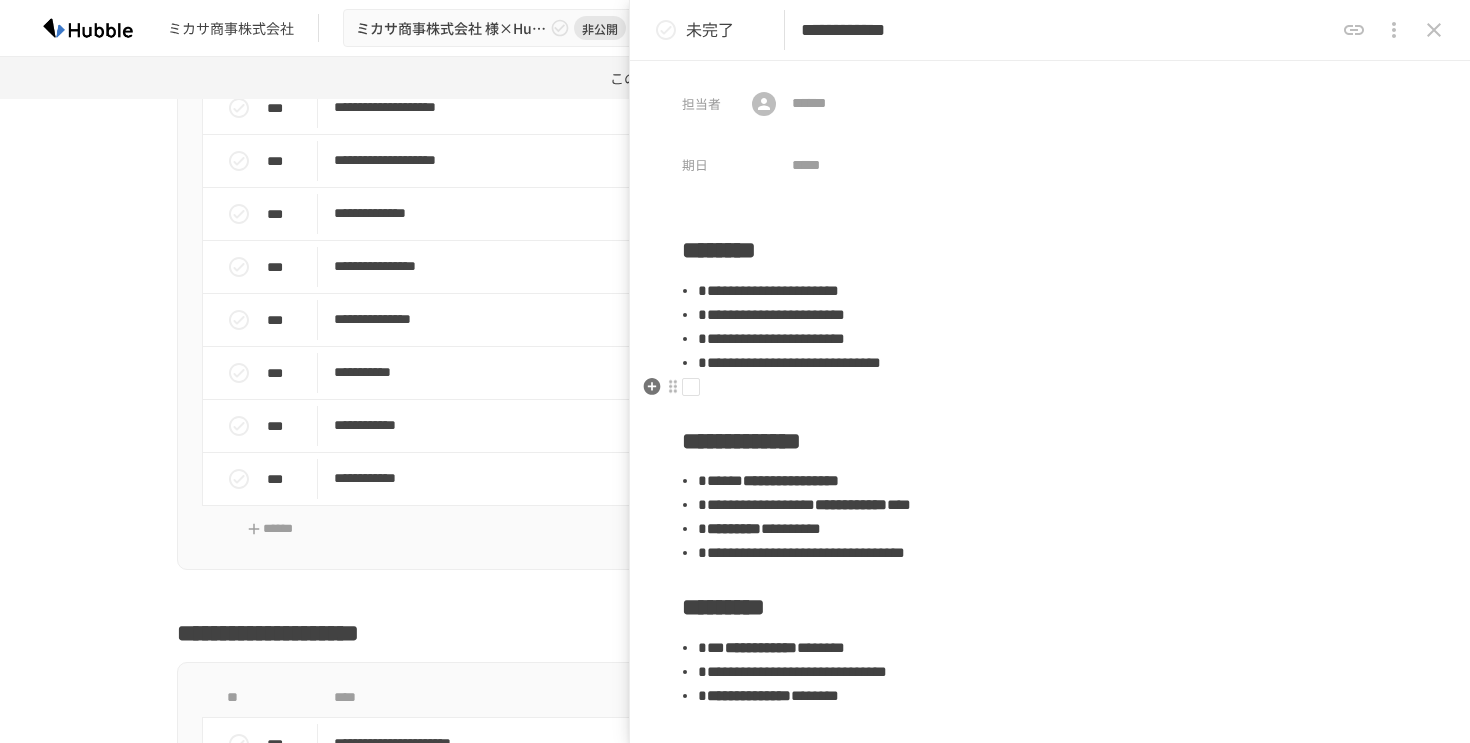 click at bounding box center [1042, 387] 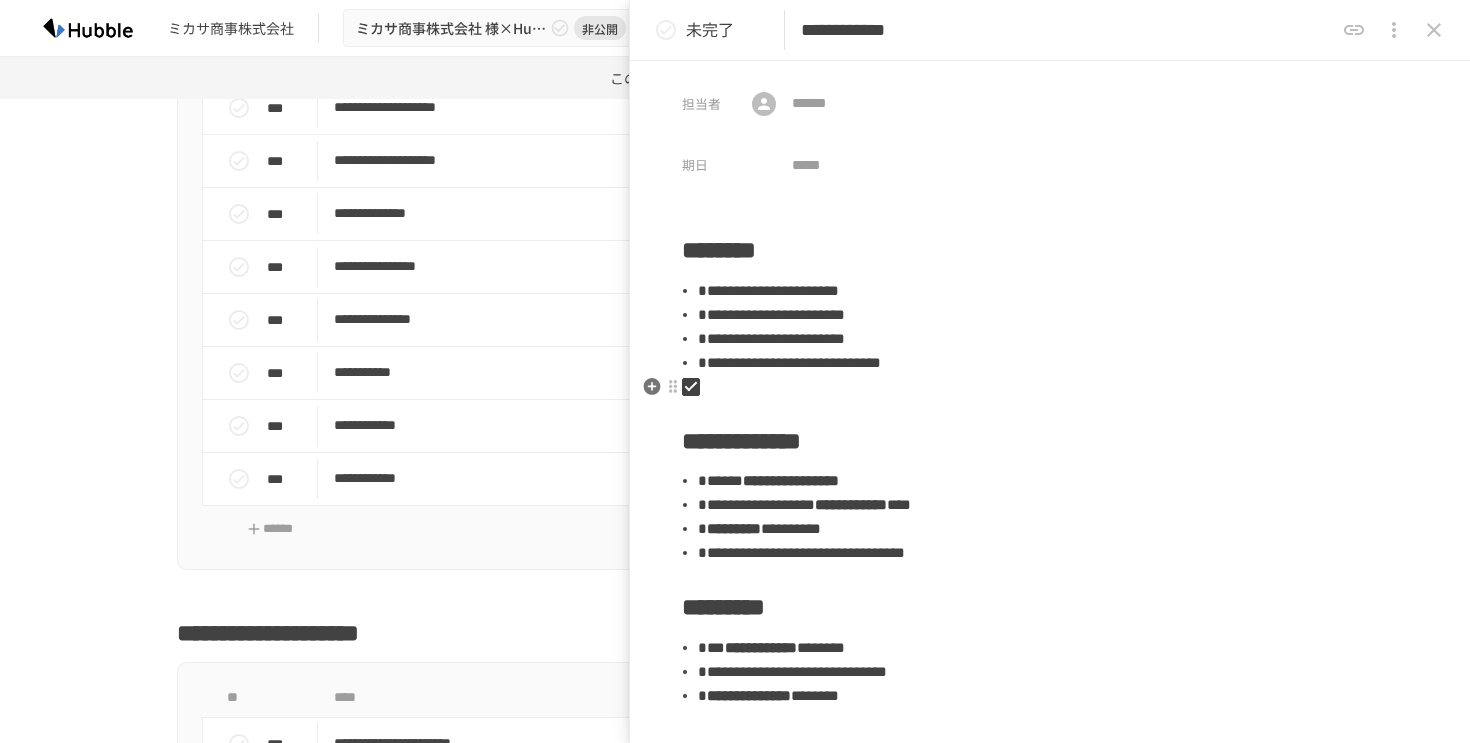 click at bounding box center [1042, 387] 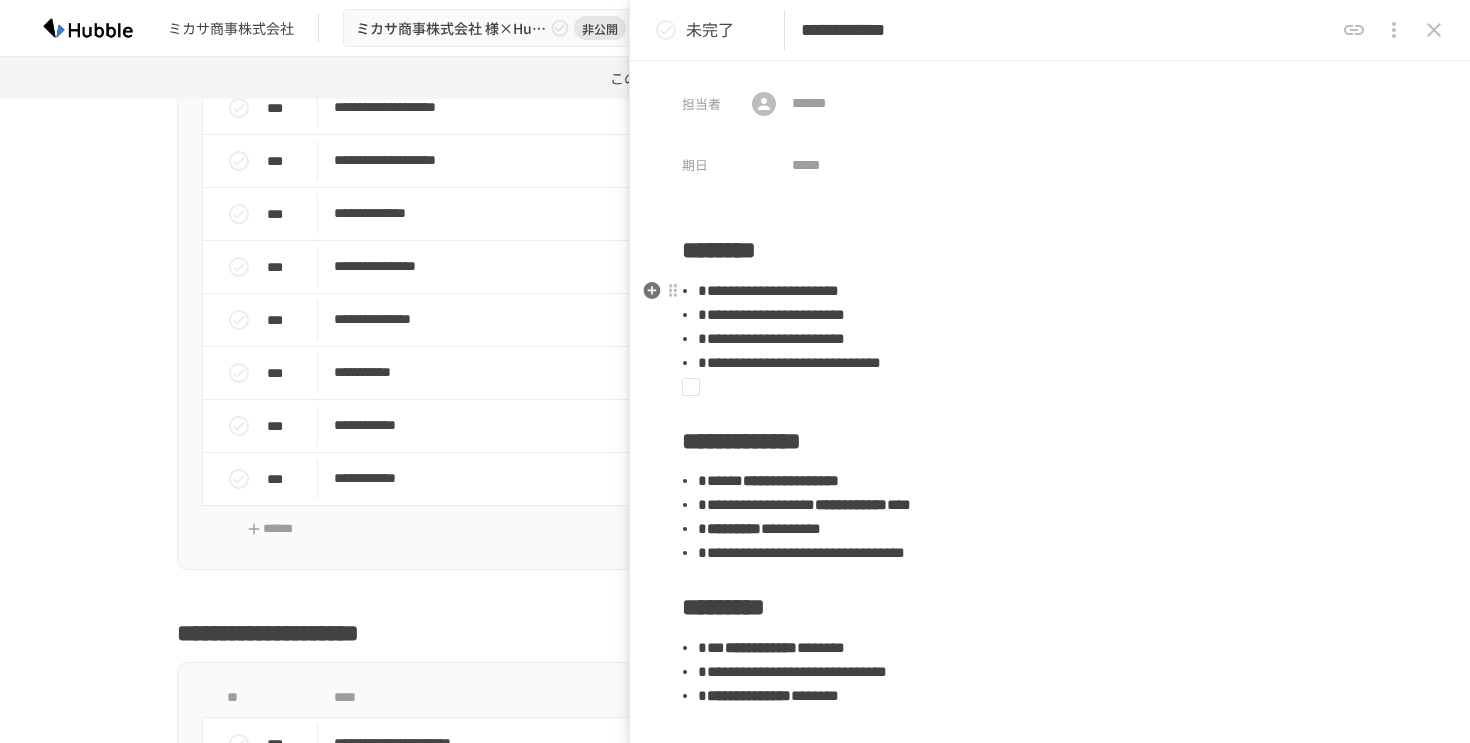 click on "**********" at bounding box center (768, 290) 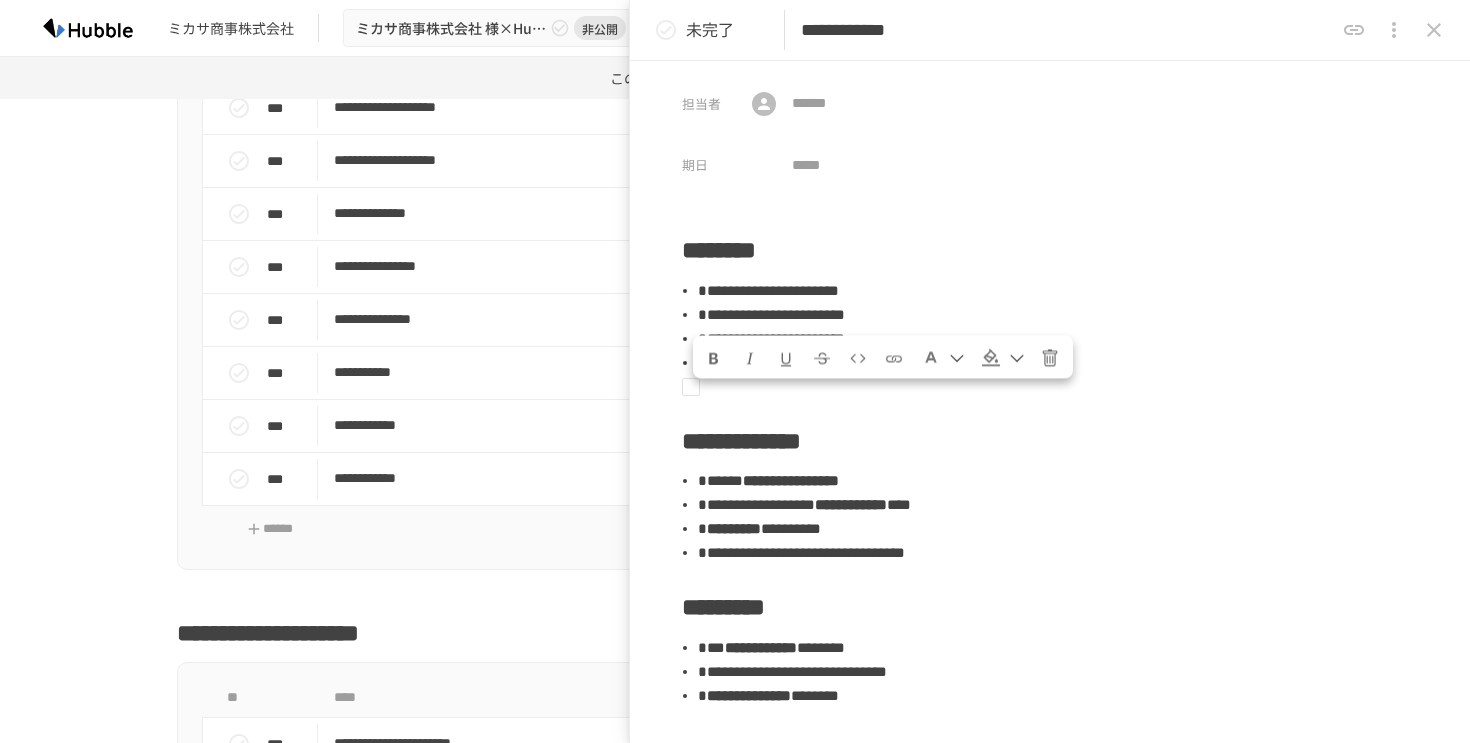 click on "**********" at bounding box center (1050, 402) 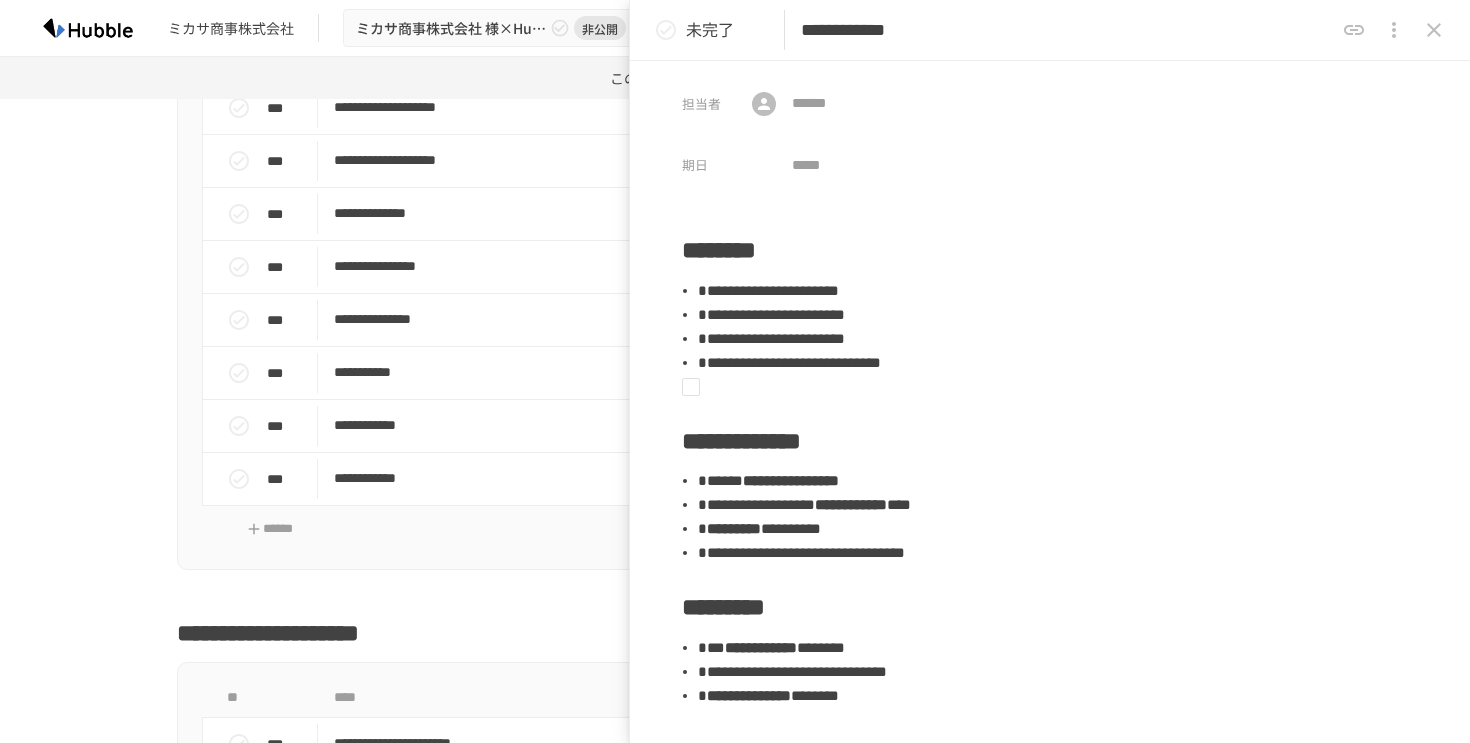 click on "**********" at bounding box center (1050, 402) 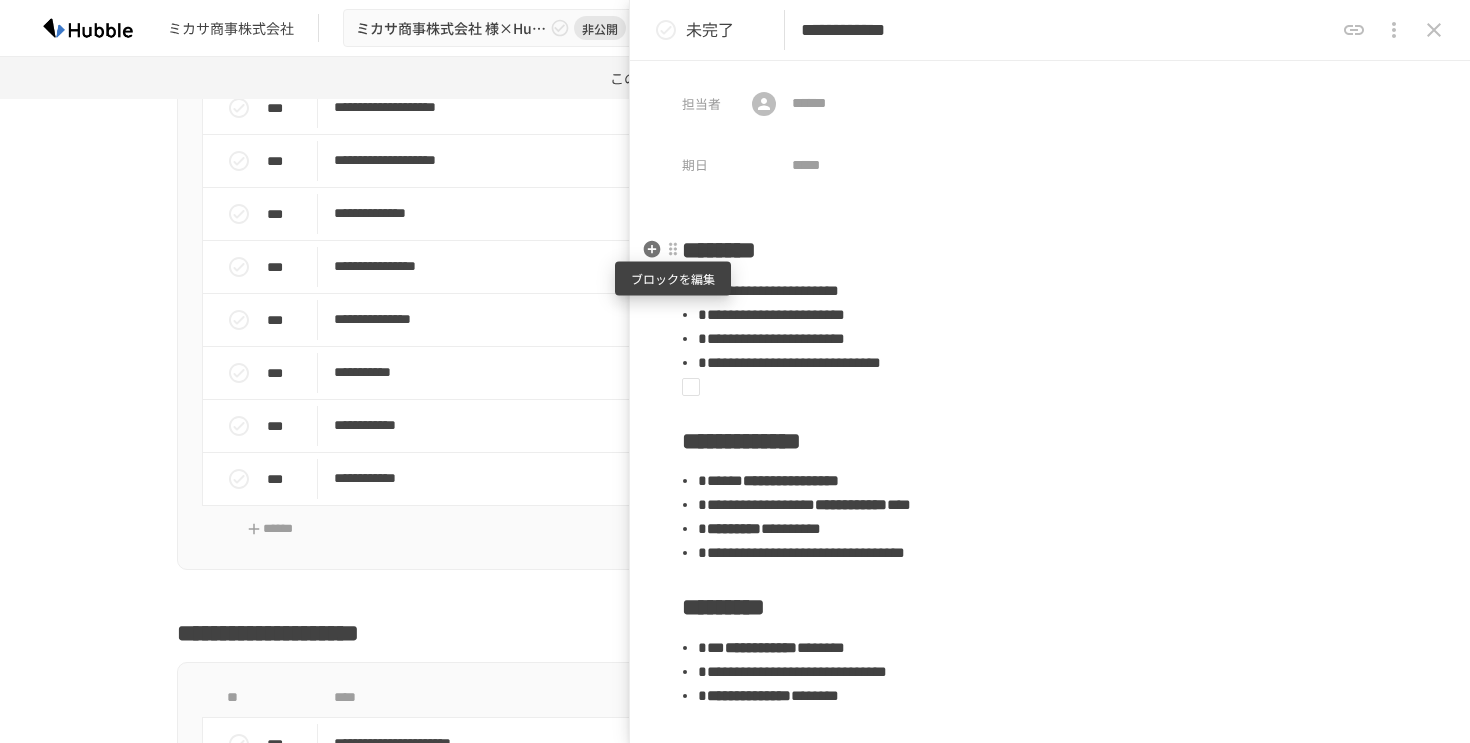 click at bounding box center (673, 249) 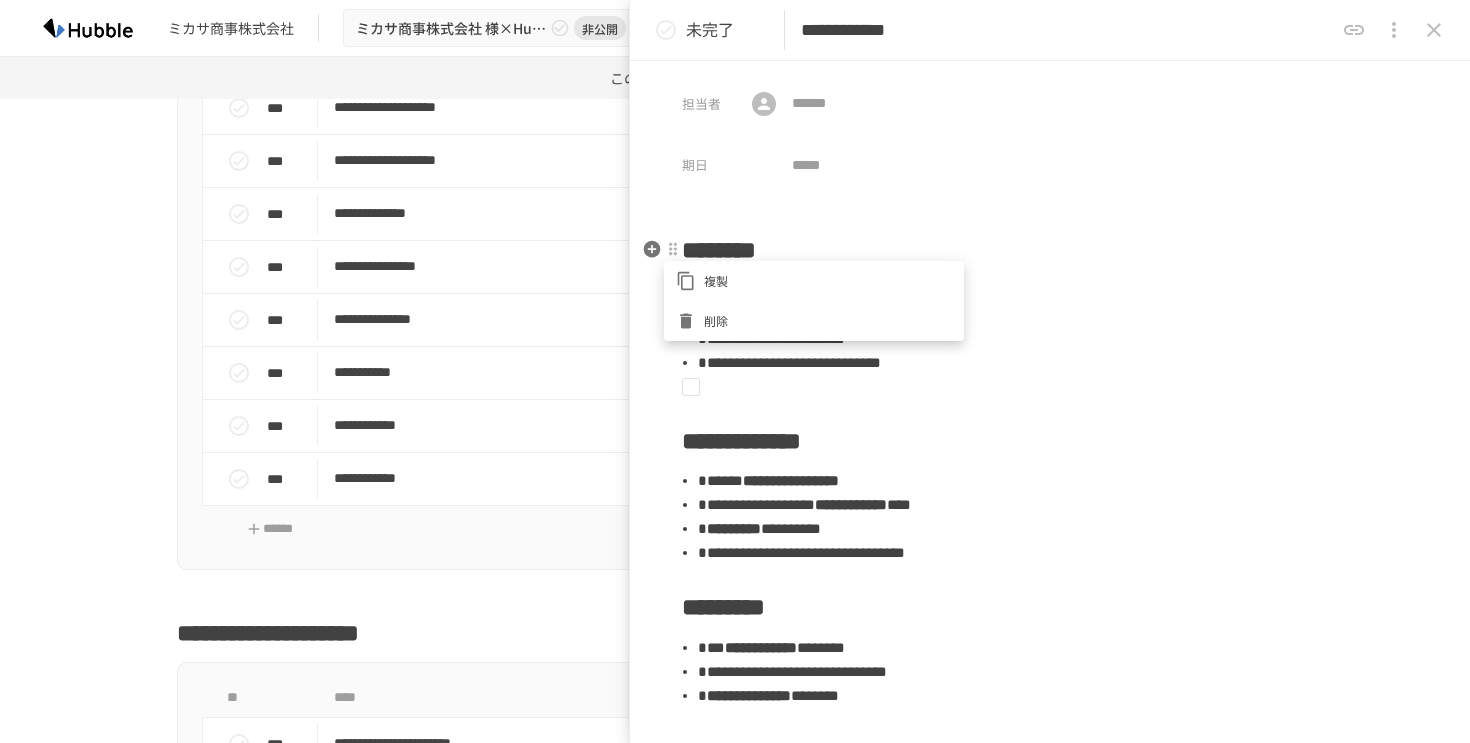 click at bounding box center [735, 371] 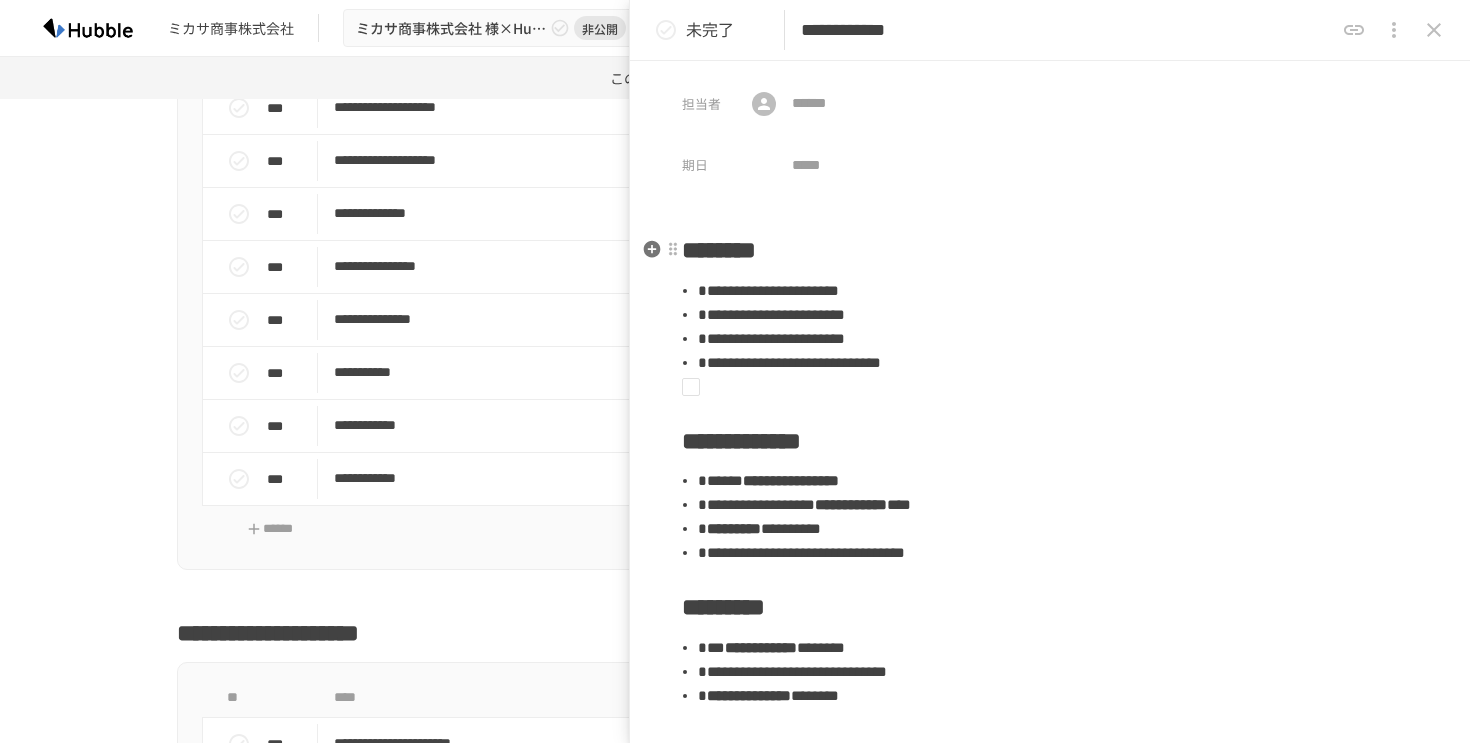 click on "********" at bounding box center (719, 250) 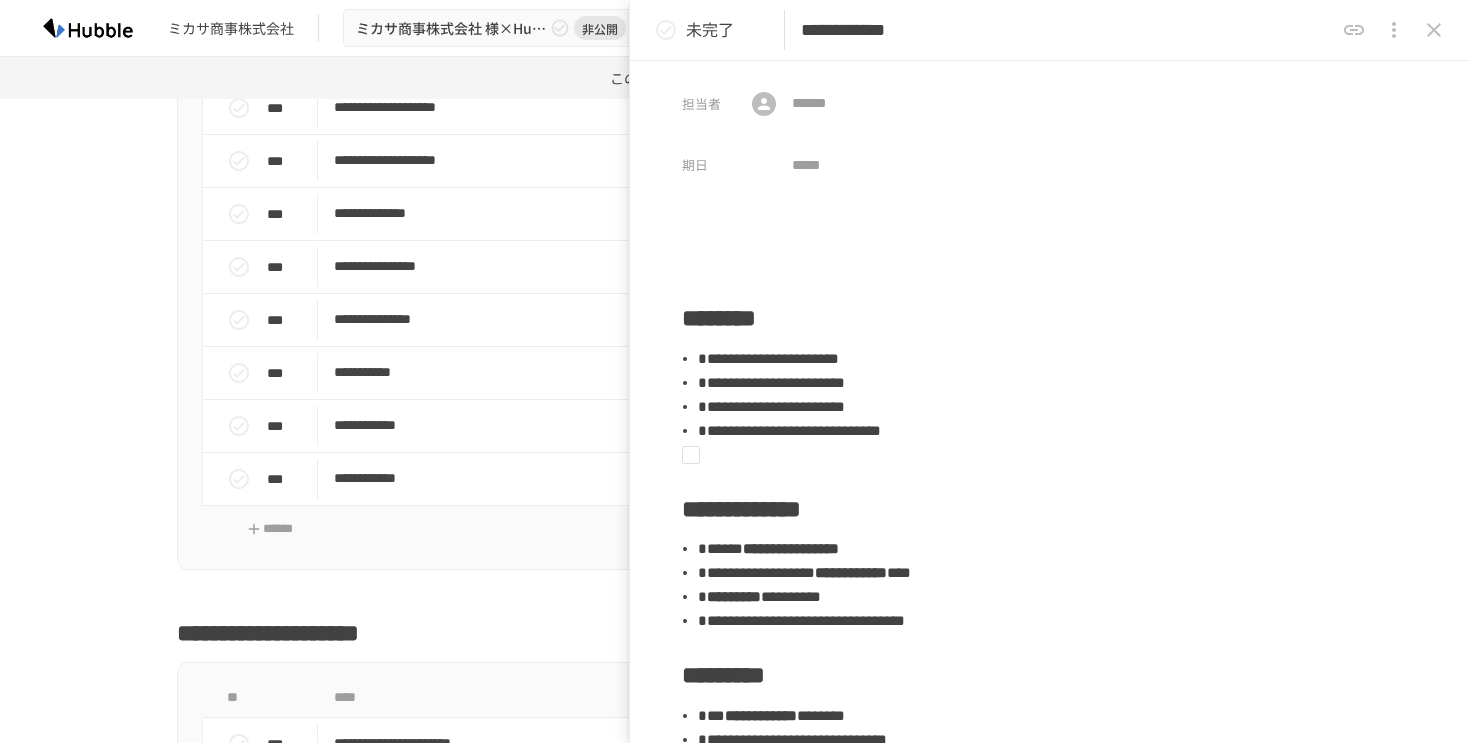 type 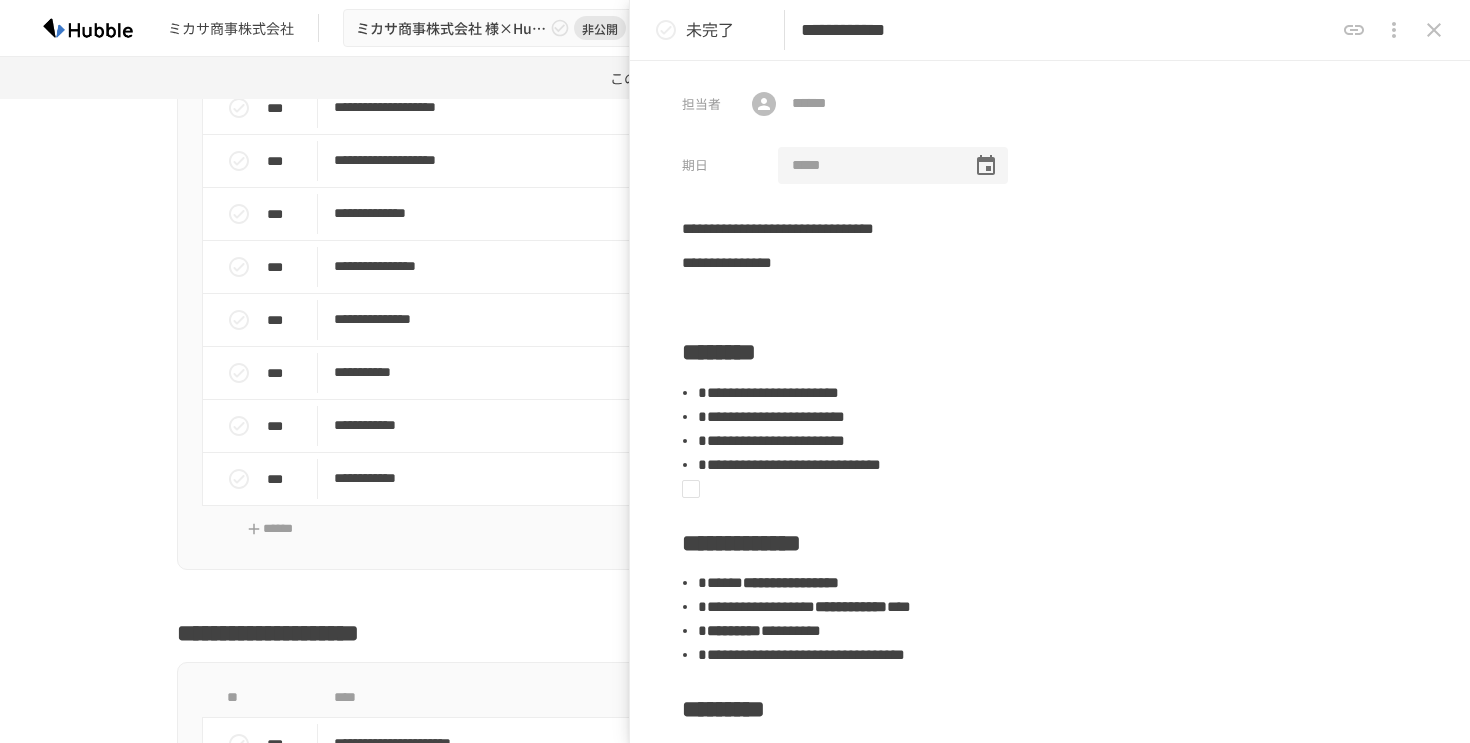 scroll, scrollTop: 114, scrollLeft: 0, axis: vertical 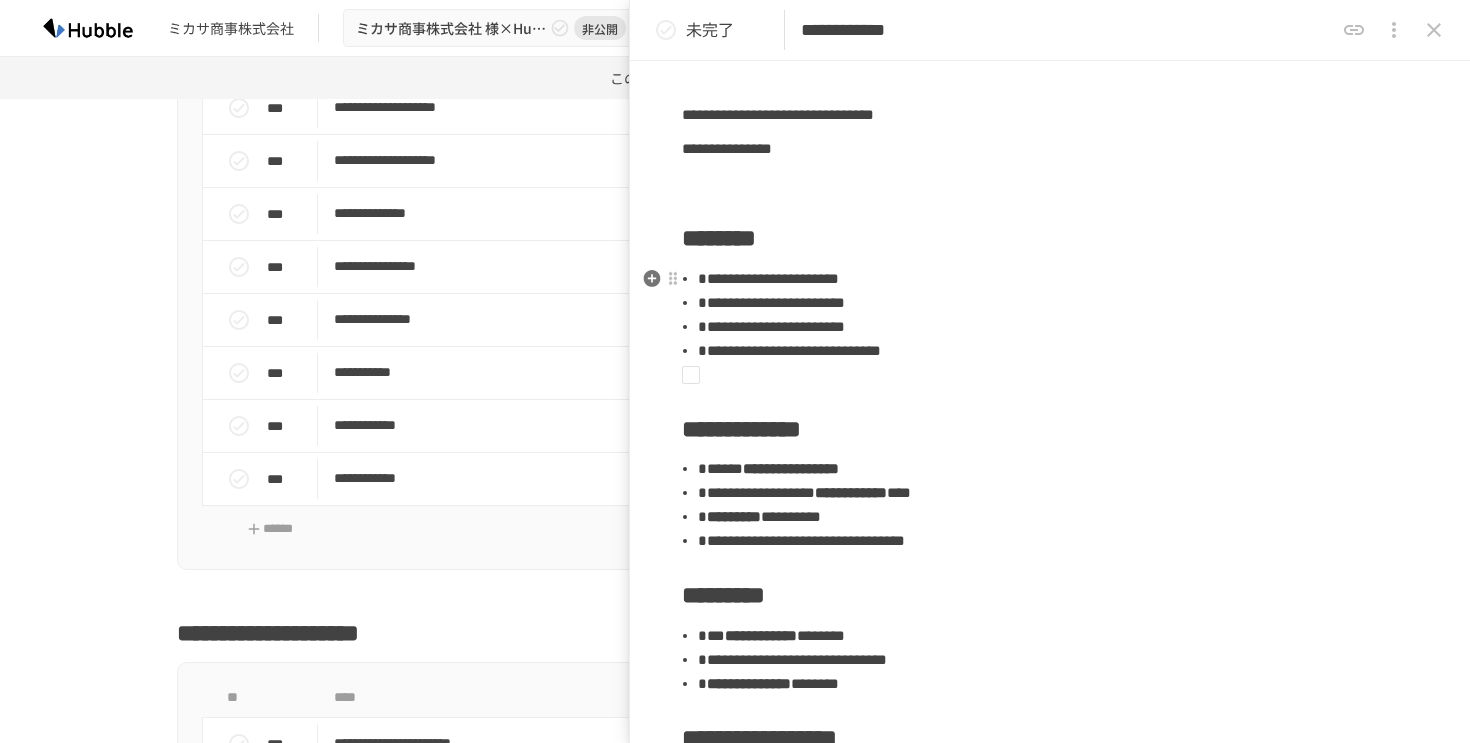 click on "**********" at bounding box center (768, 278) 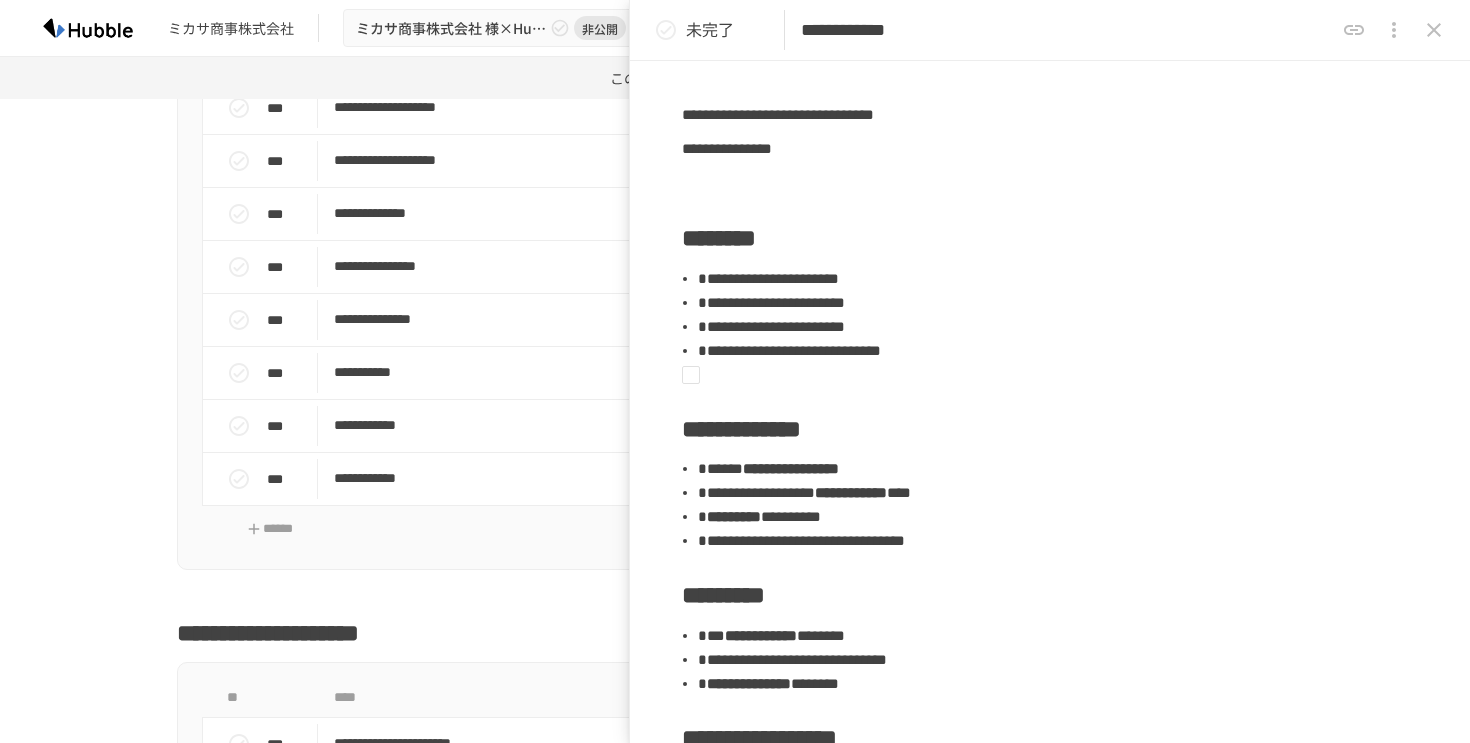 type on "*" 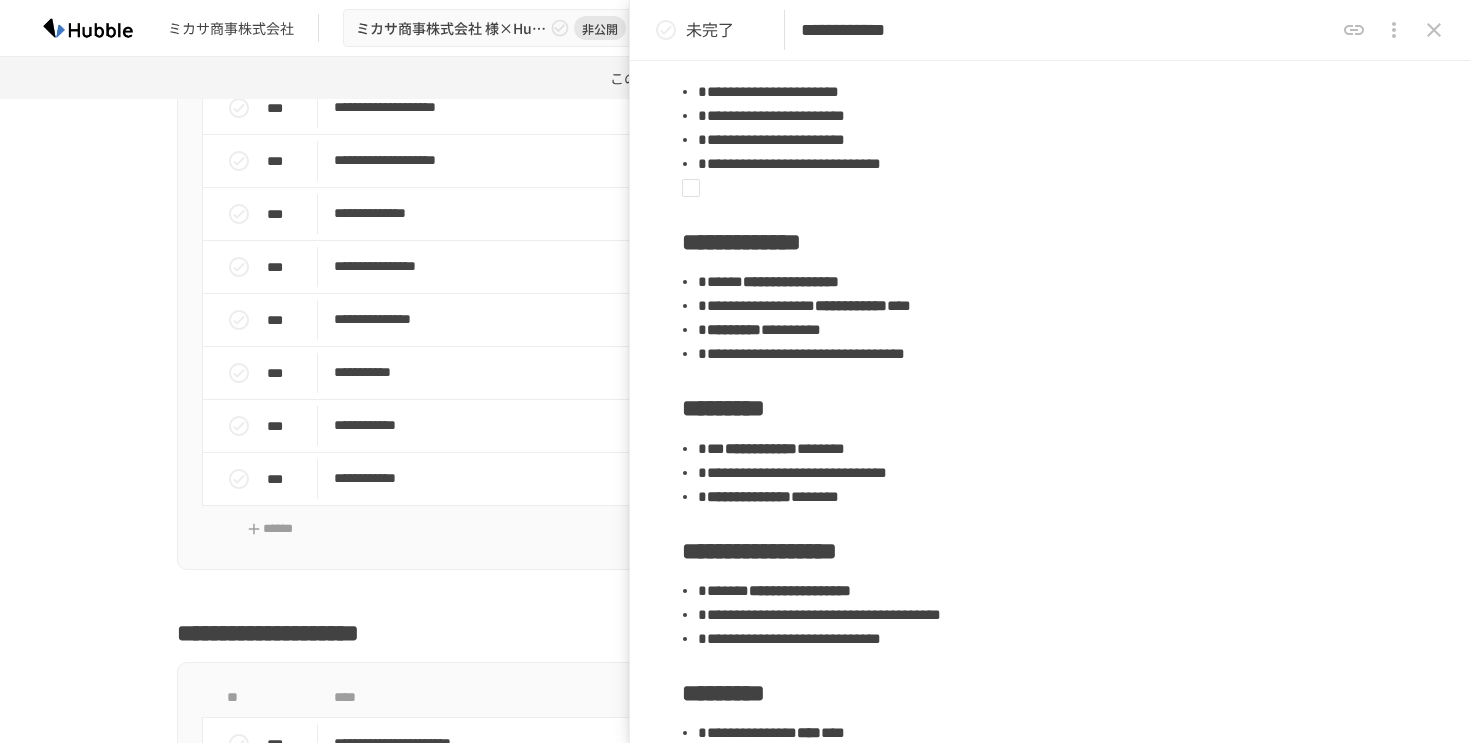 scroll, scrollTop: 339, scrollLeft: 0, axis: vertical 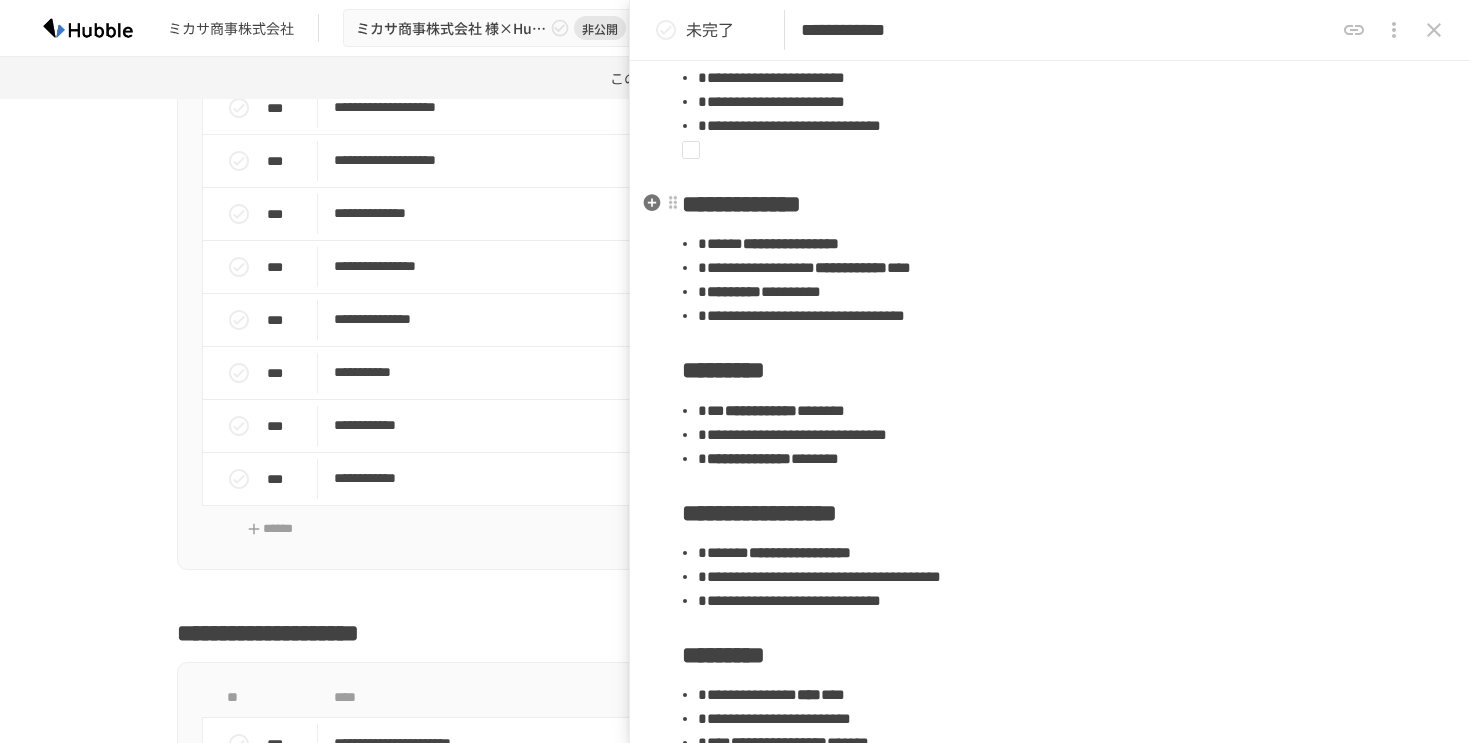 click on "**********" at bounding box center [1050, 684] 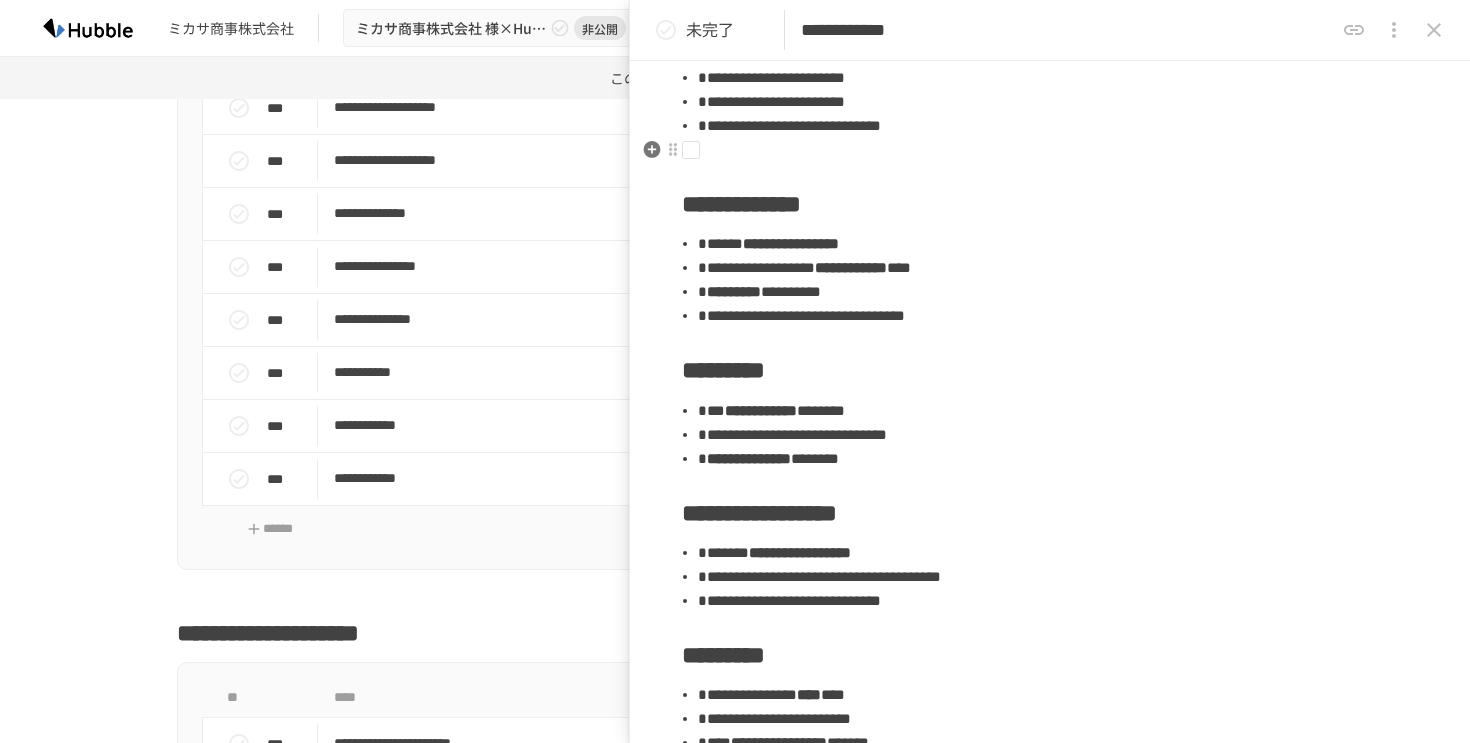 click at bounding box center [1042, 150] 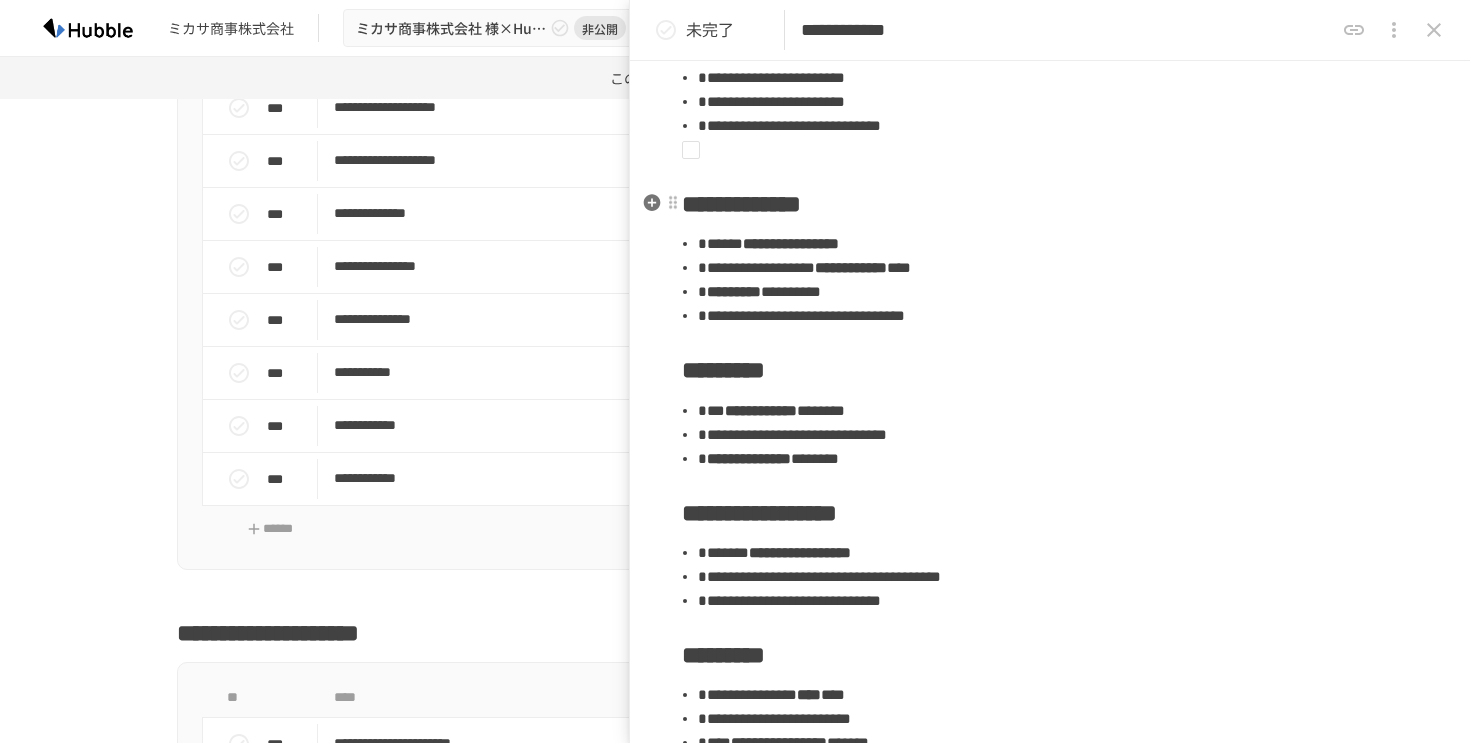 click on "**********" at bounding box center (1050, 684) 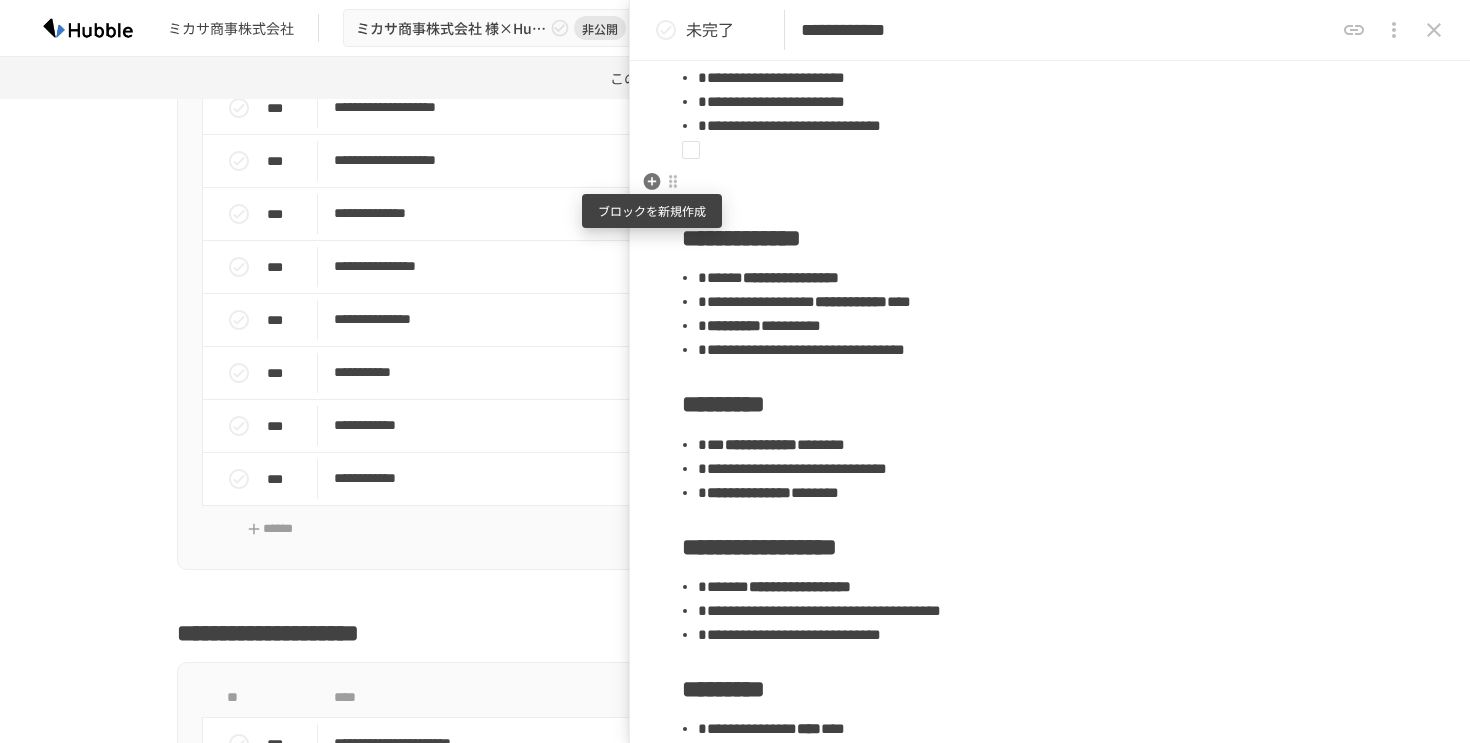 click 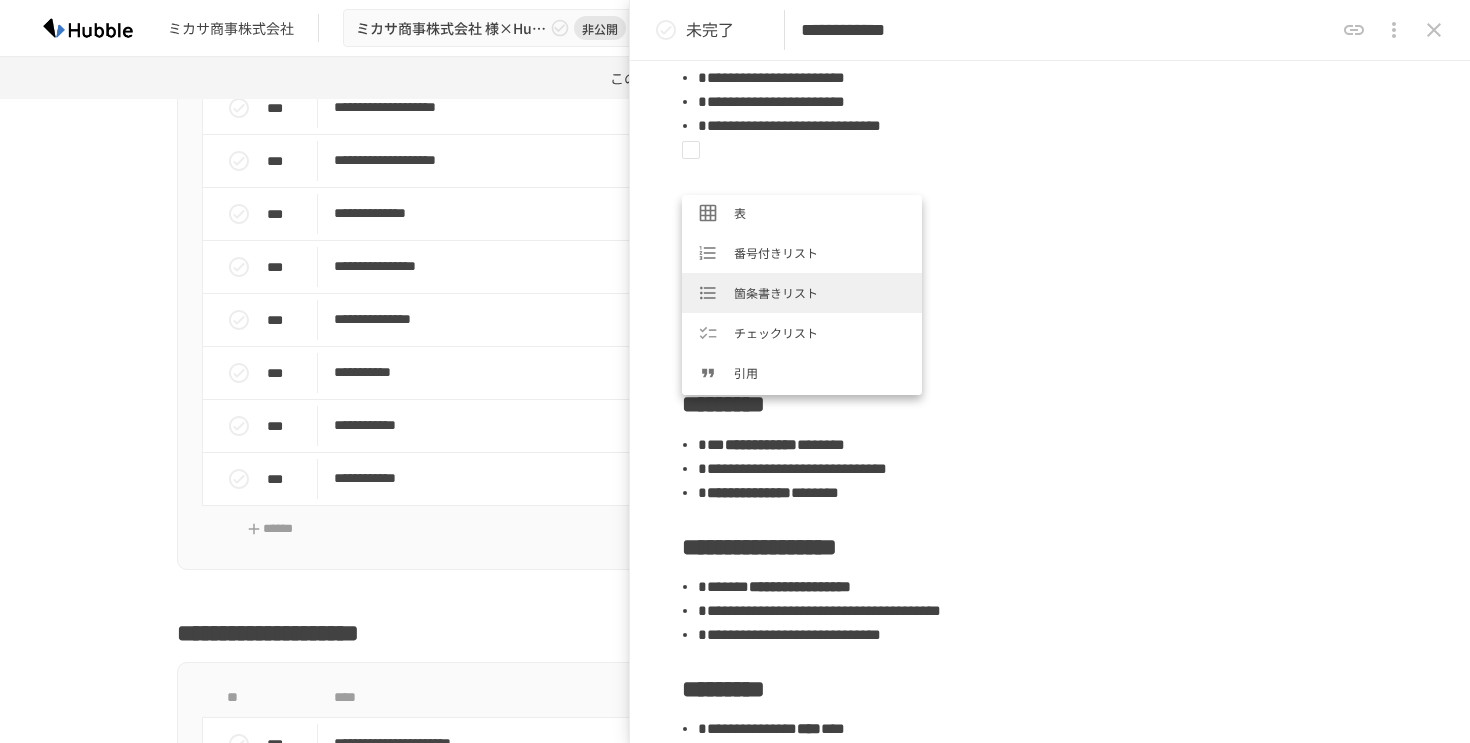 scroll, scrollTop: 173, scrollLeft: 0, axis: vertical 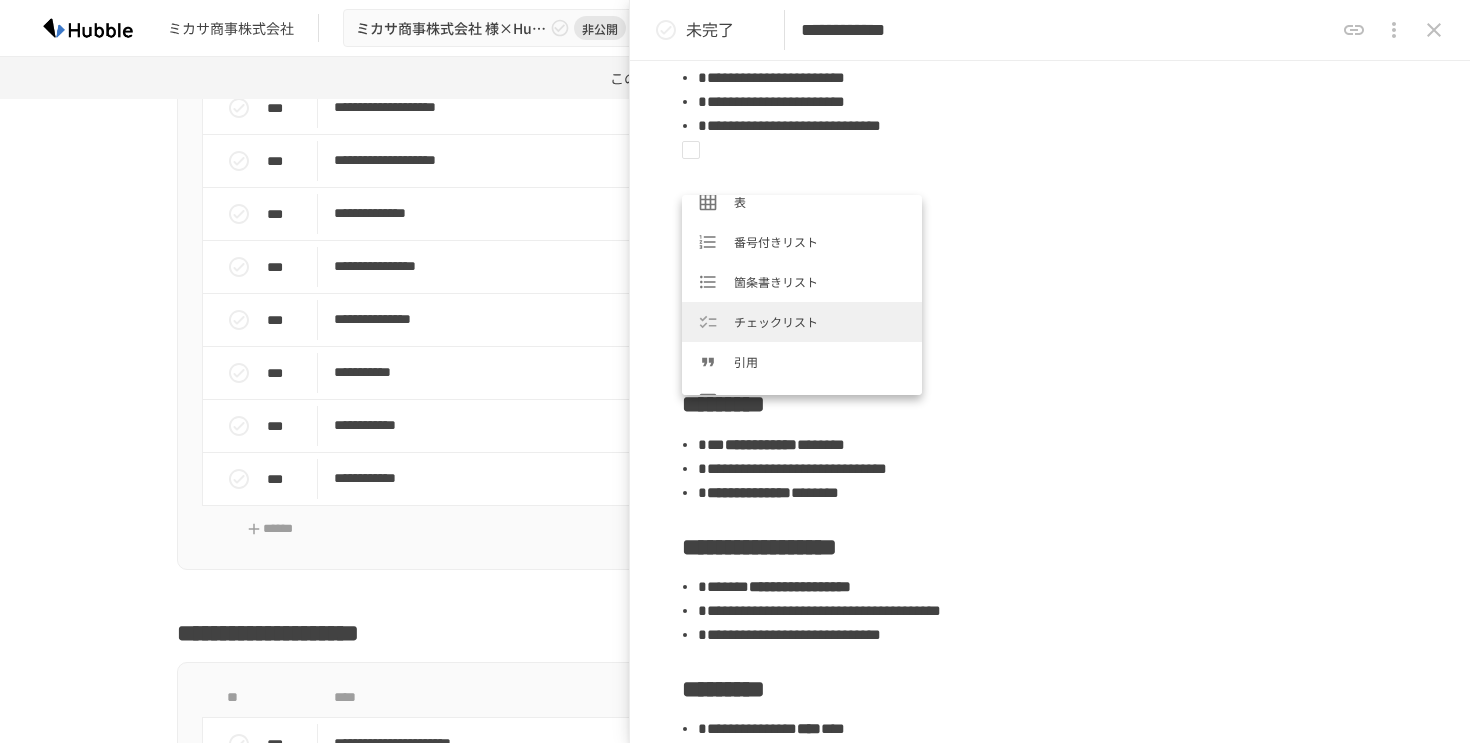 click on "チェックリスト" at bounding box center (820, 321) 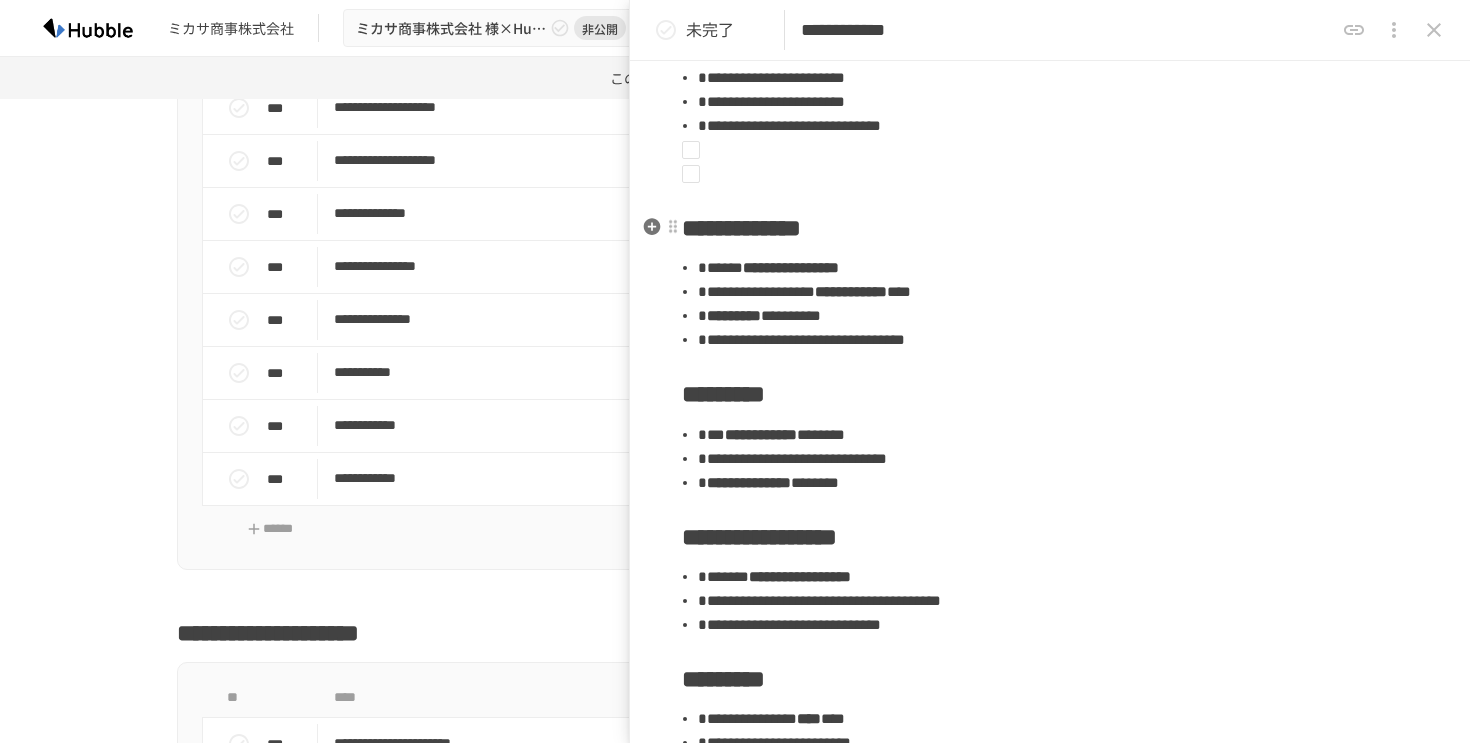 click on "**********" at bounding box center [1050, 696] 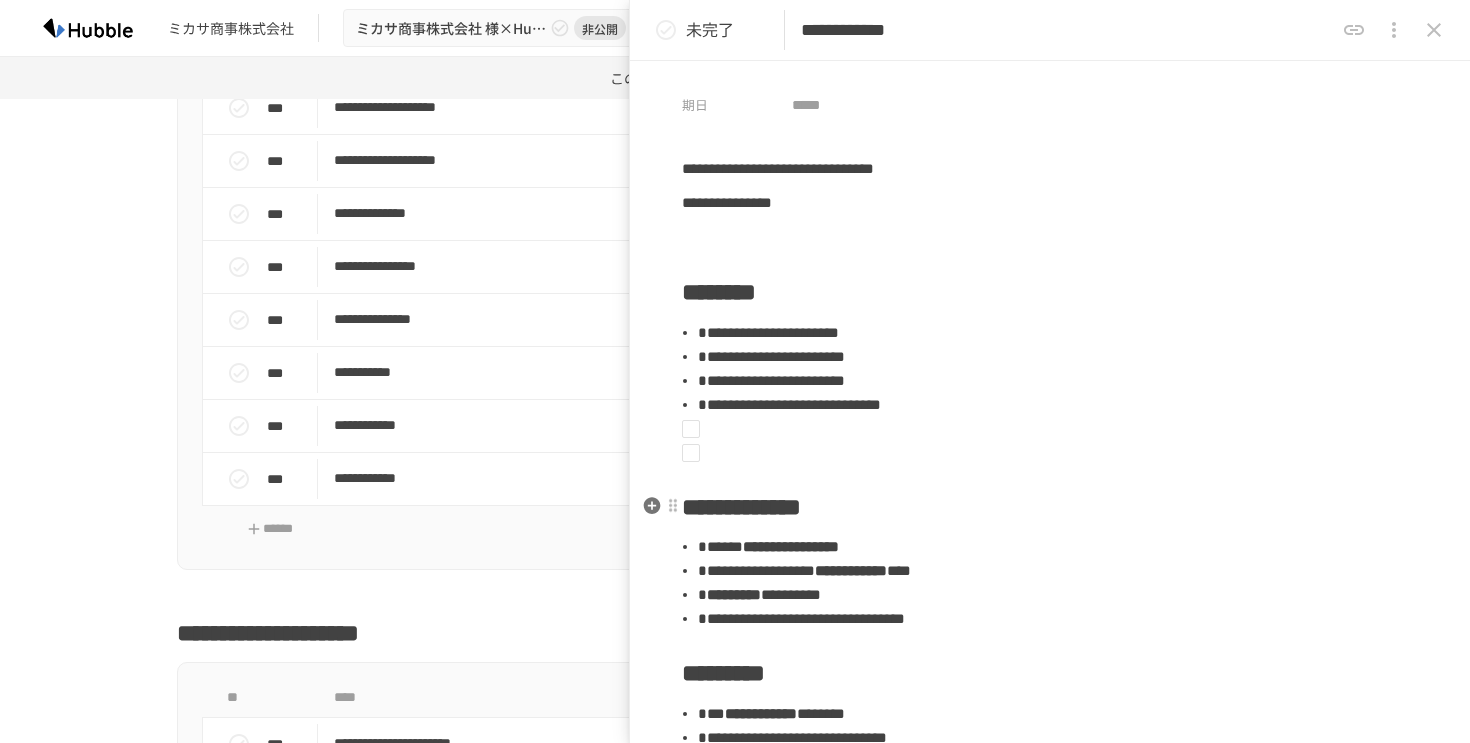 scroll, scrollTop: 37, scrollLeft: 0, axis: vertical 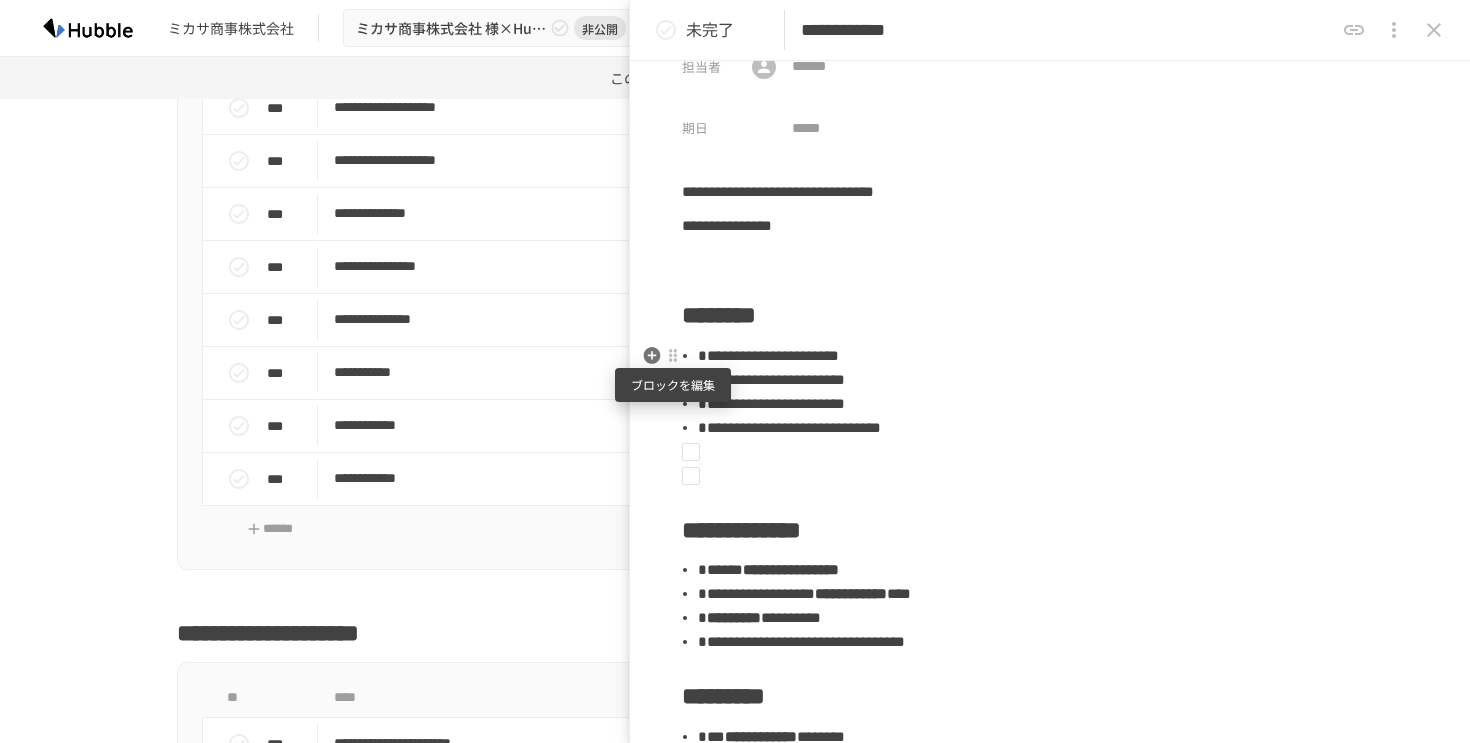 click at bounding box center (673, 356) 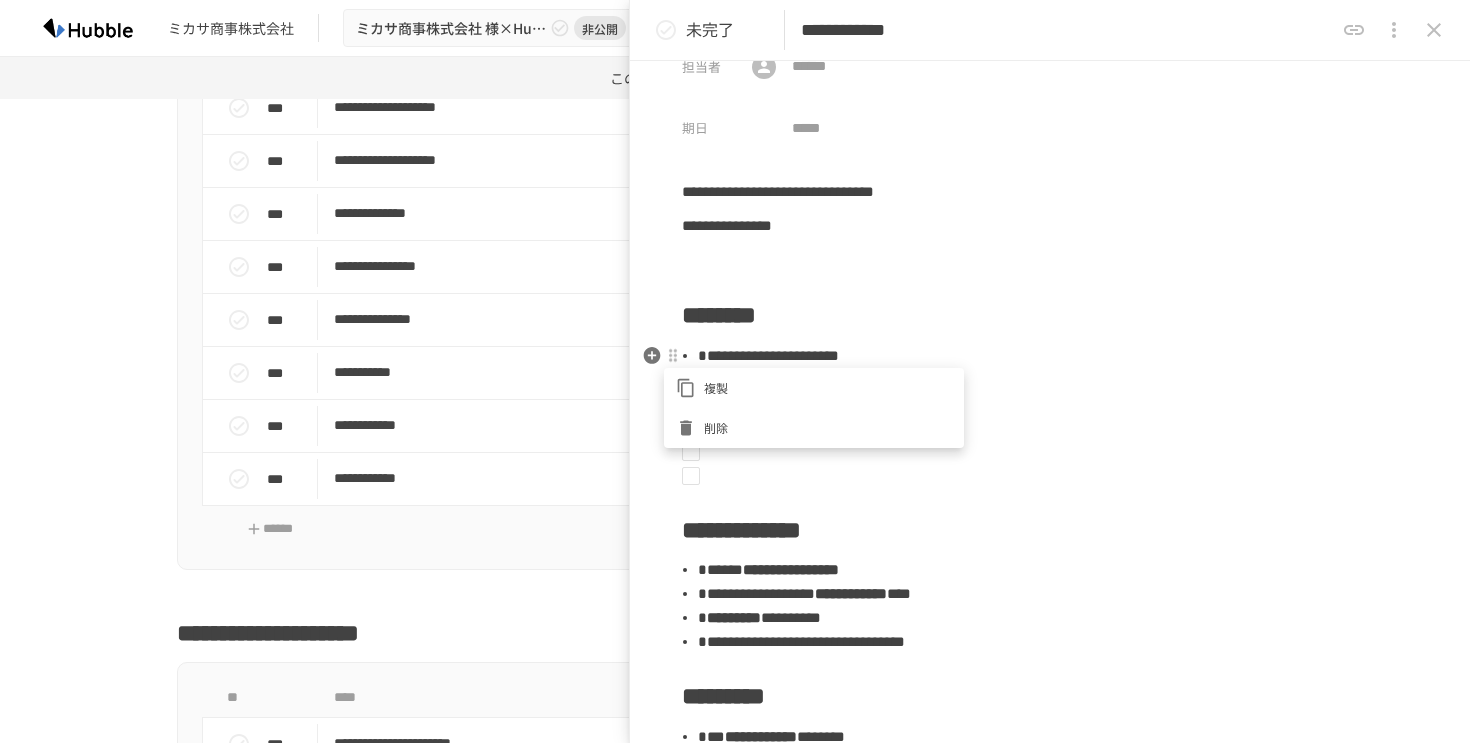 click at bounding box center [735, 371] 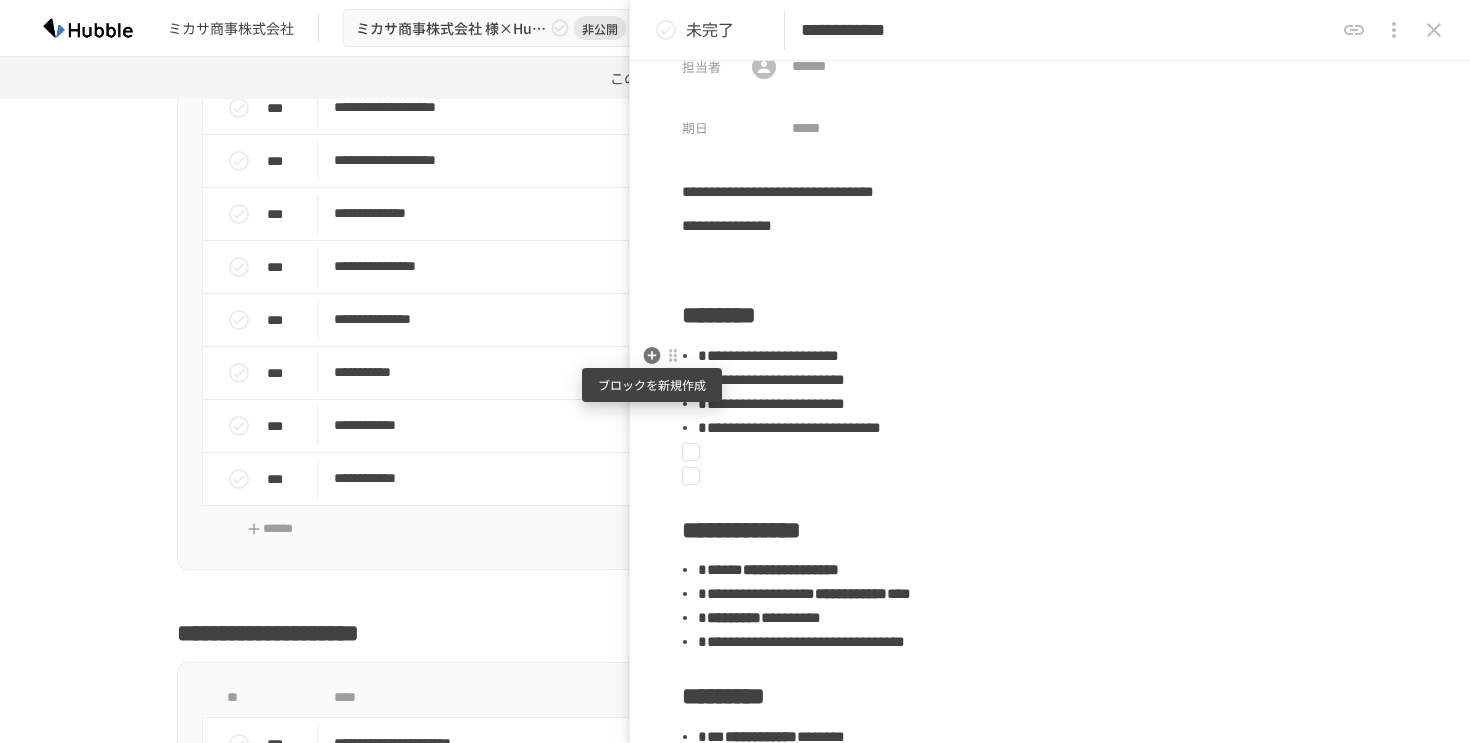 click 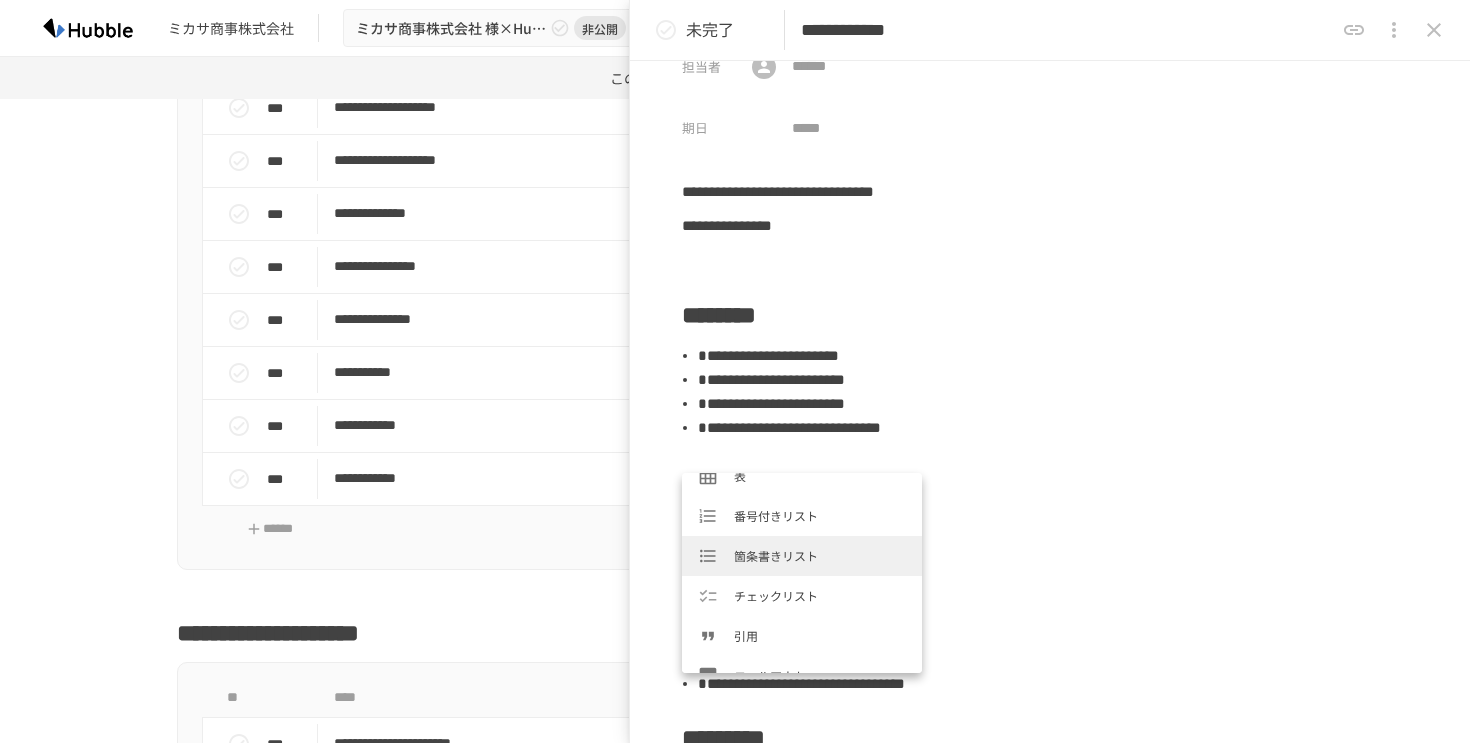 scroll, scrollTop: 189, scrollLeft: 0, axis: vertical 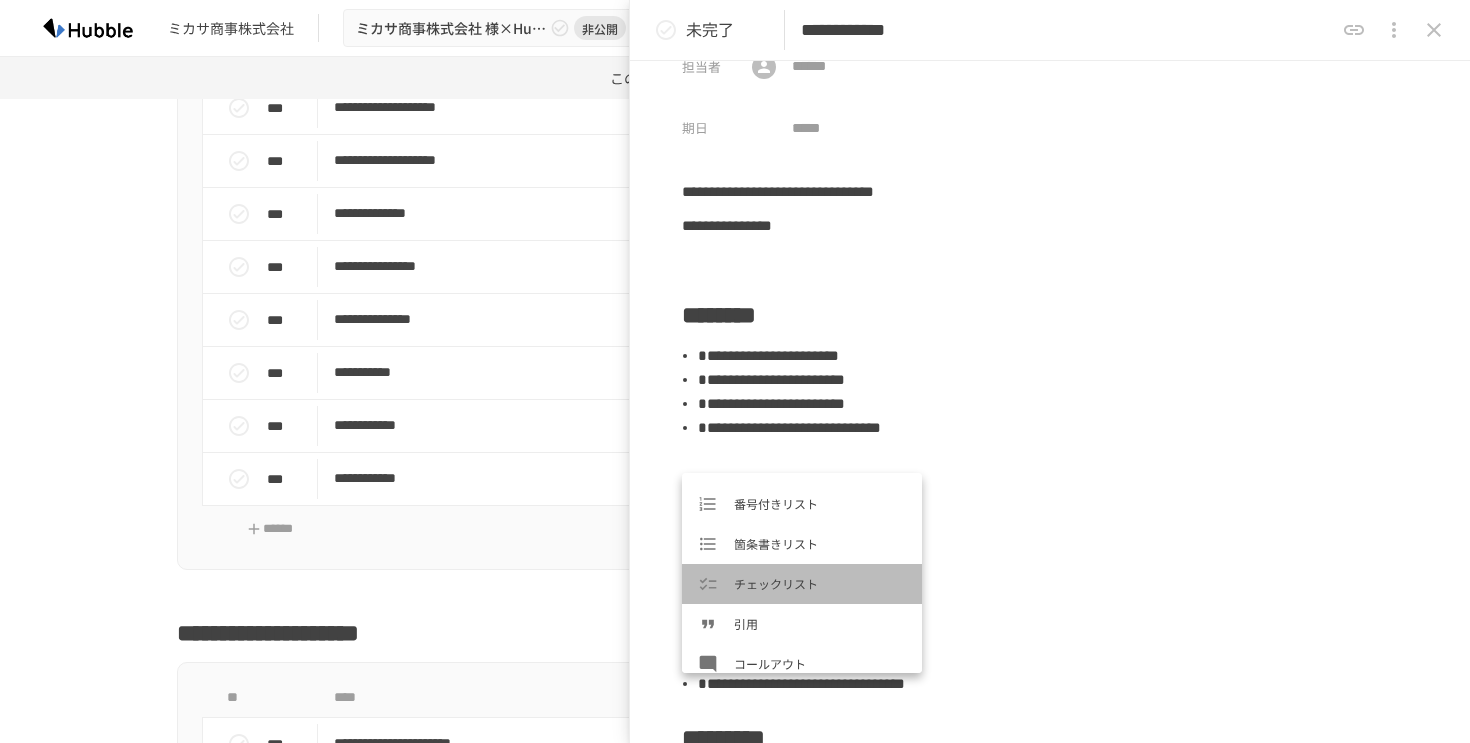 click on "チェックリスト" at bounding box center [802, 584] 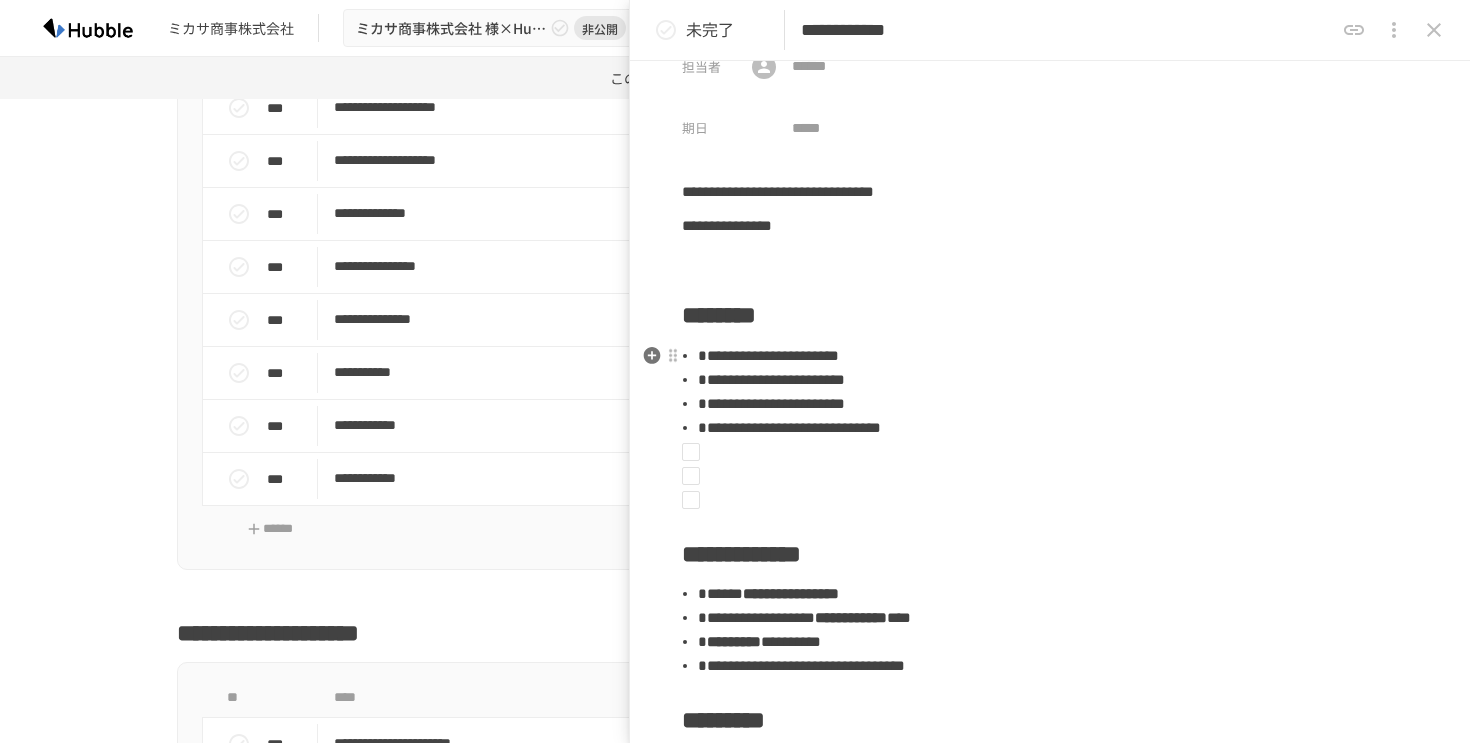 click on "**********" at bounding box center [1050, 1010] 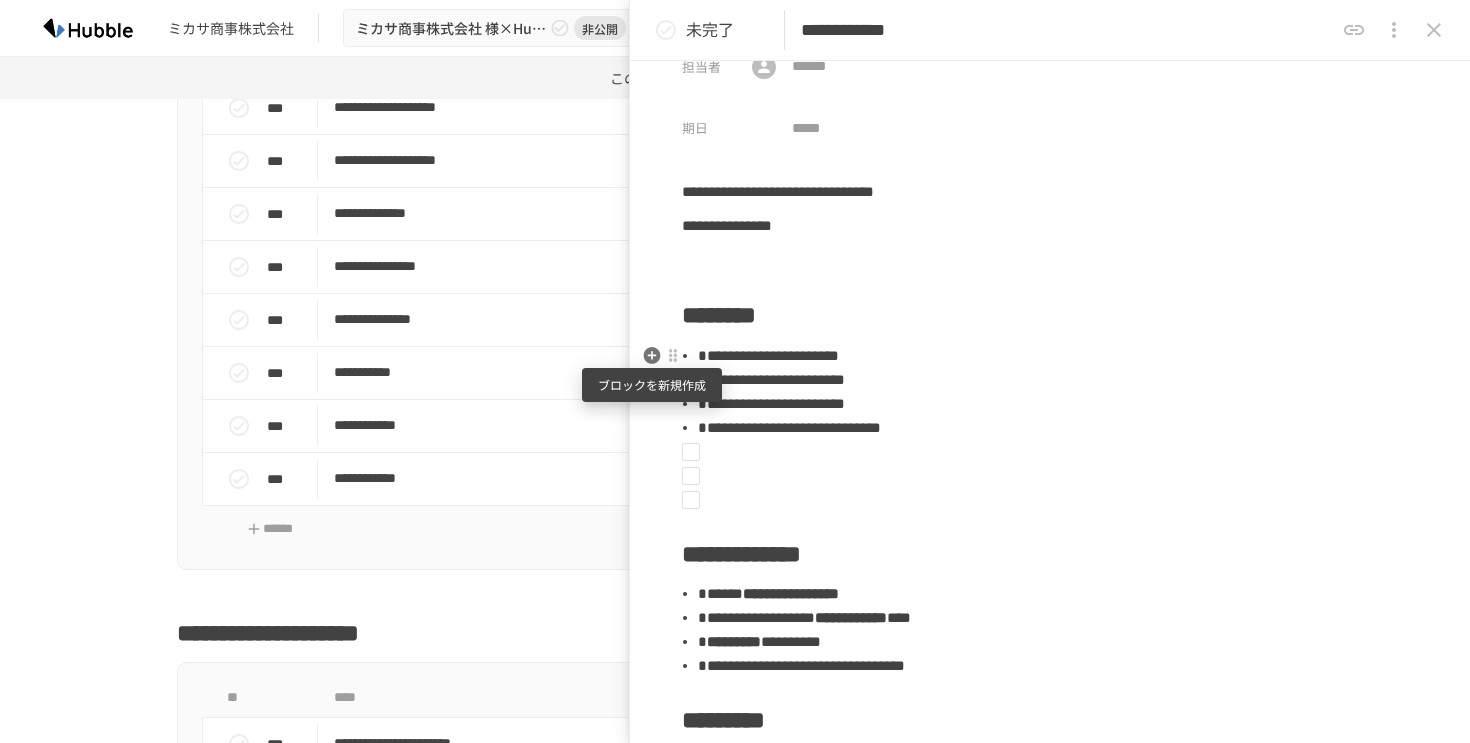 click 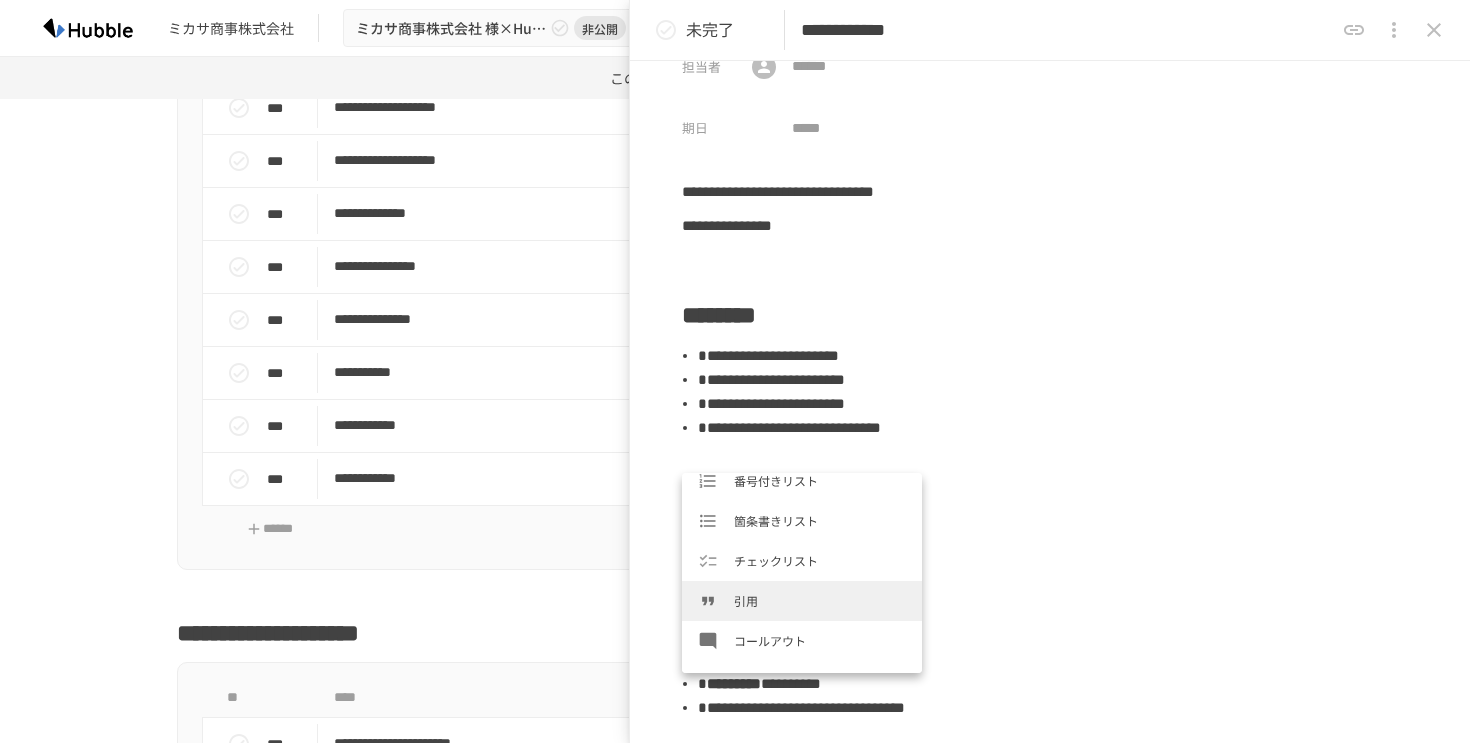 scroll, scrollTop: 210, scrollLeft: 0, axis: vertical 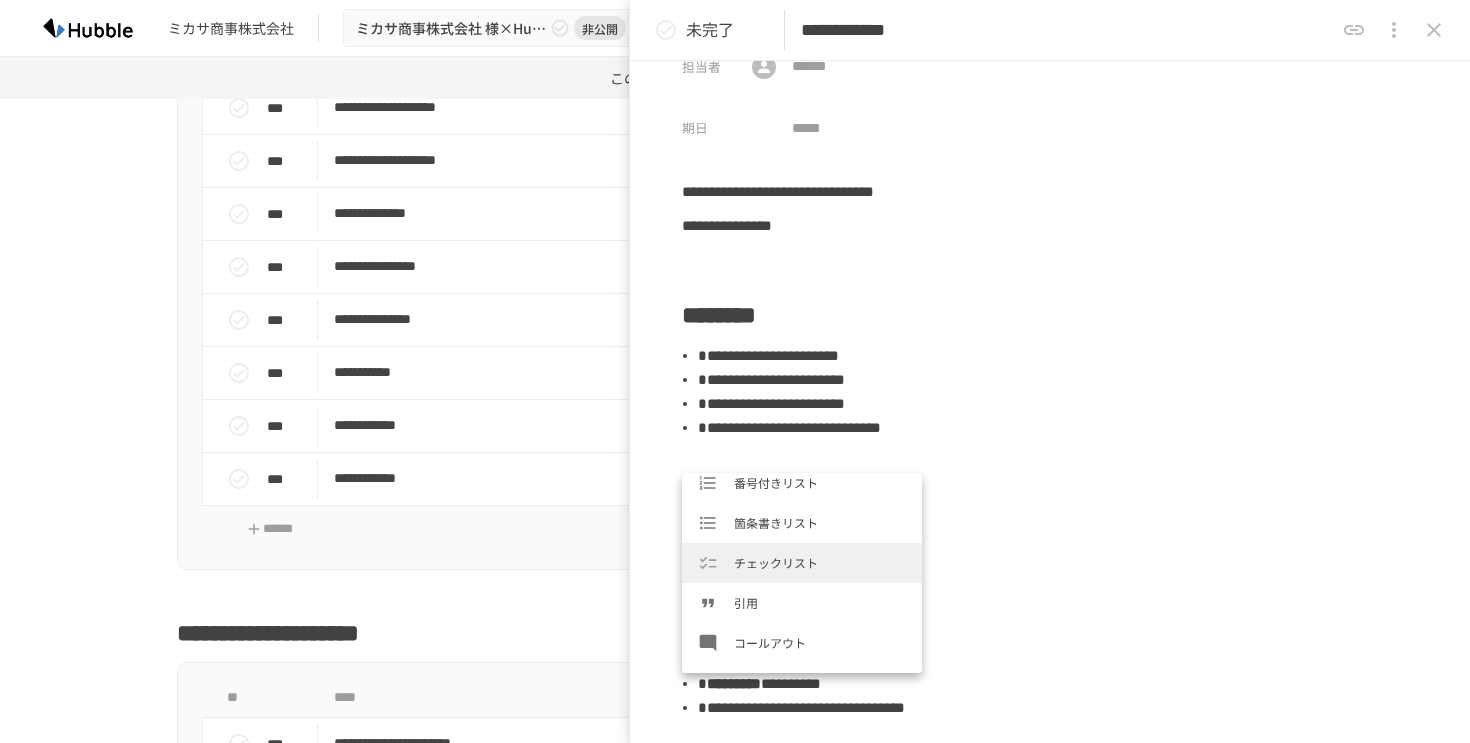 click on "チェックリスト" at bounding box center (820, 562) 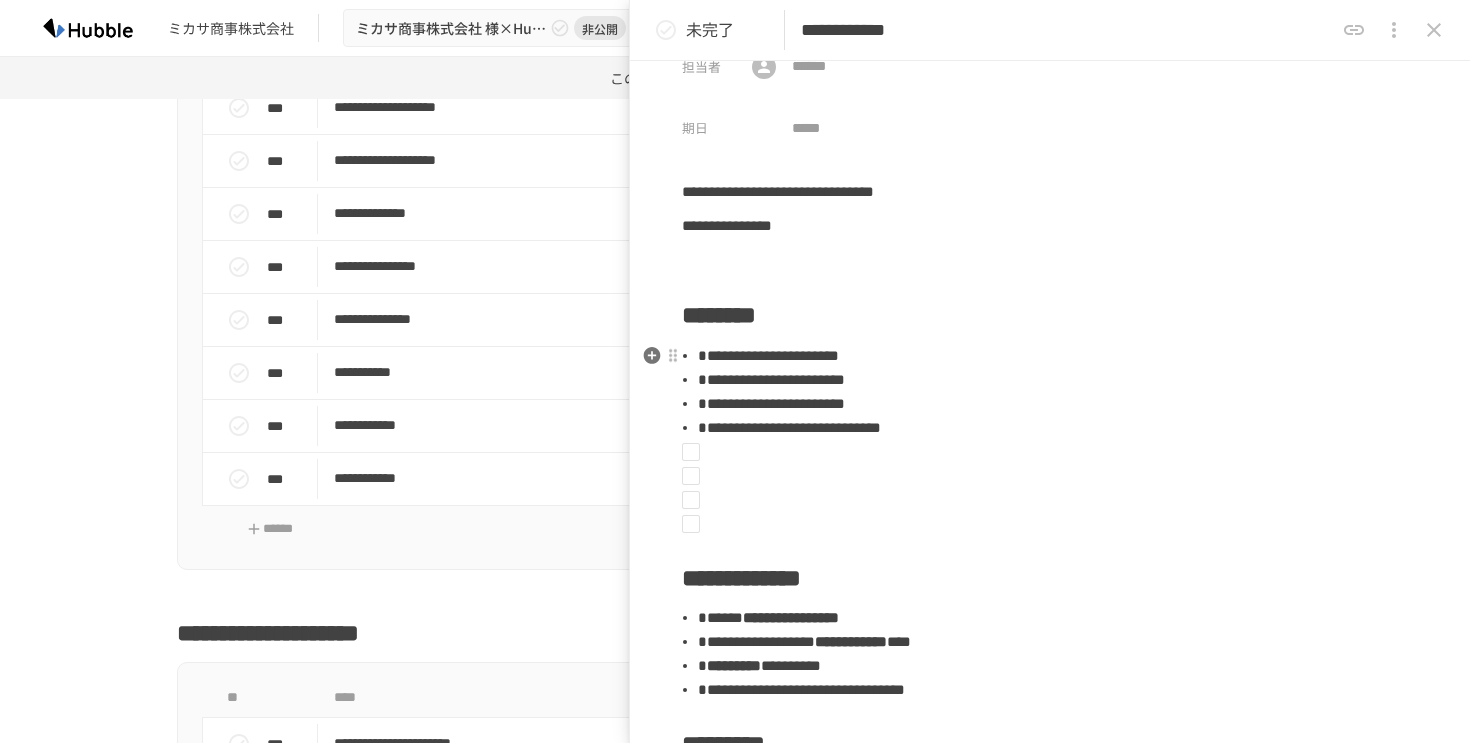 click on "**********" at bounding box center (768, 355) 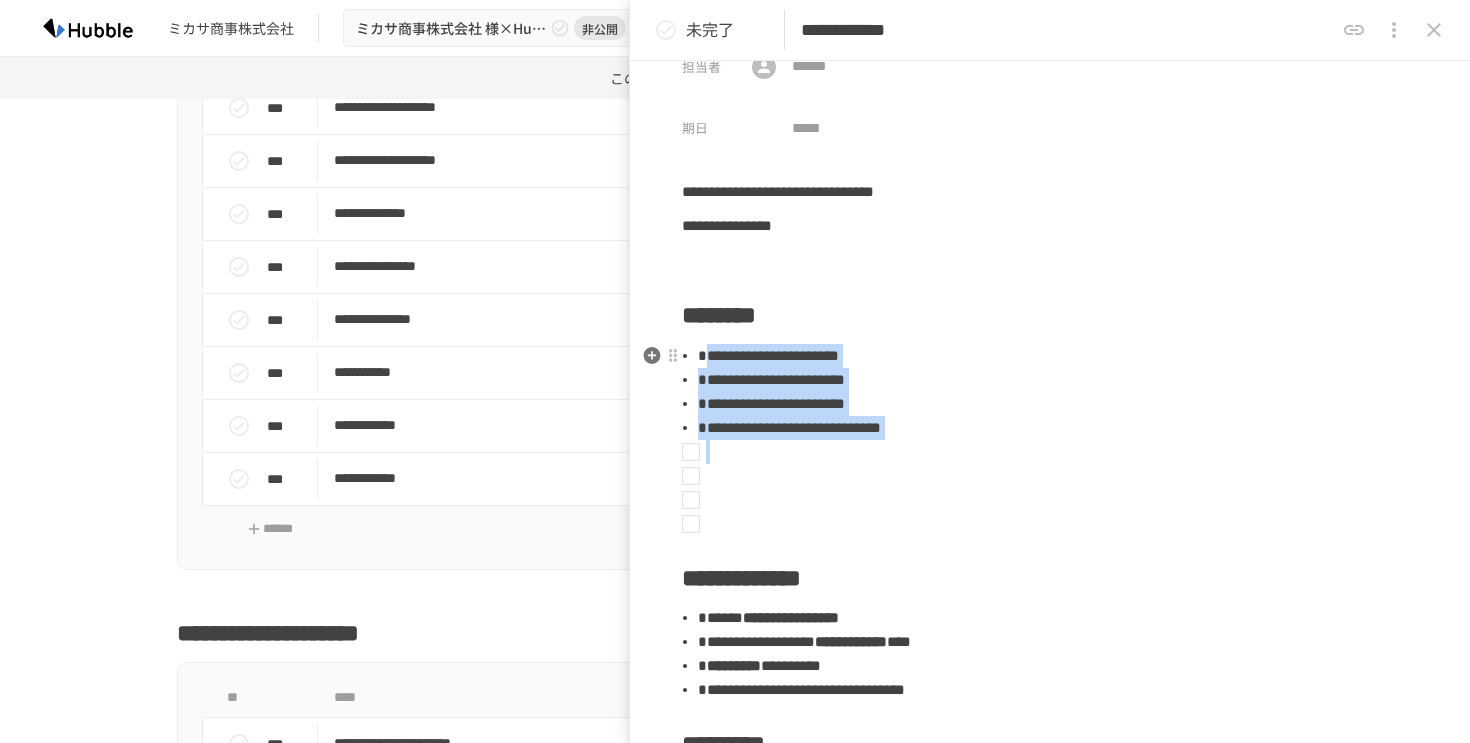 copy on "**********" 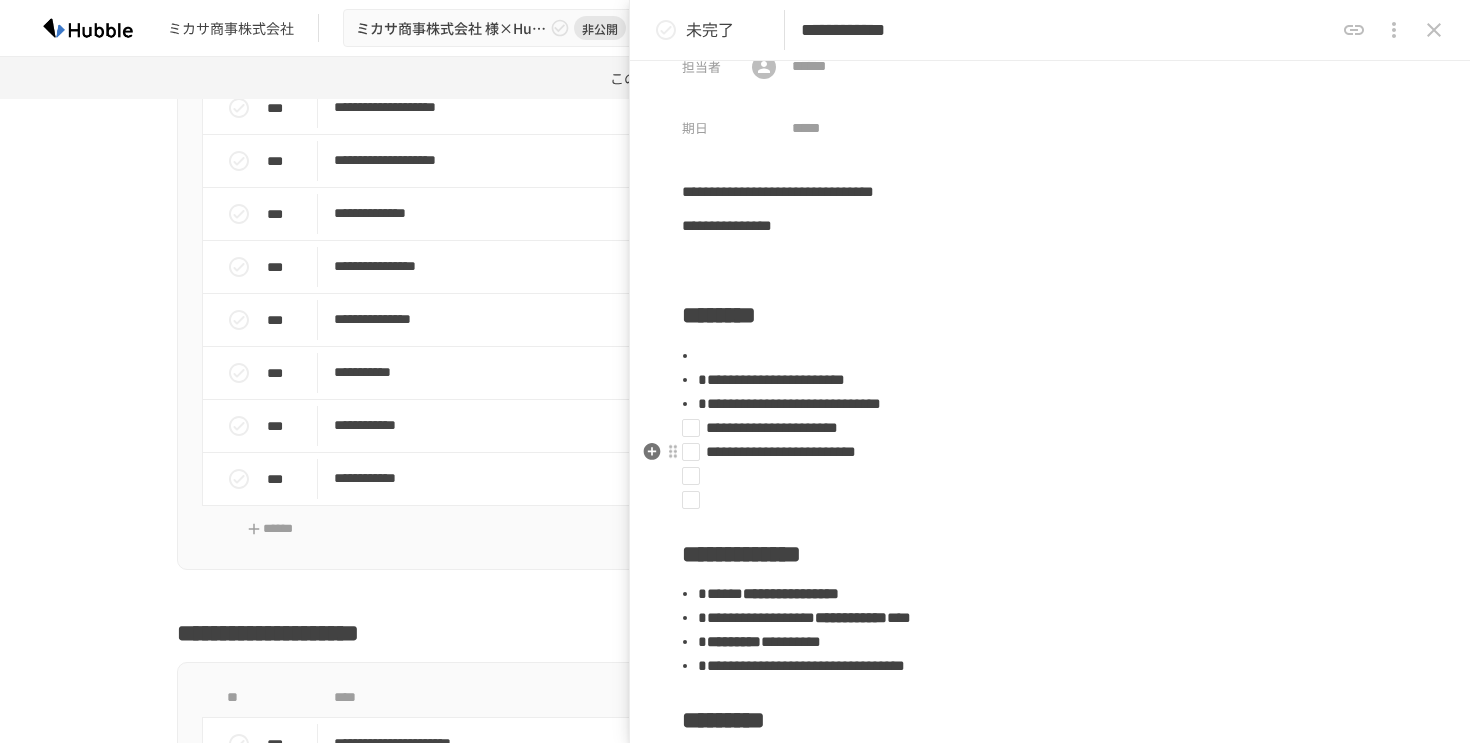 click on "**********" at bounding box center [781, 451] 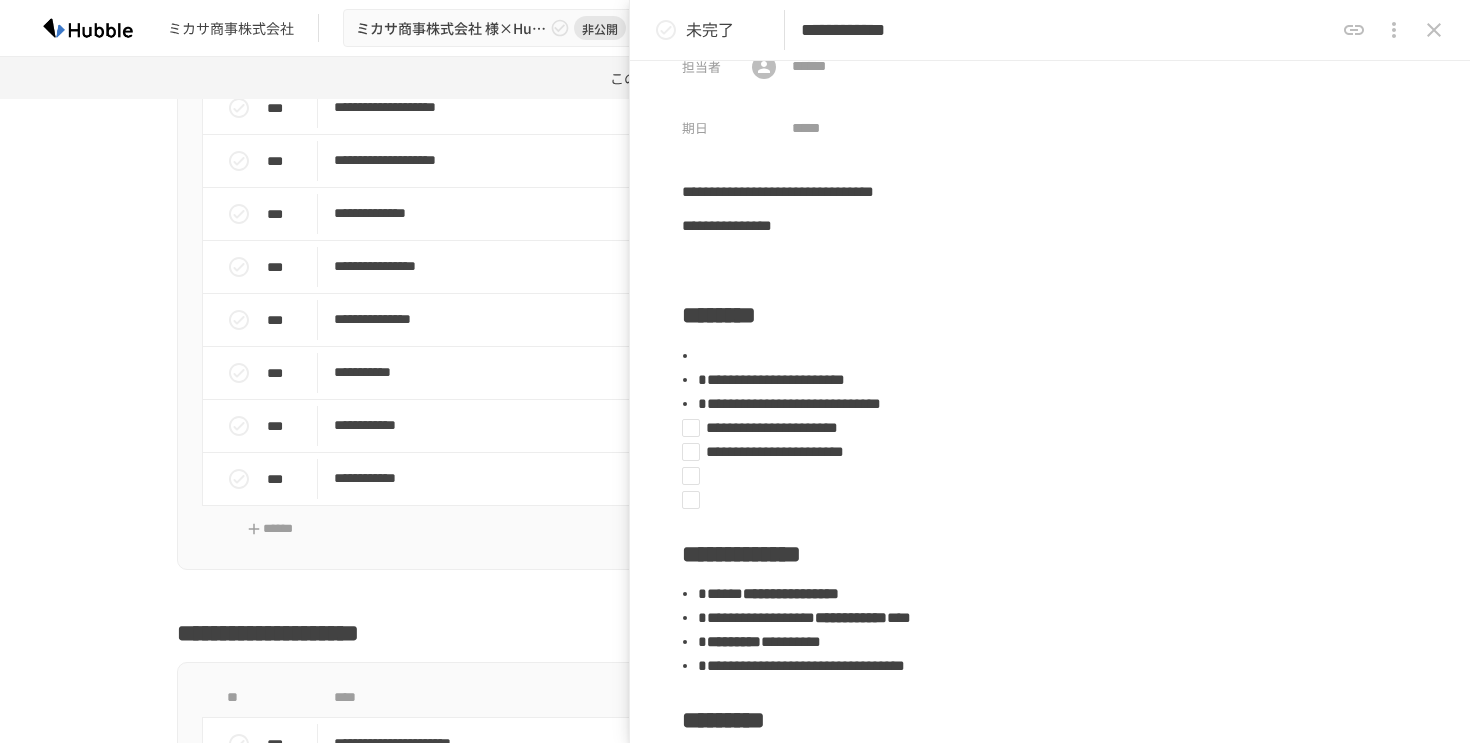 type on "*" 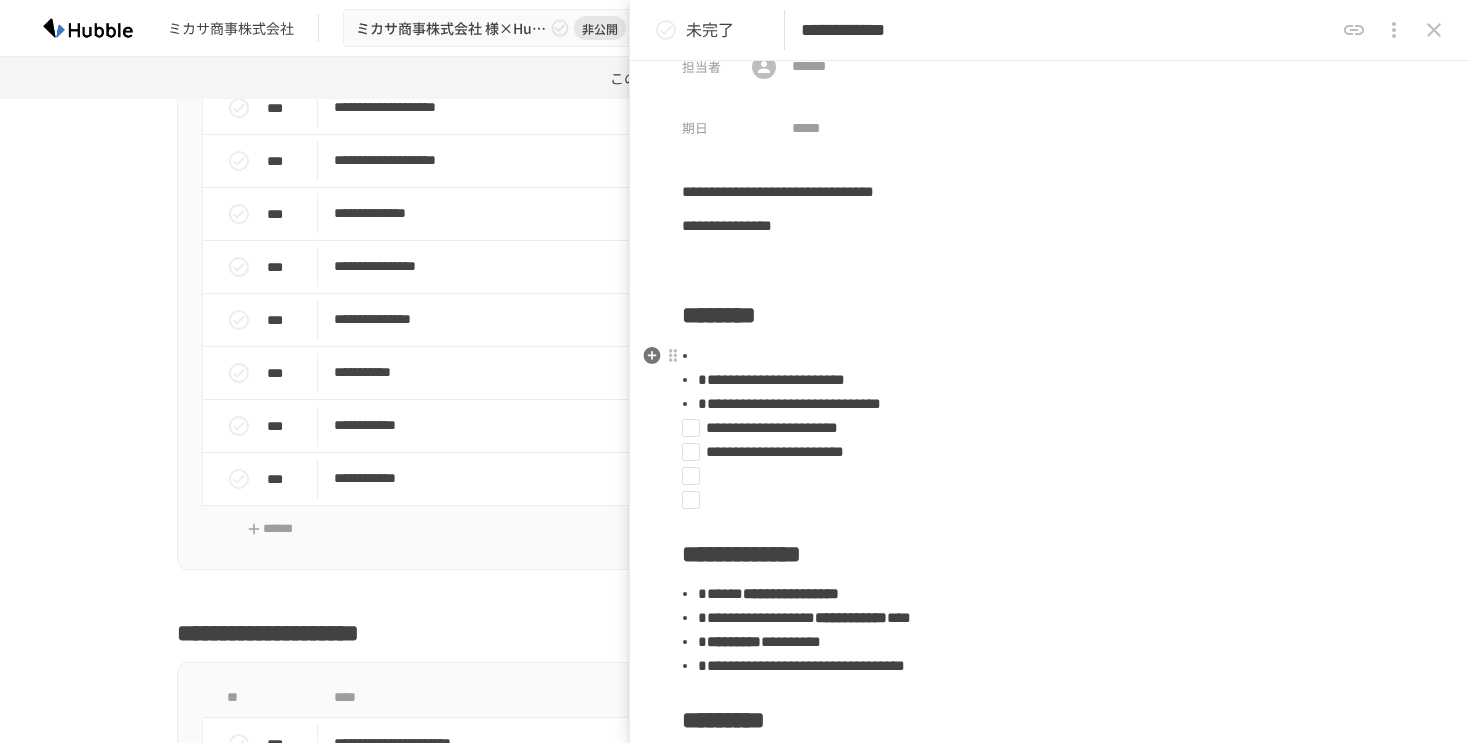 click on "**********" at bounding box center (771, 379) 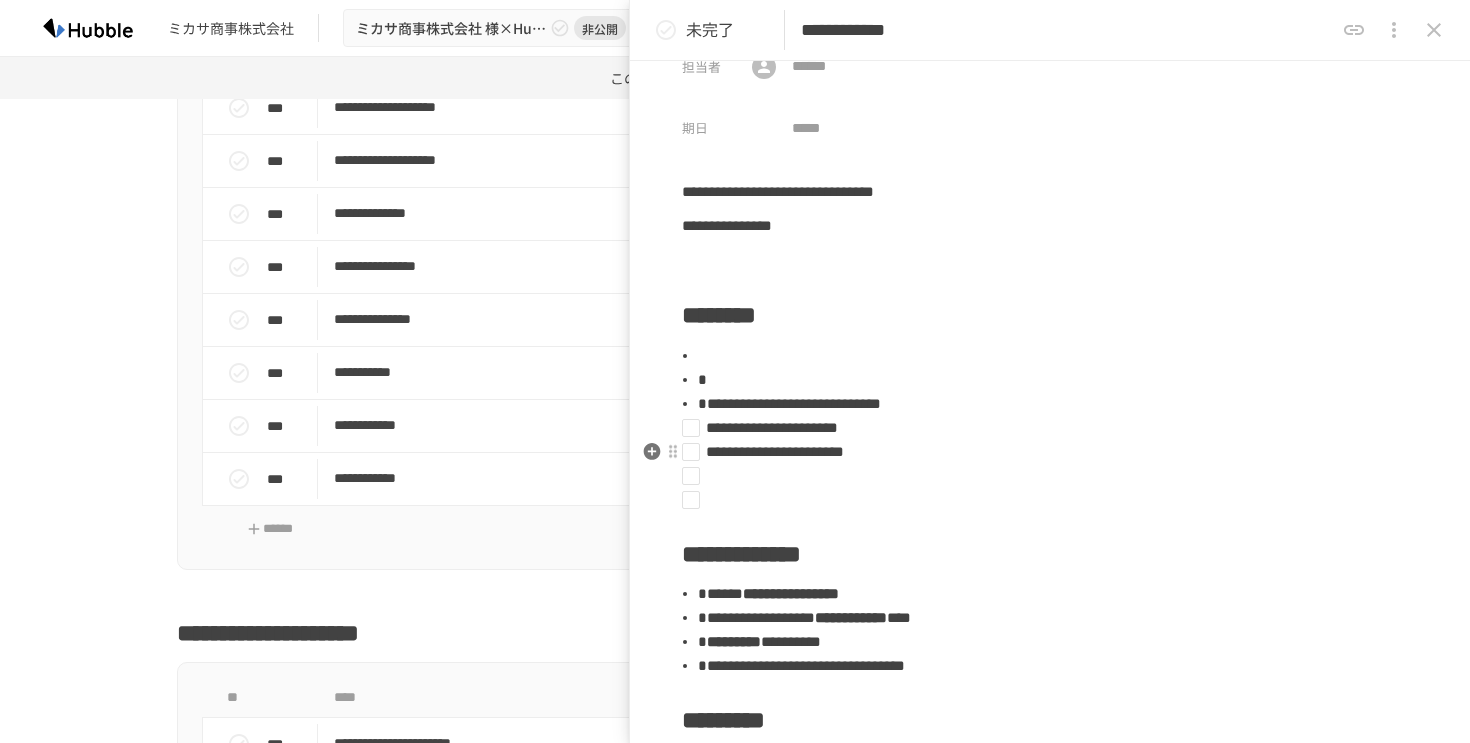 click at bounding box center [1042, 476] 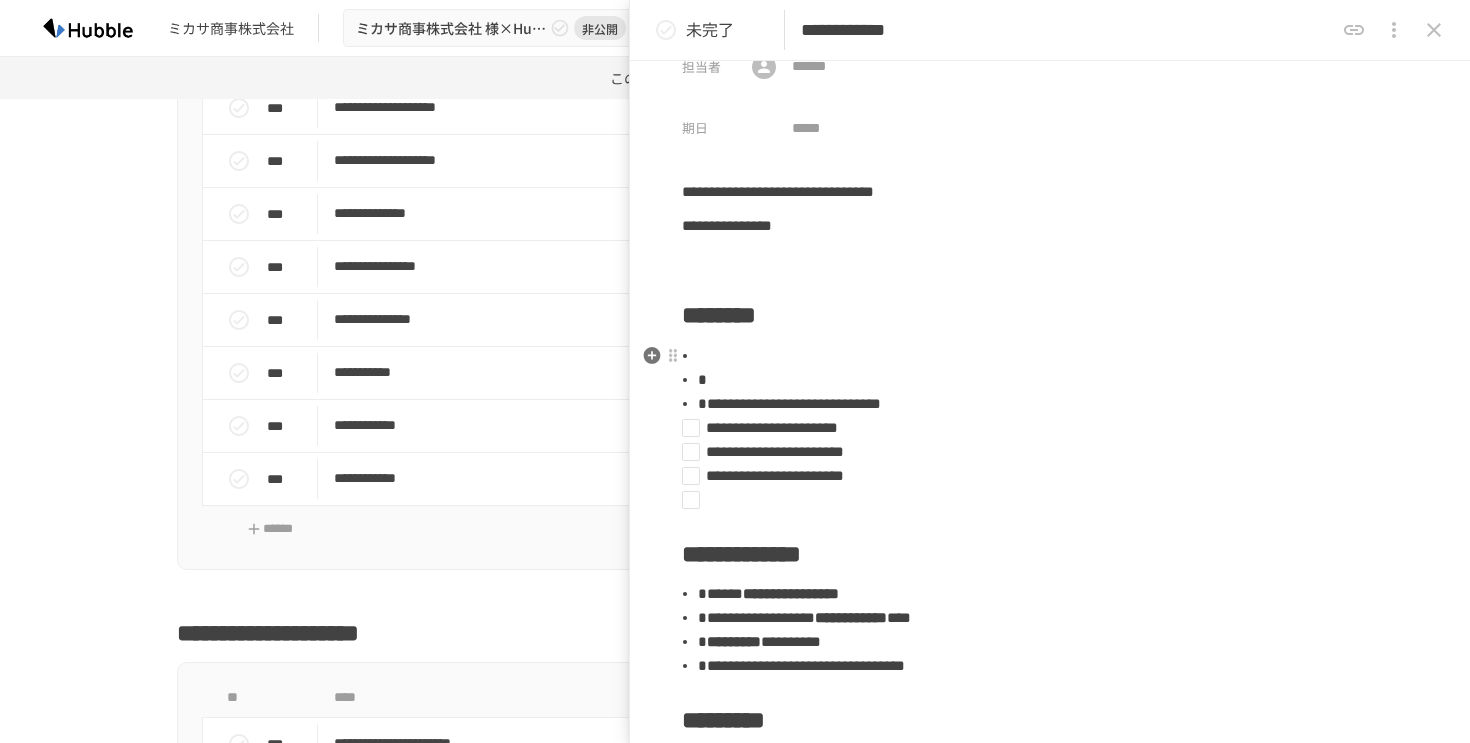 click on "**********" at bounding box center [789, 403] 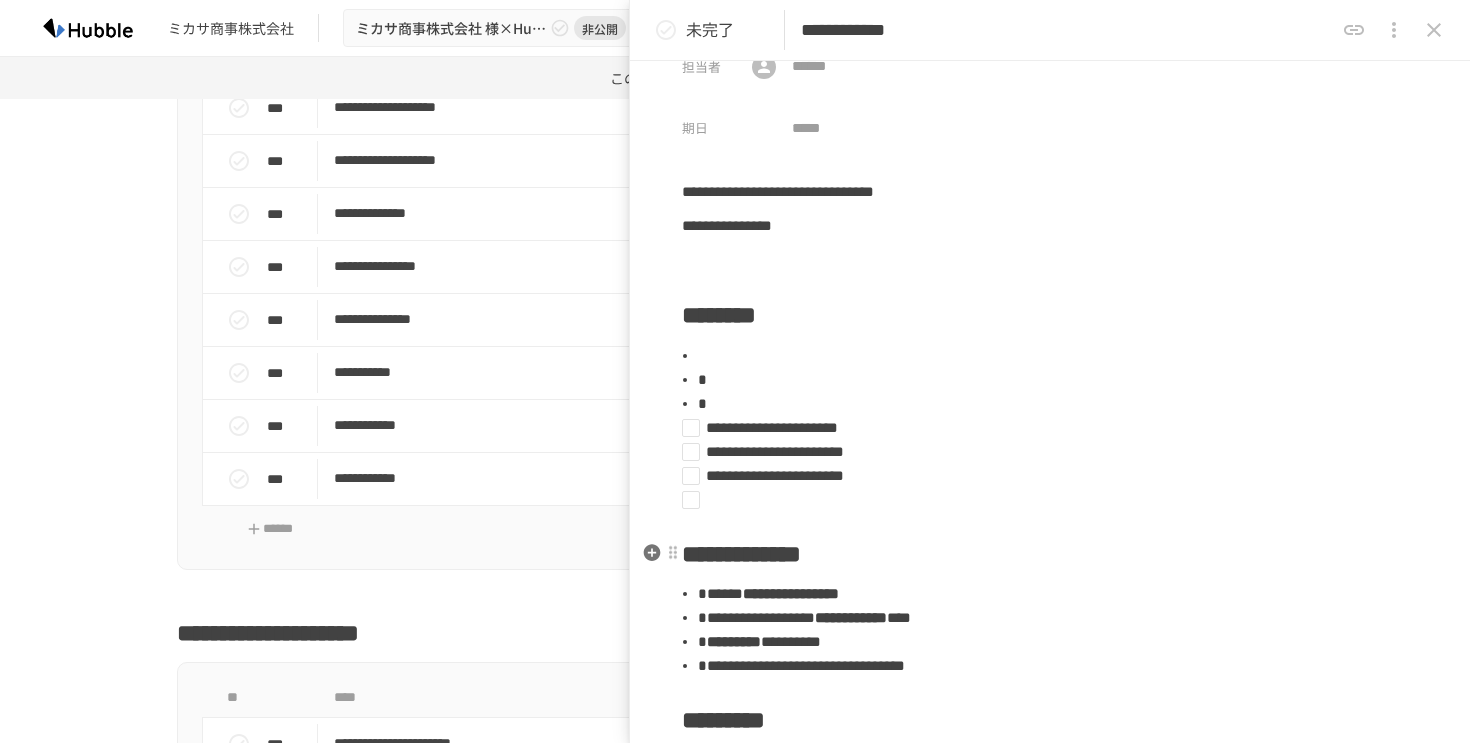 click on "**********" at bounding box center (1050, 1010) 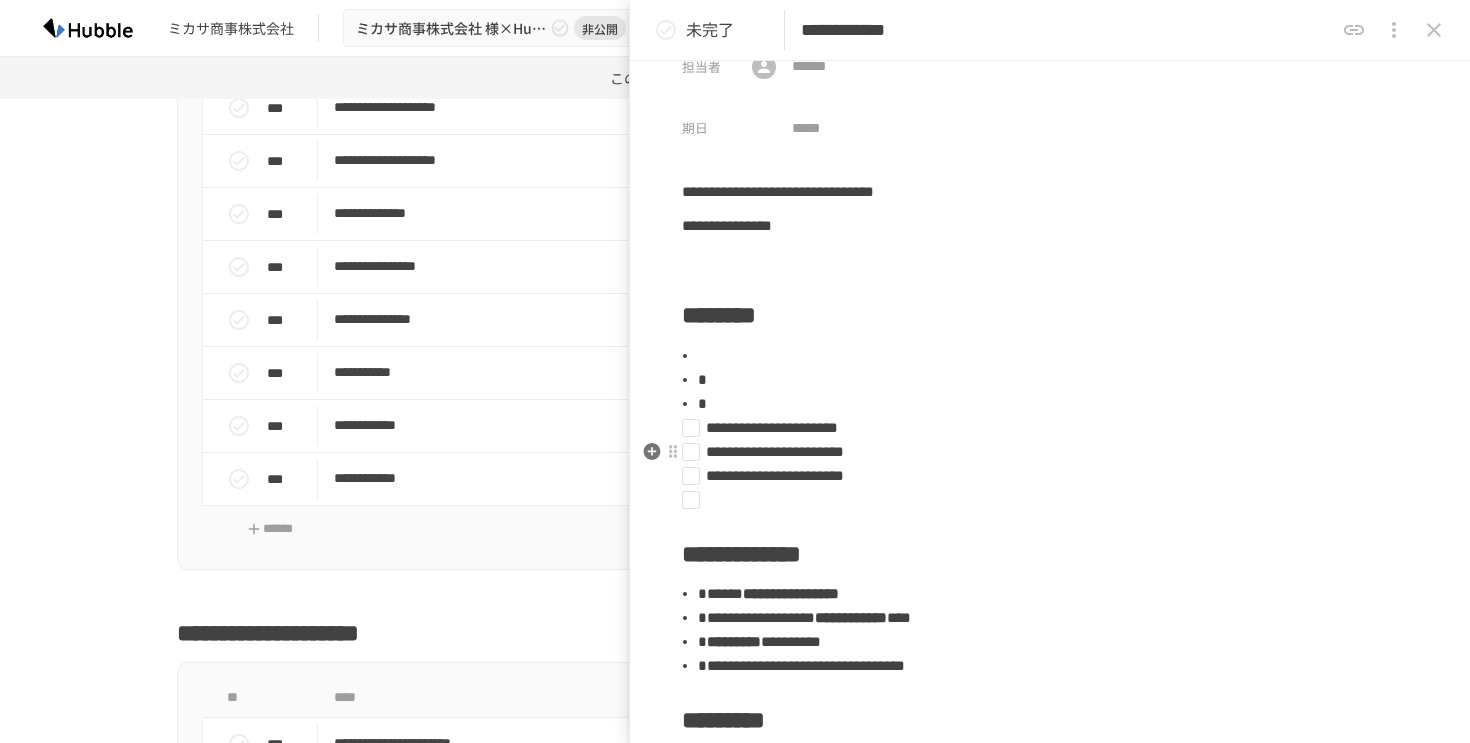 click at bounding box center [1042, 500] 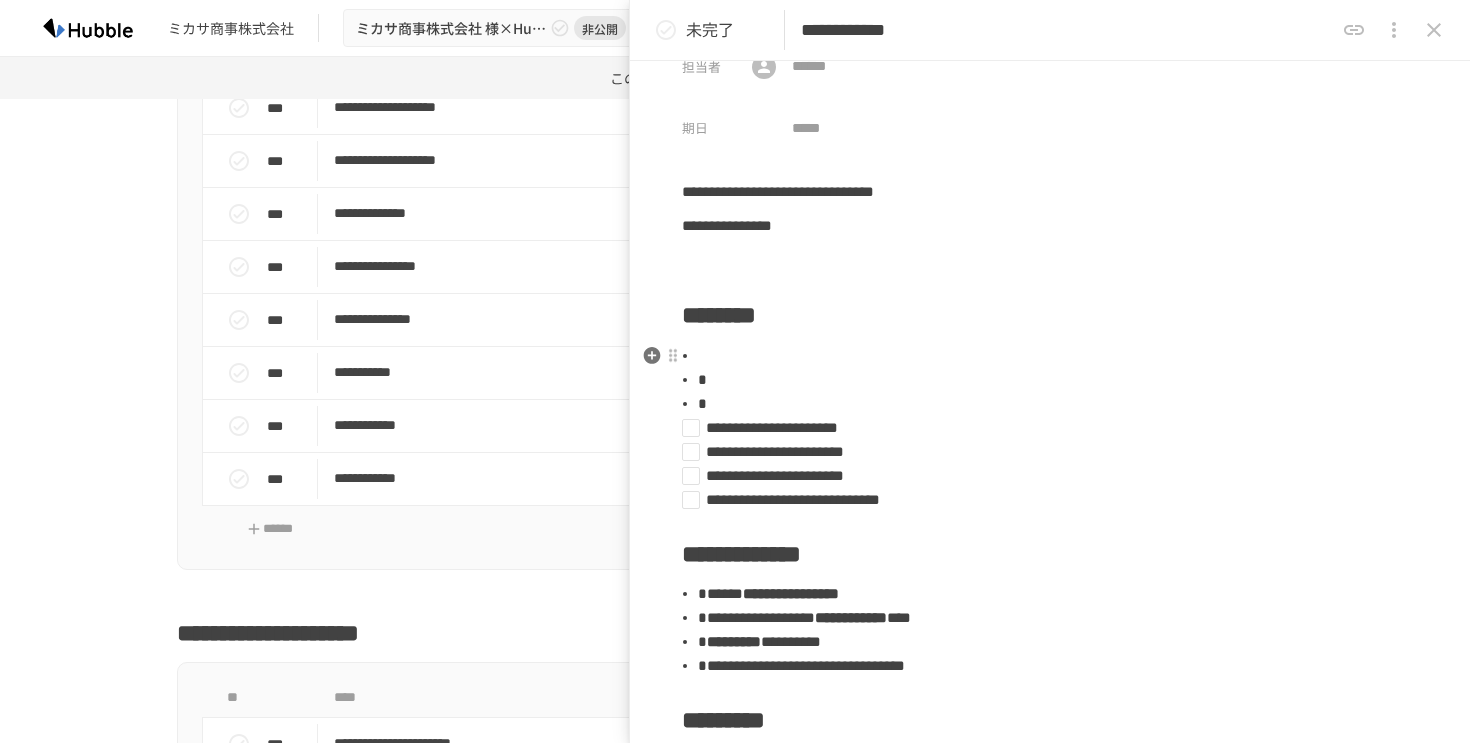 click at bounding box center (1058, 404) 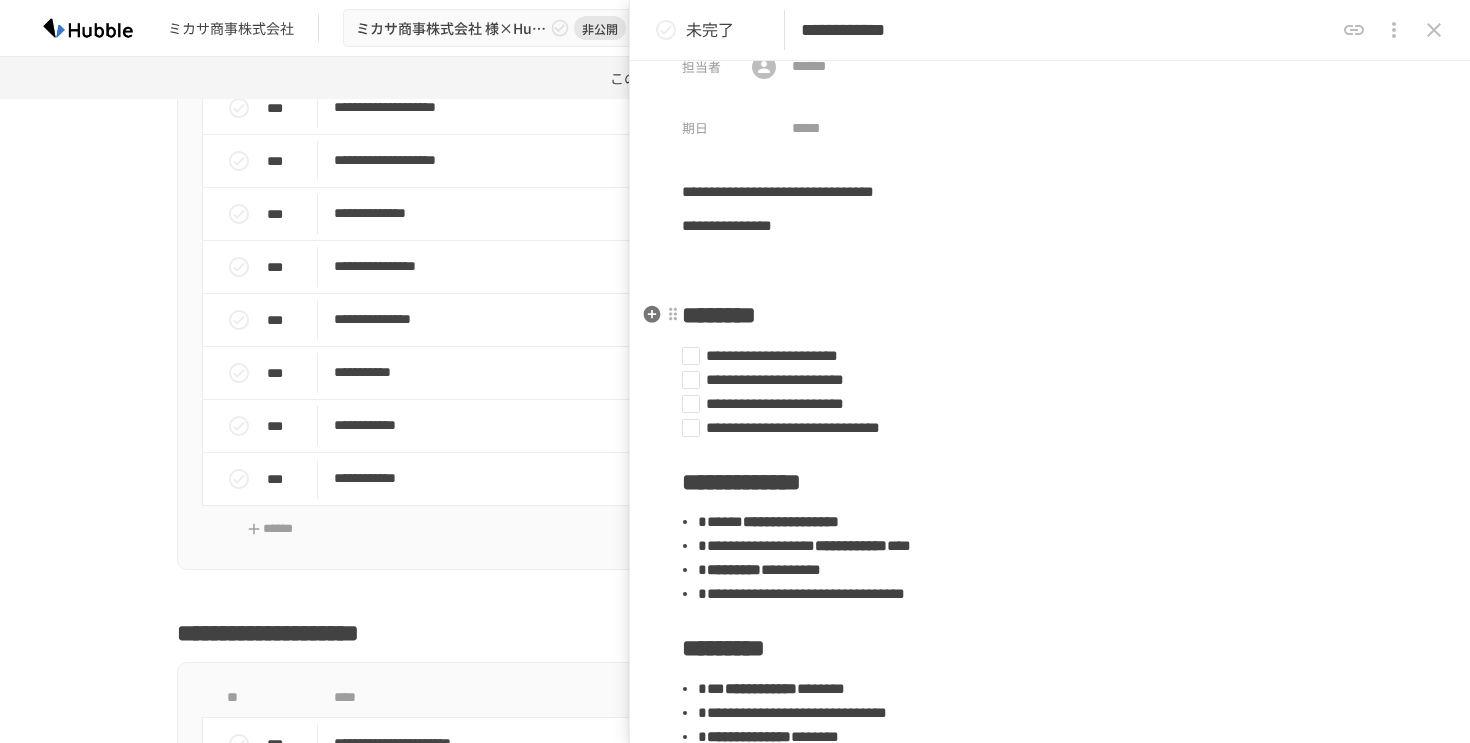 click on "**********" at bounding box center [1050, 974] 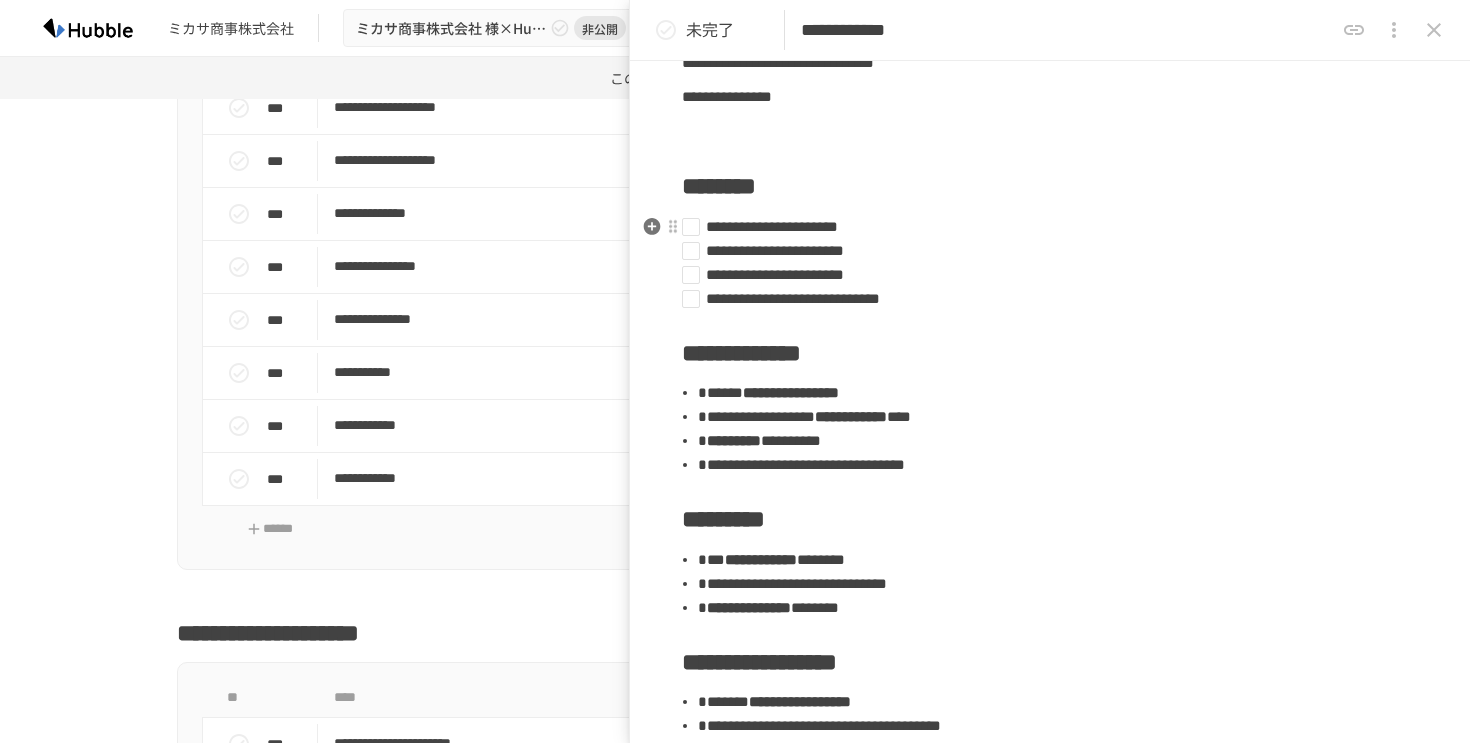 scroll, scrollTop: 201, scrollLeft: 0, axis: vertical 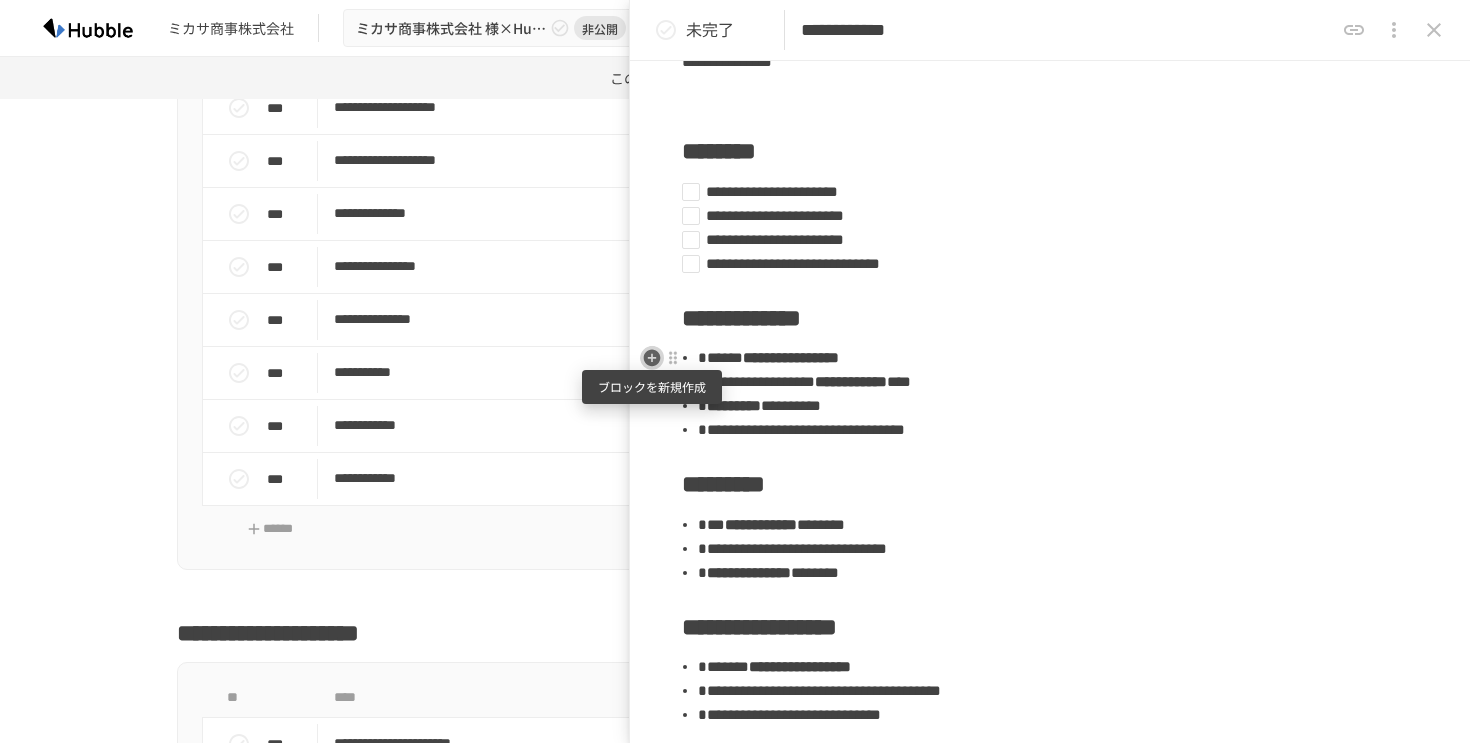 click 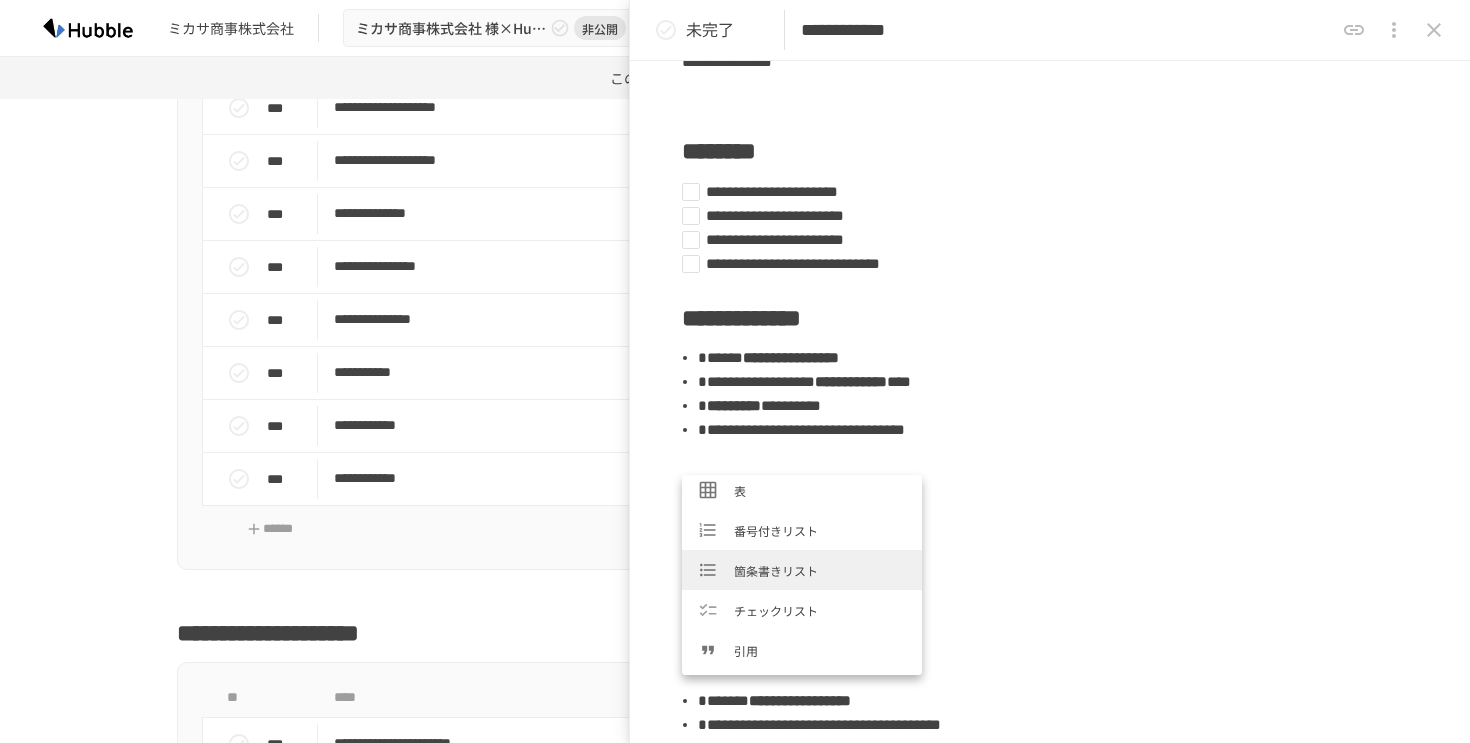 scroll, scrollTop: 170, scrollLeft: 0, axis: vertical 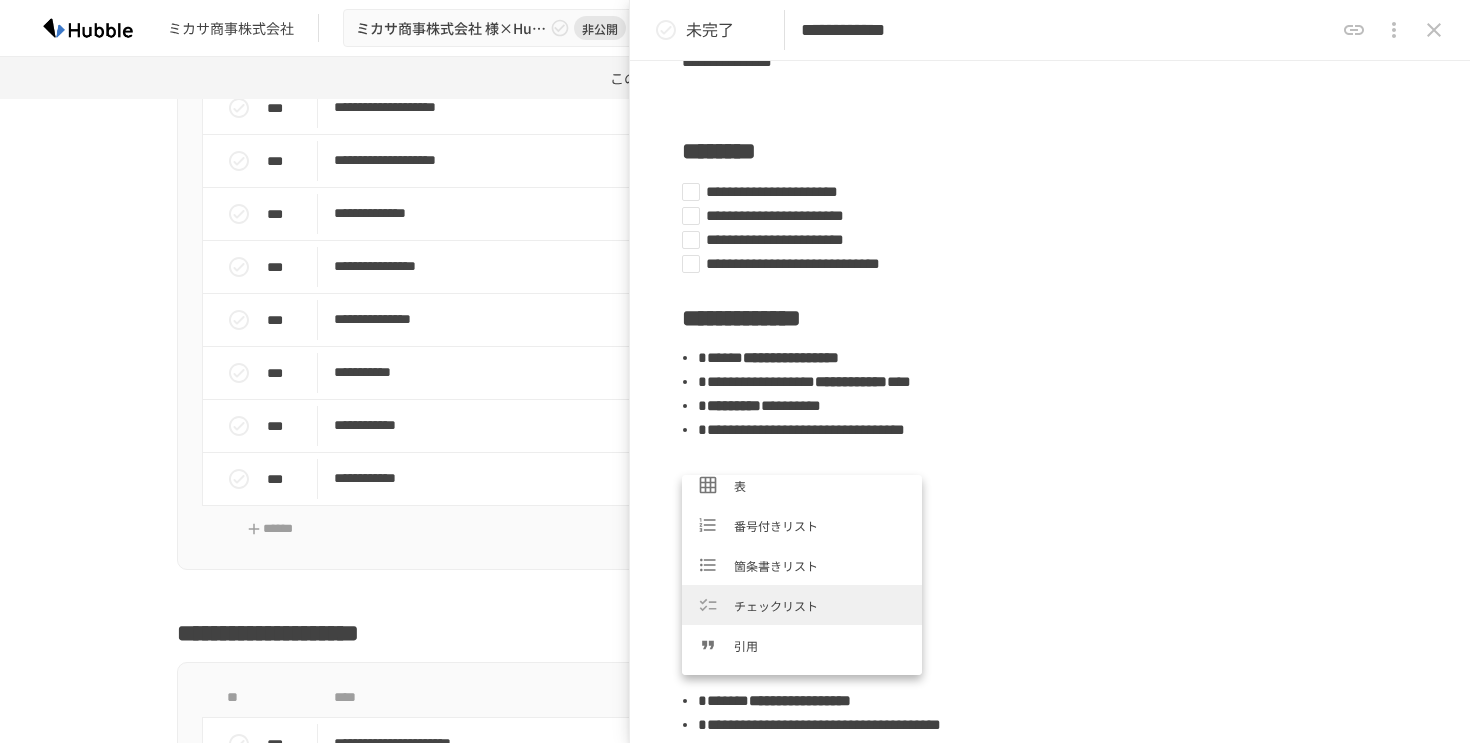 click on "チェックリスト" at bounding box center [820, 605] 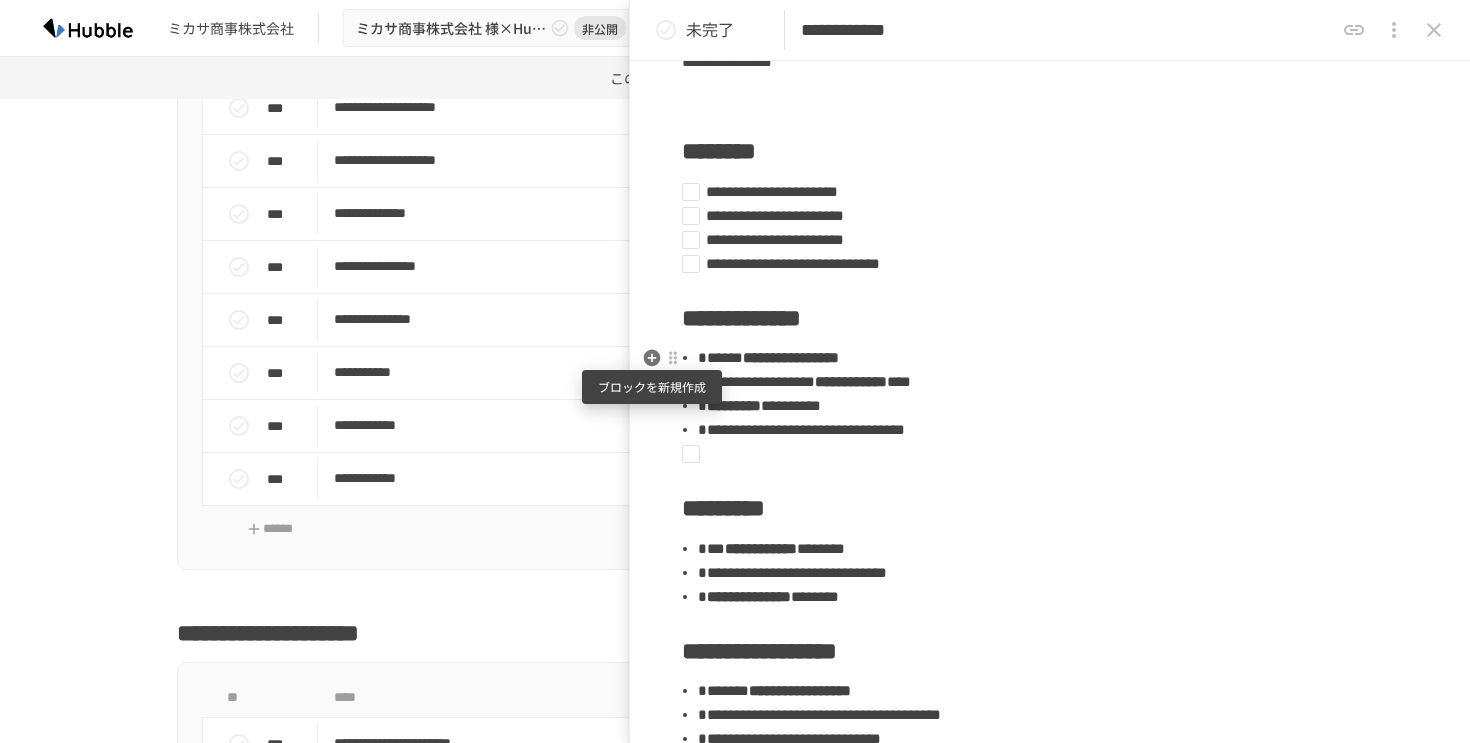 click 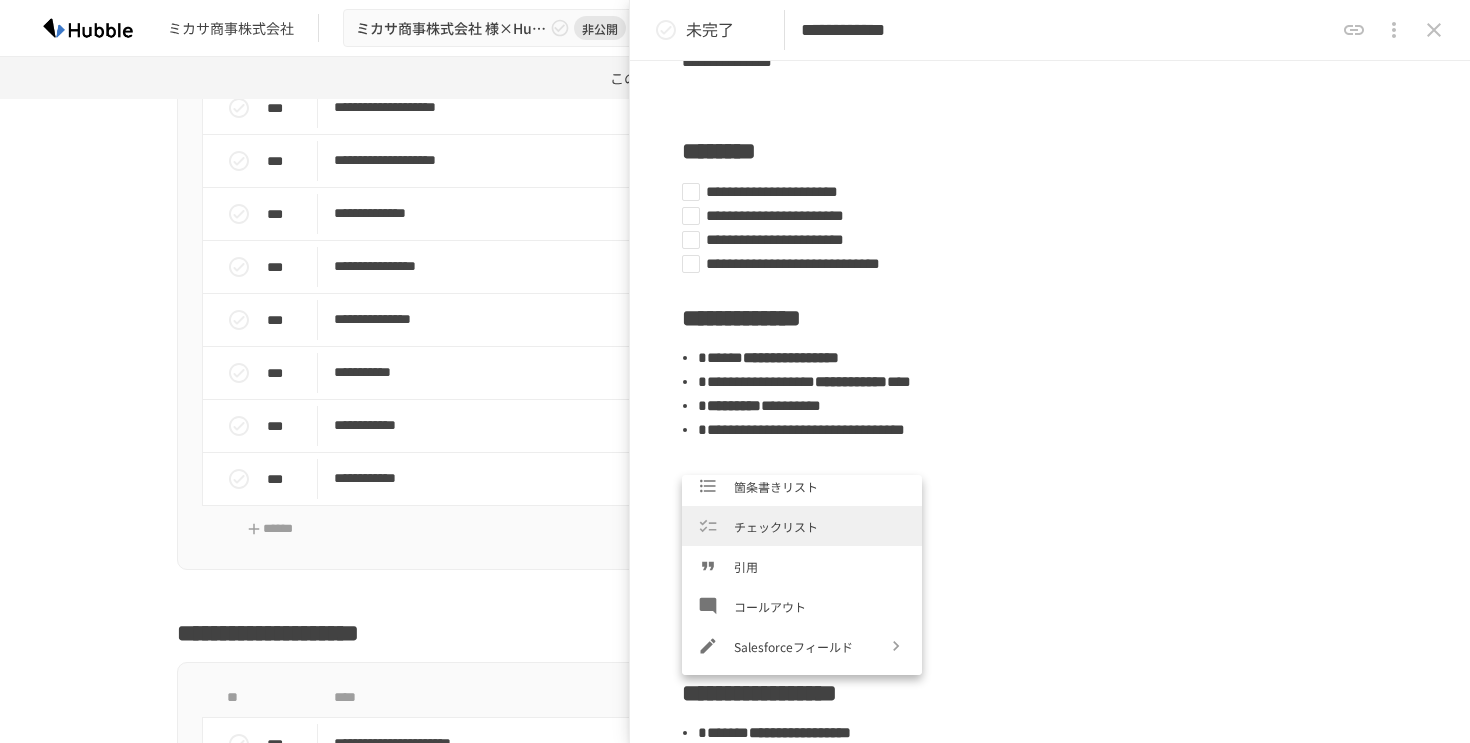 scroll, scrollTop: 253, scrollLeft: 0, axis: vertical 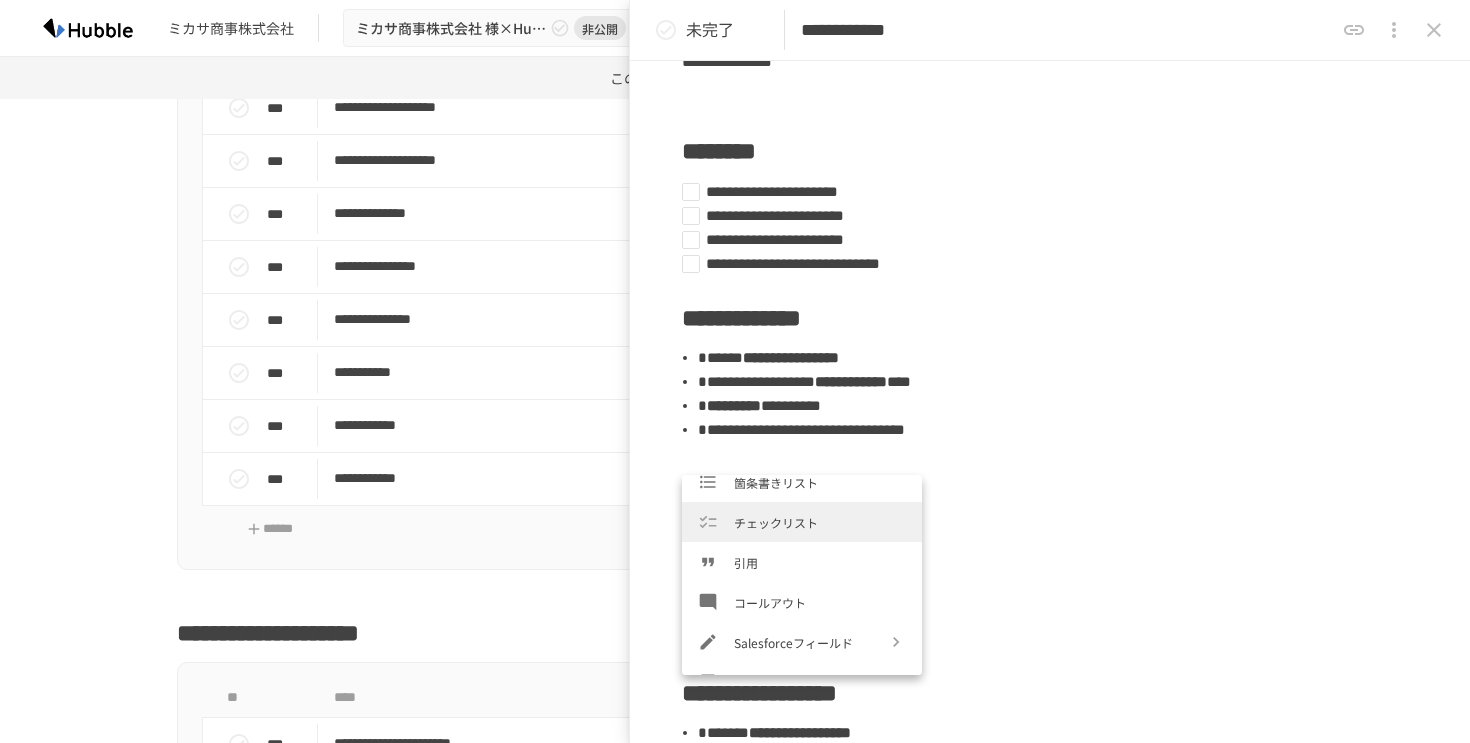 click on "チェックリスト" at bounding box center [820, 522] 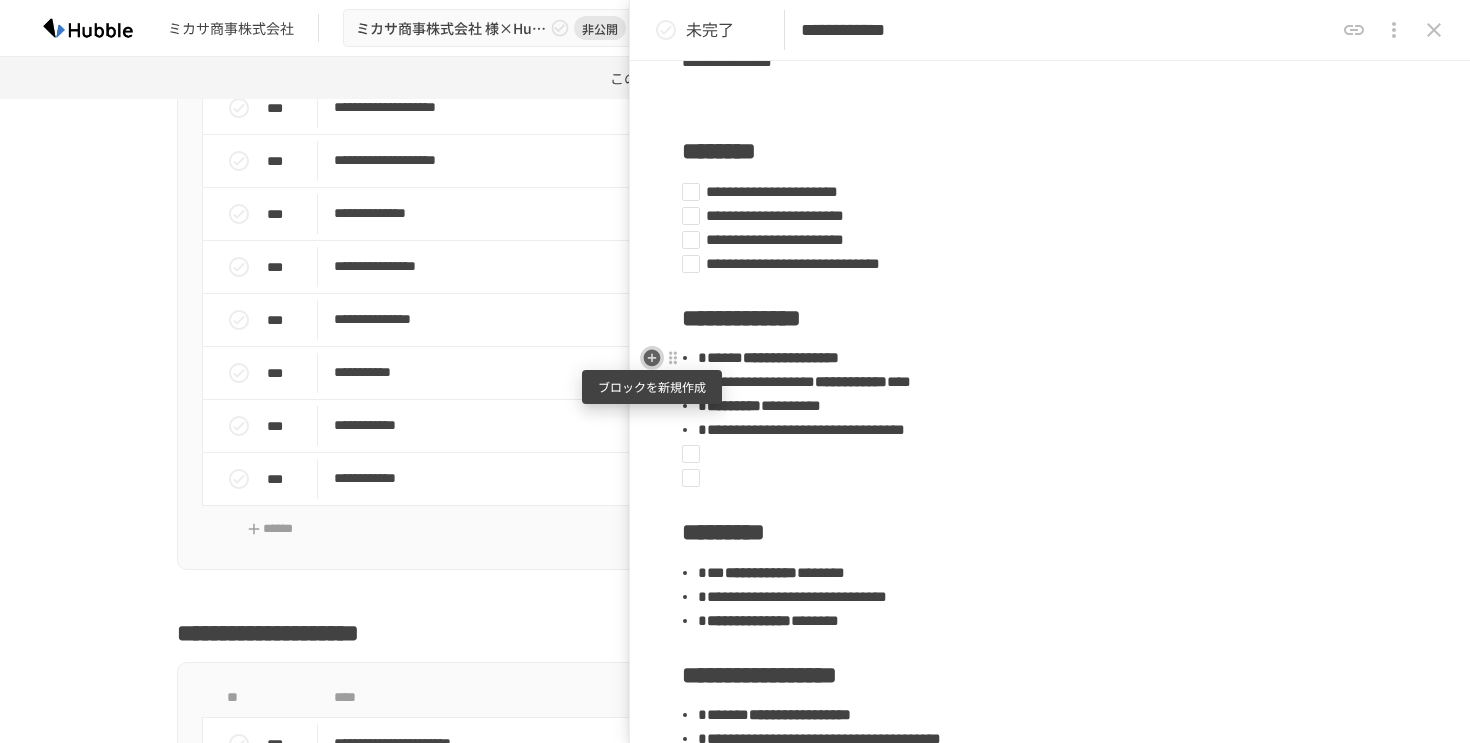 click 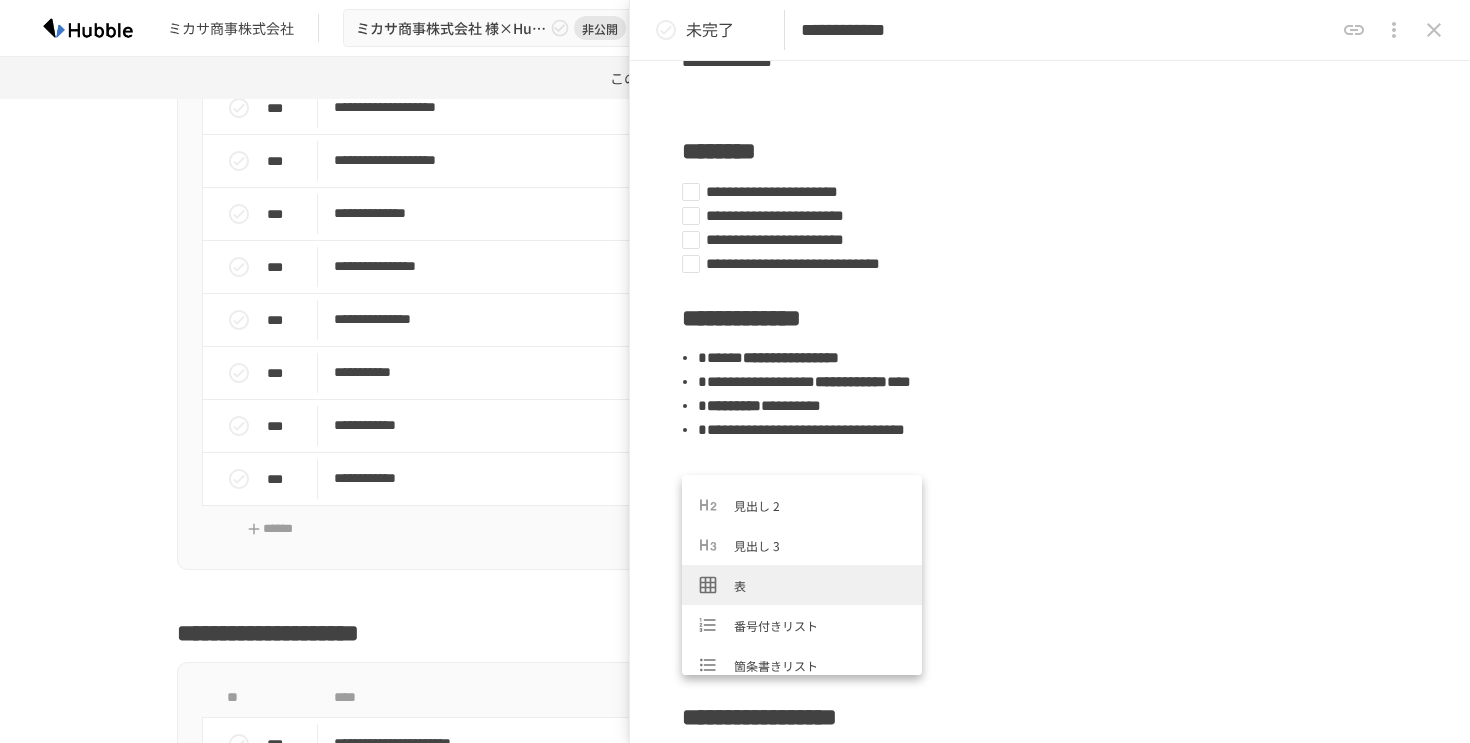 scroll, scrollTop: 159, scrollLeft: 0, axis: vertical 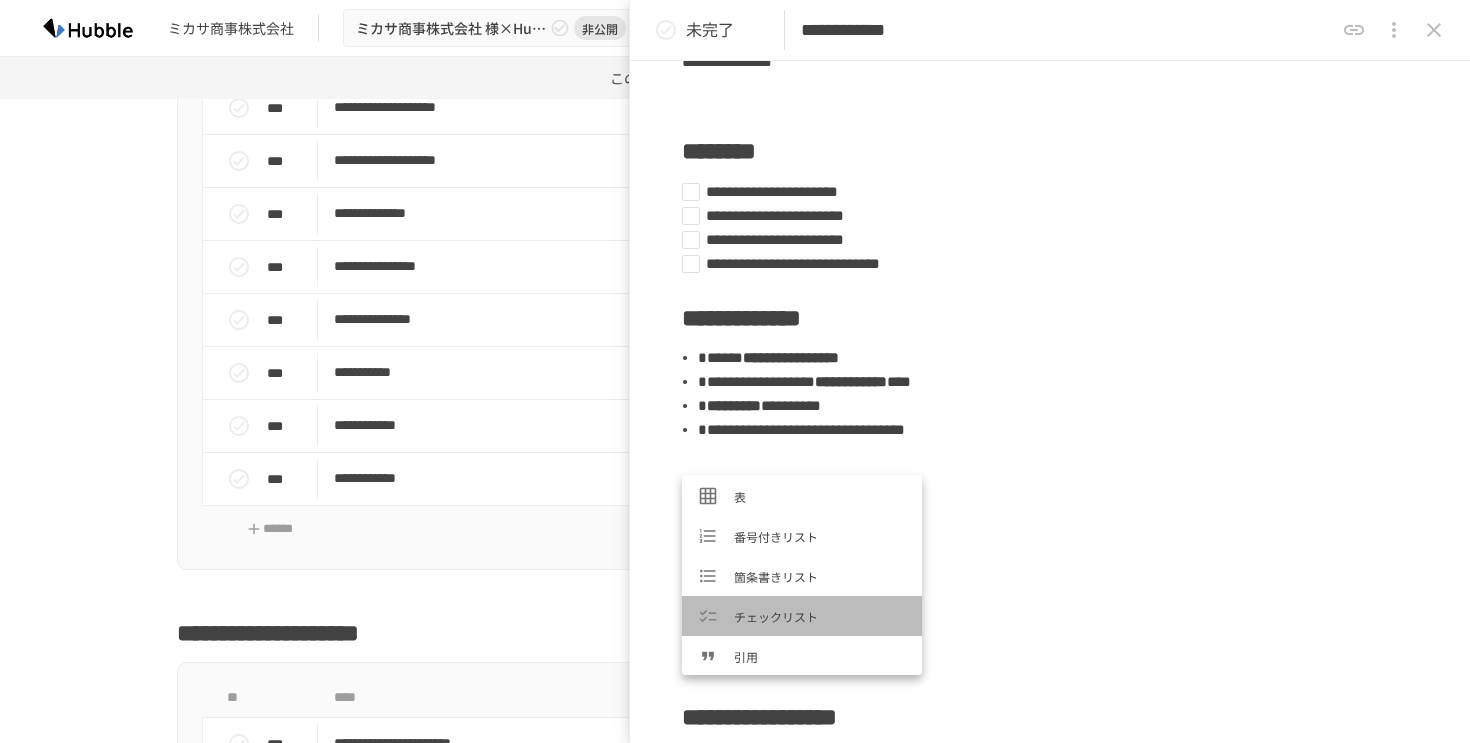 click on "チェックリスト" at bounding box center [820, 616] 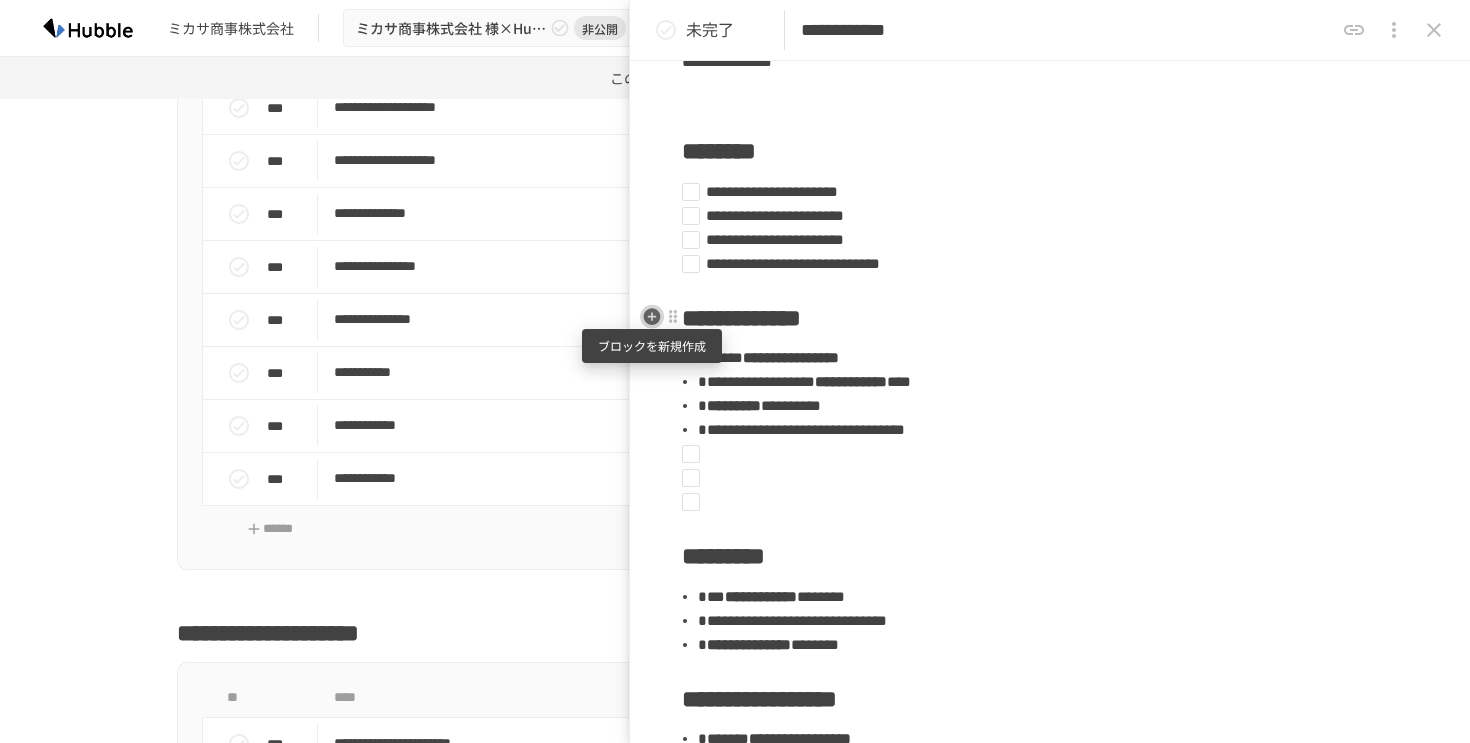 click 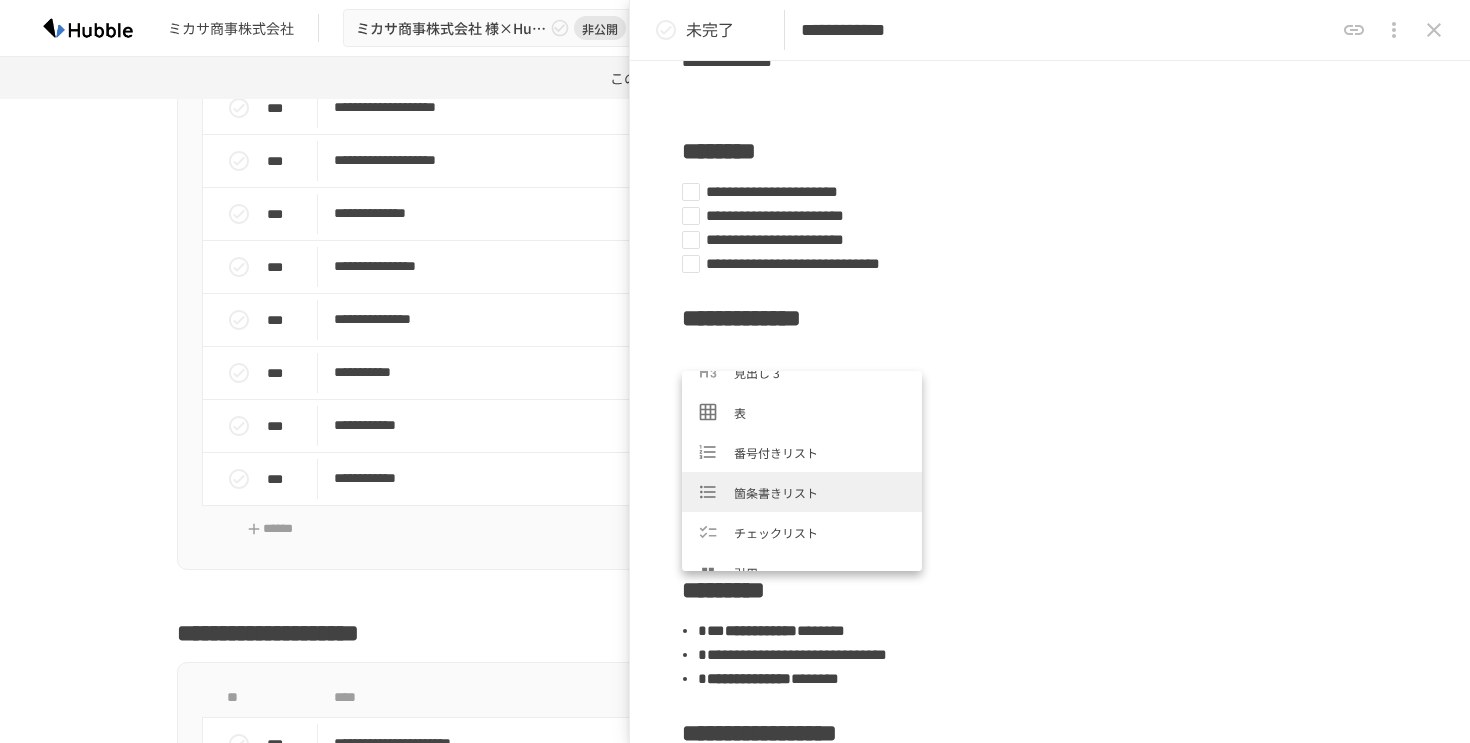 scroll, scrollTop: 117, scrollLeft: 0, axis: vertical 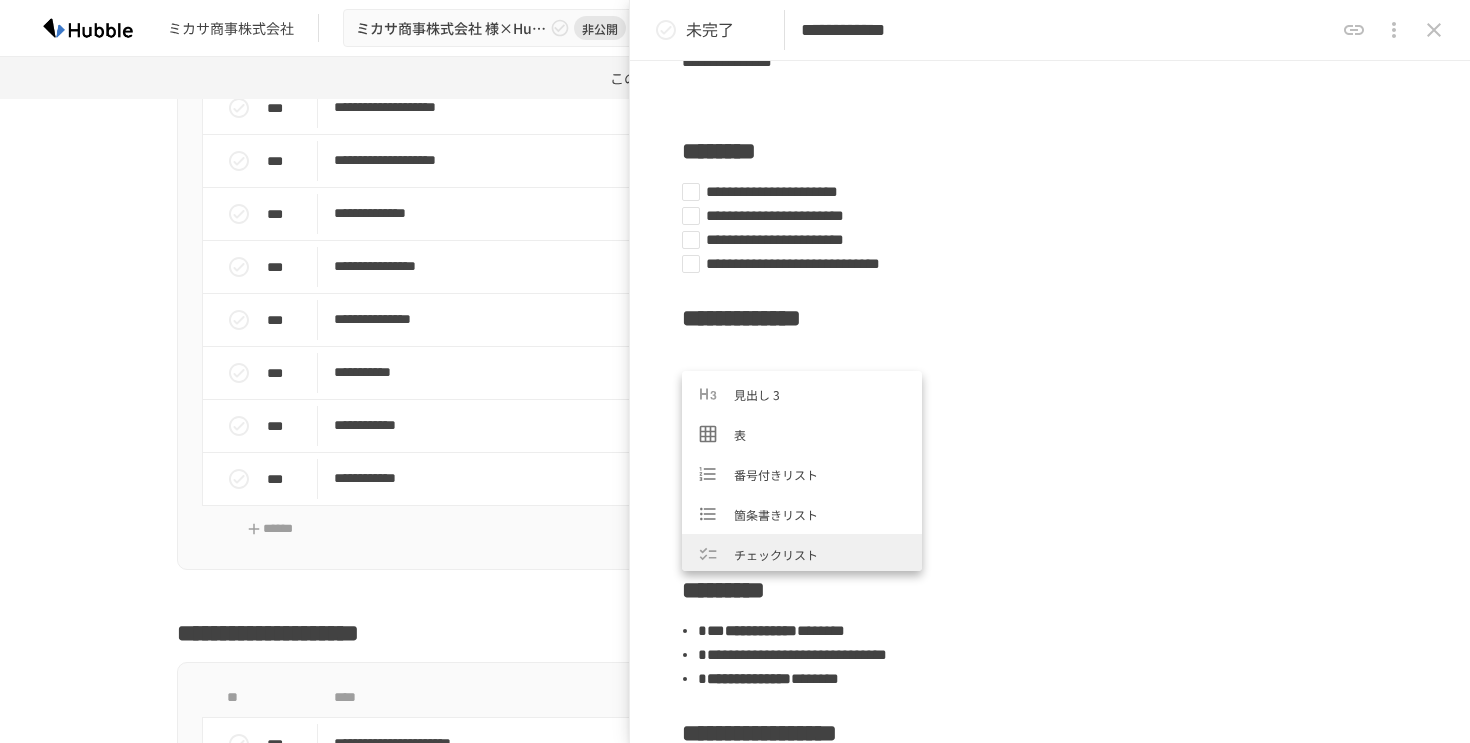 click on "チェックリスト" at bounding box center (820, 554) 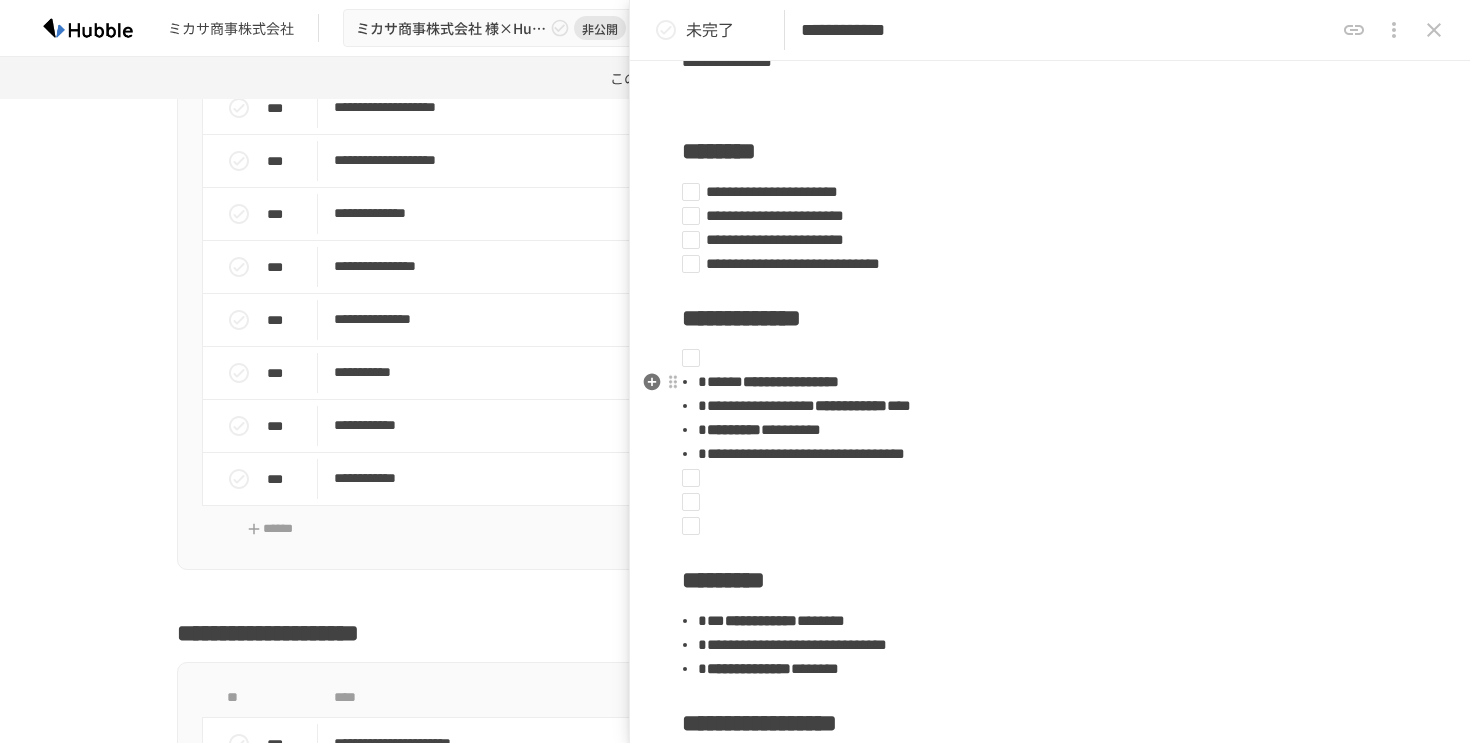 click on "******" at bounding box center [720, 381] 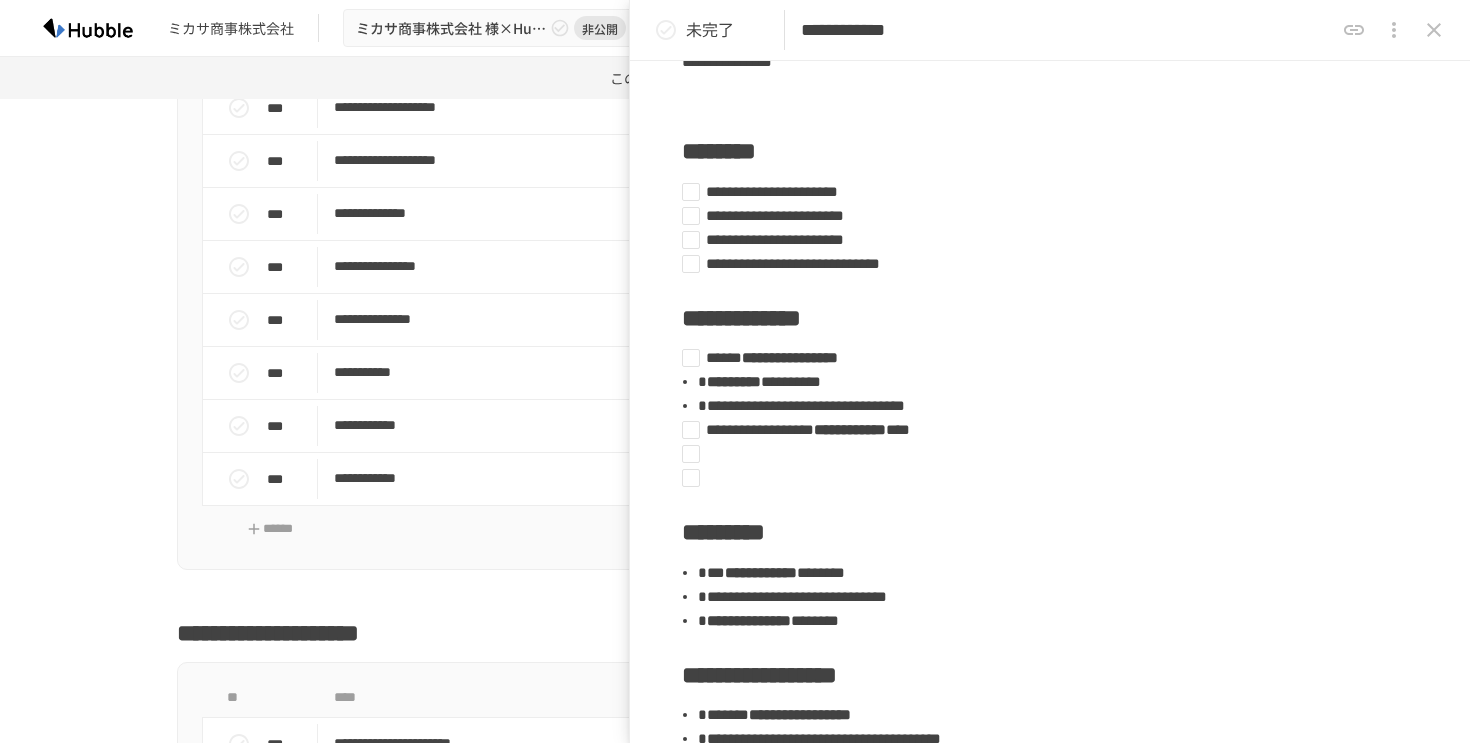 type on "*" 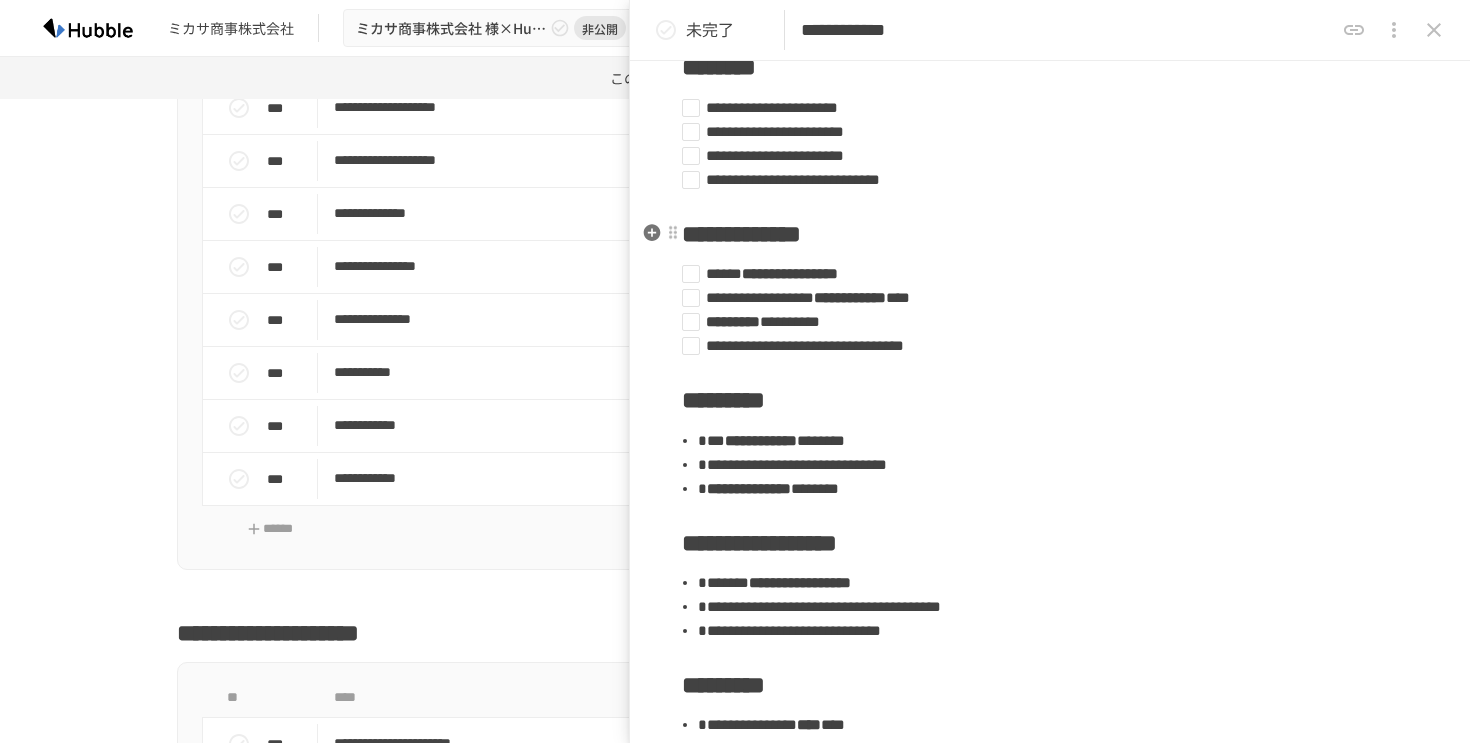 scroll, scrollTop: 287, scrollLeft: 0, axis: vertical 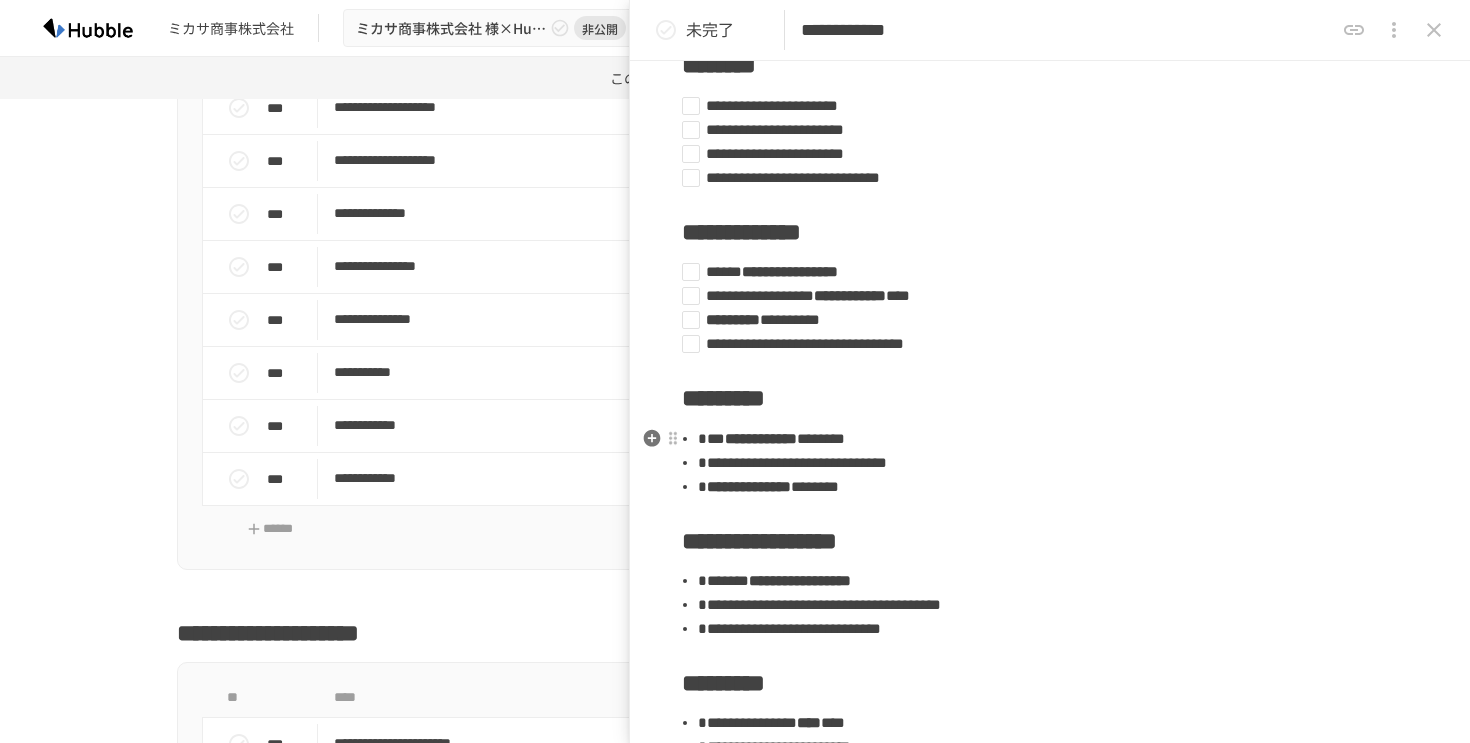 click on "**********" at bounding box center [1050, 724] 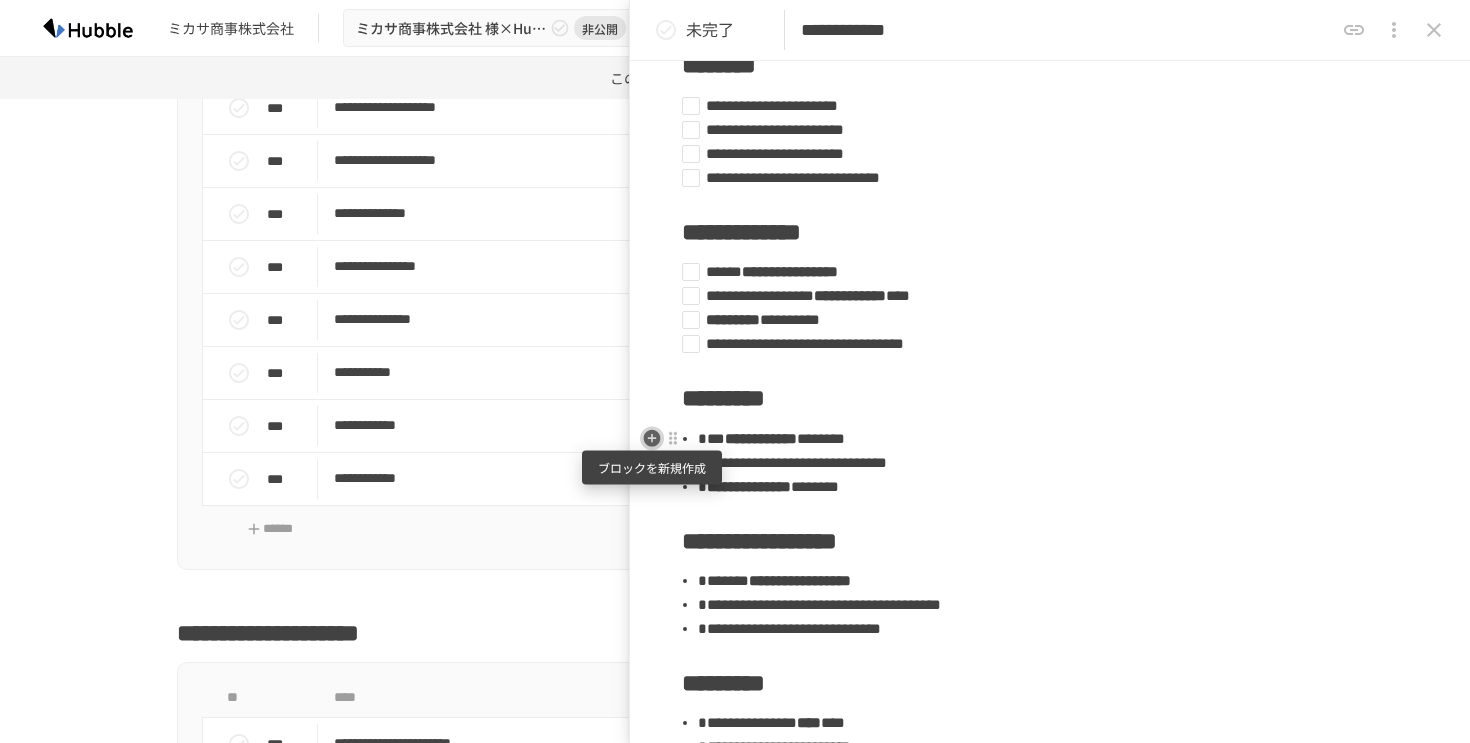 click 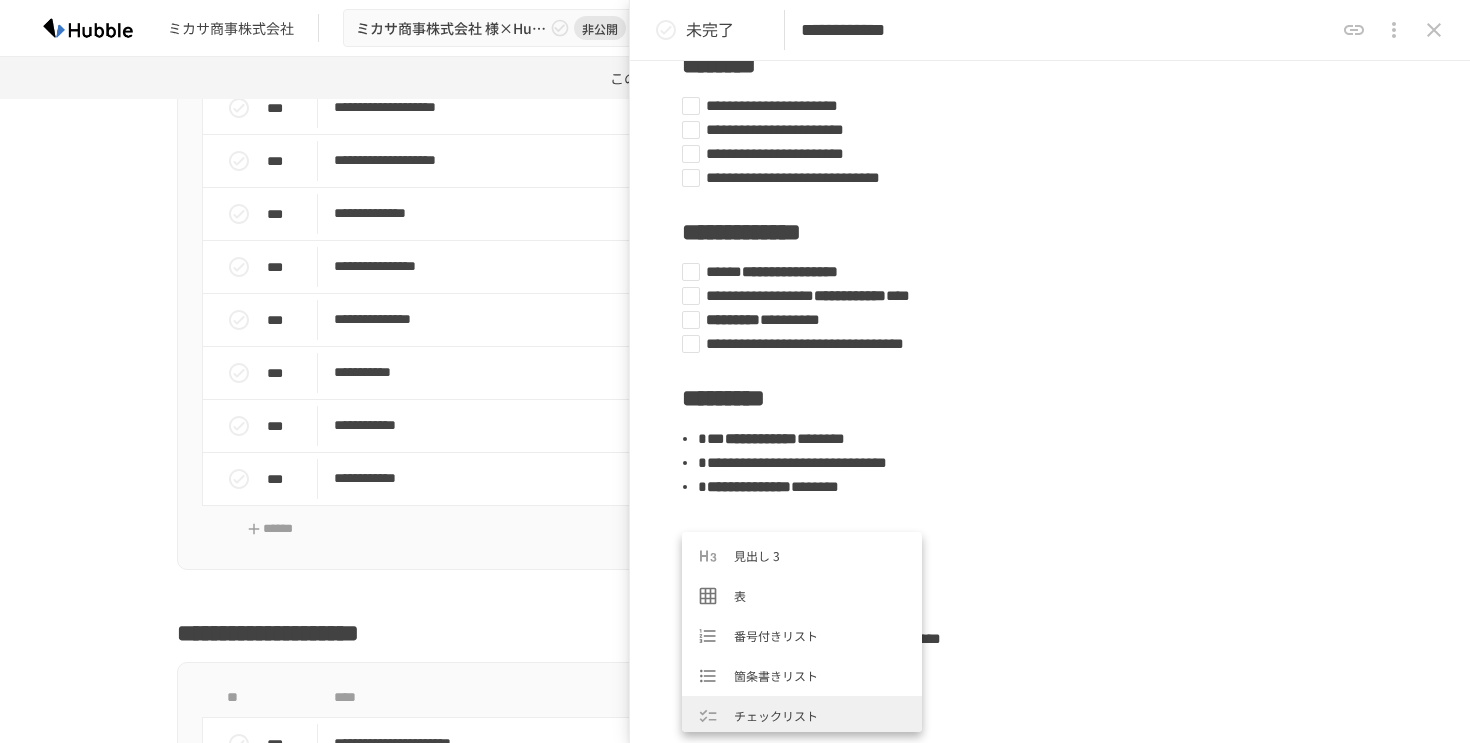 scroll, scrollTop: 150, scrollLeft: 0, axis: vertical 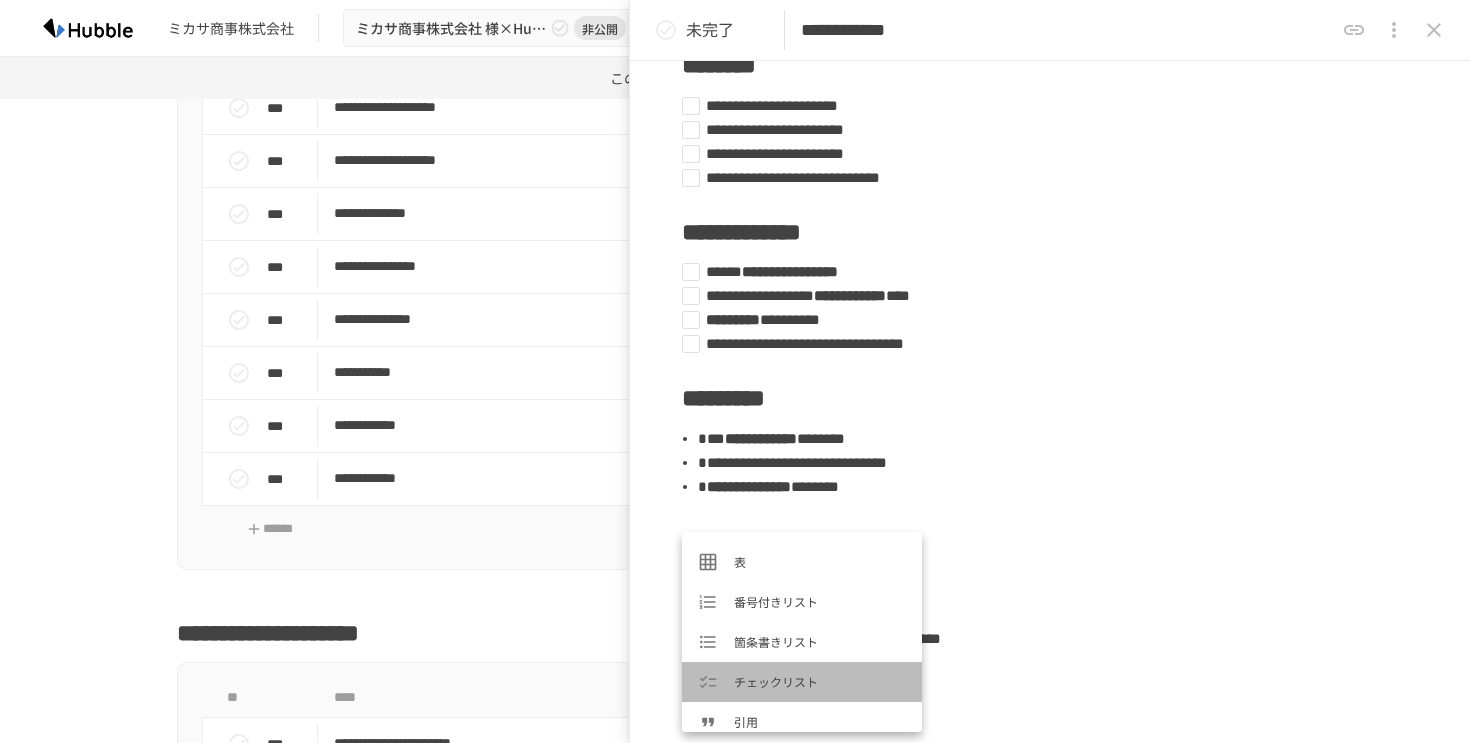 click on "チェックリスト" at bounding box center (820, 681) 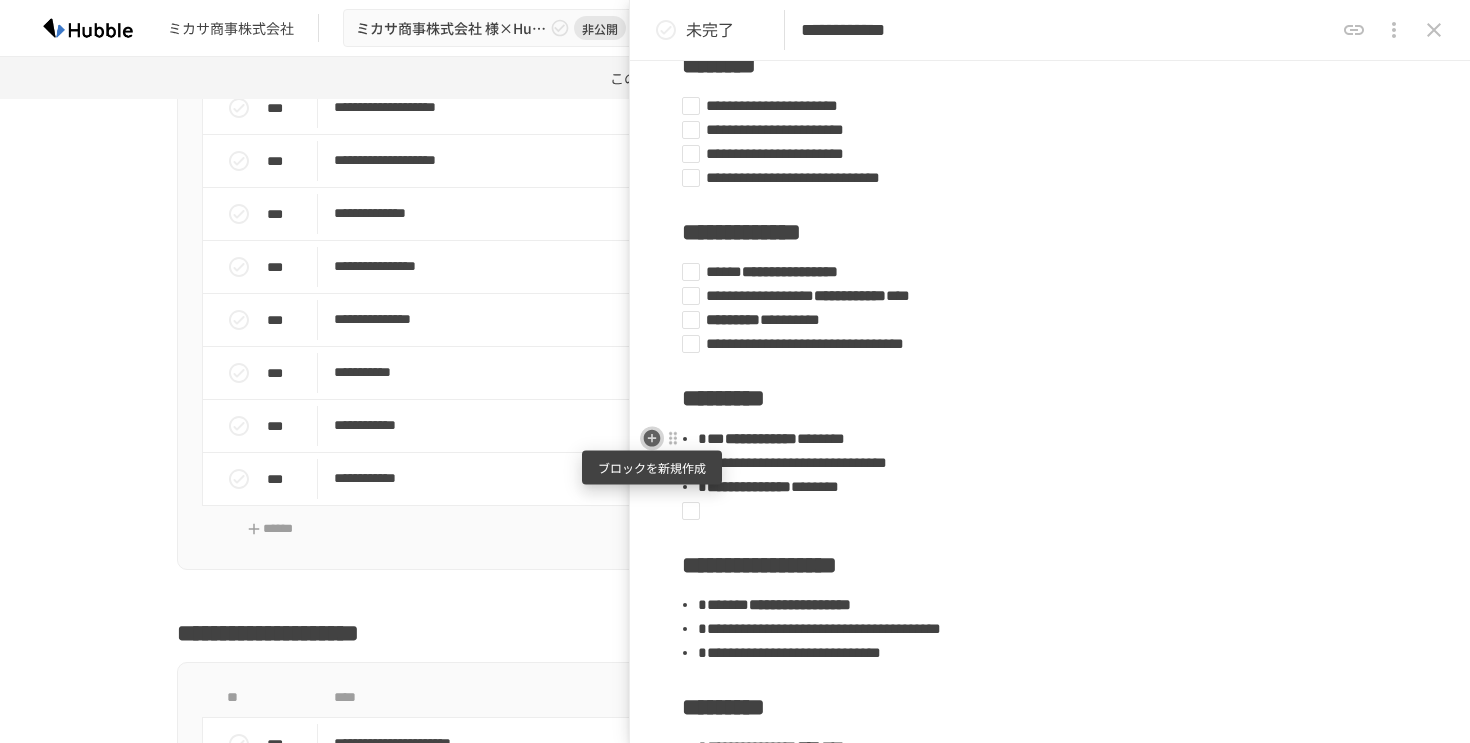 click 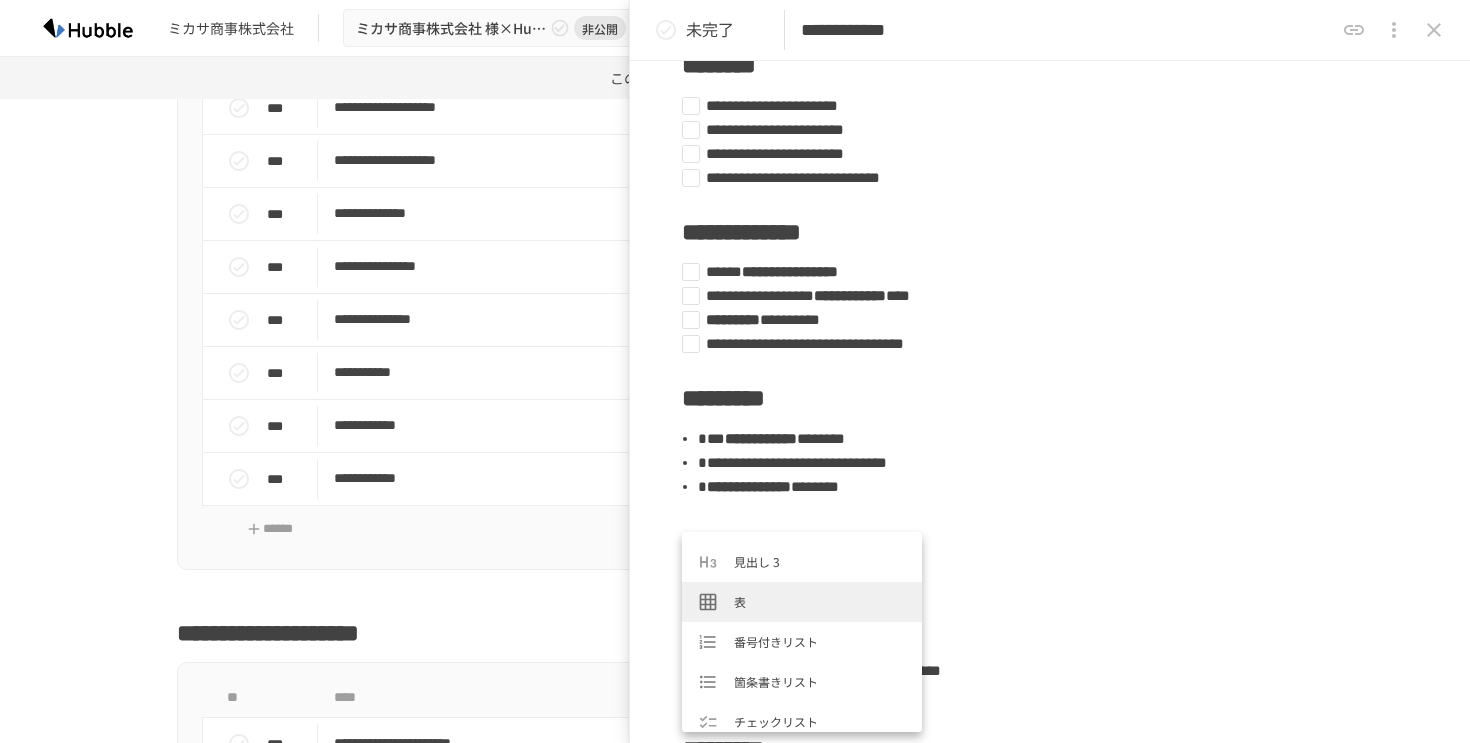 scroll, scrollTop: 118, scrollLeft: 0, axis: vertical 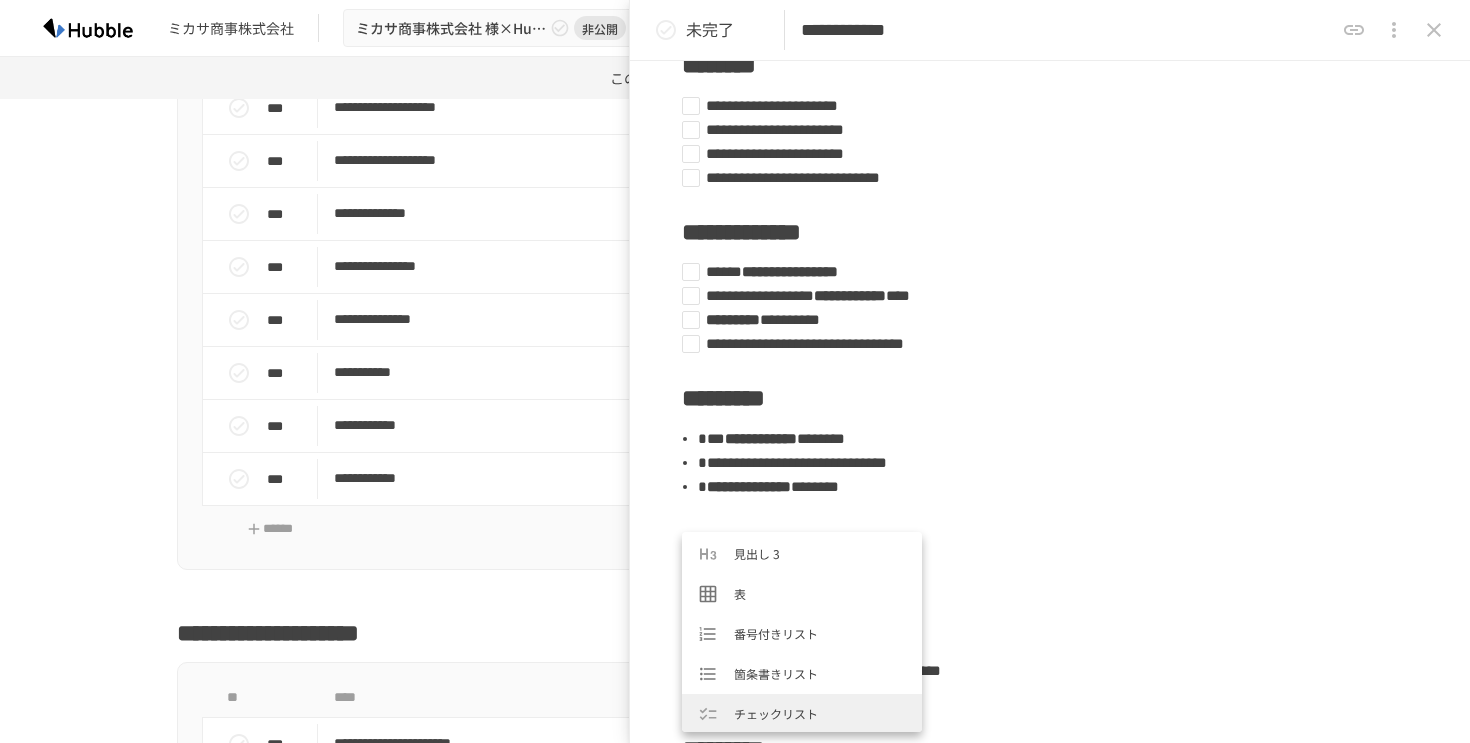 click on "チェックリスト" at bounding box center [802, 714] 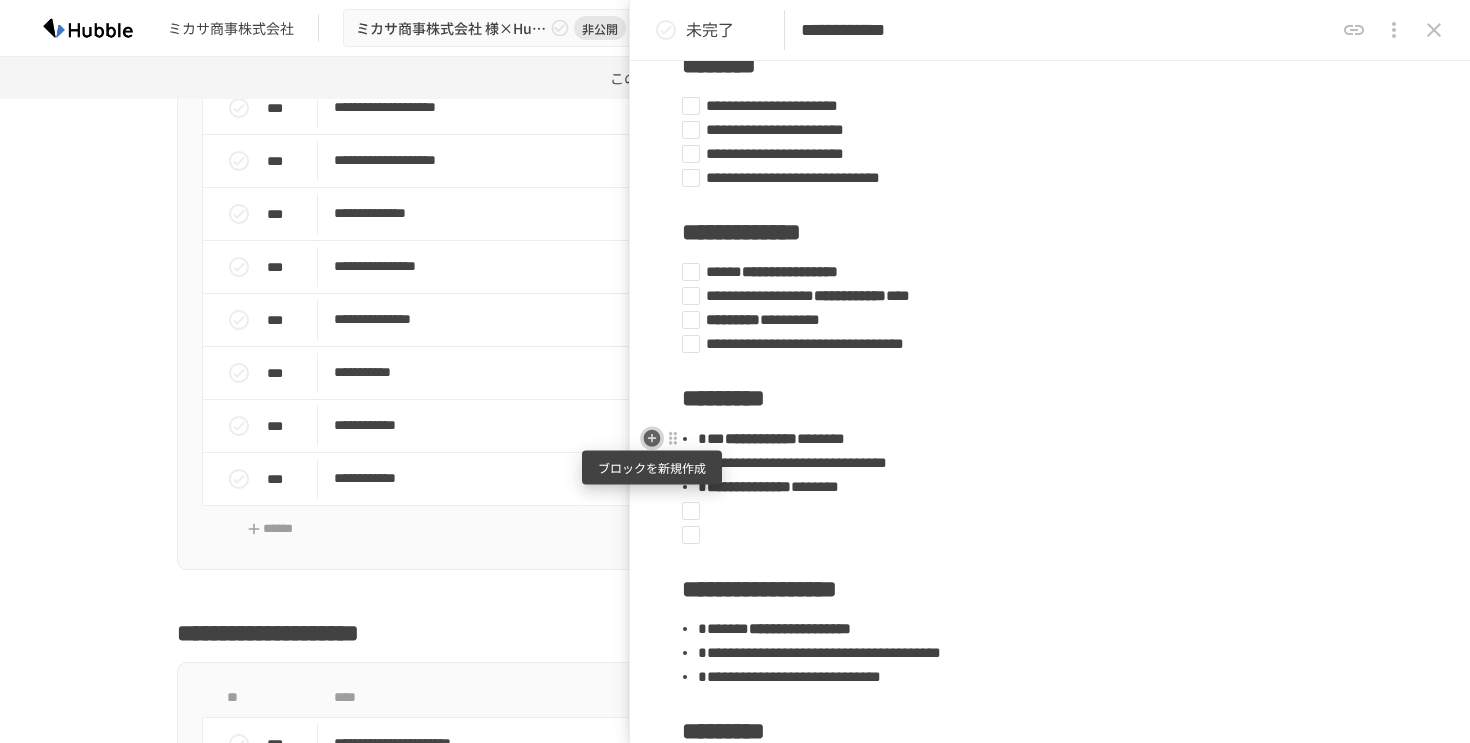 click 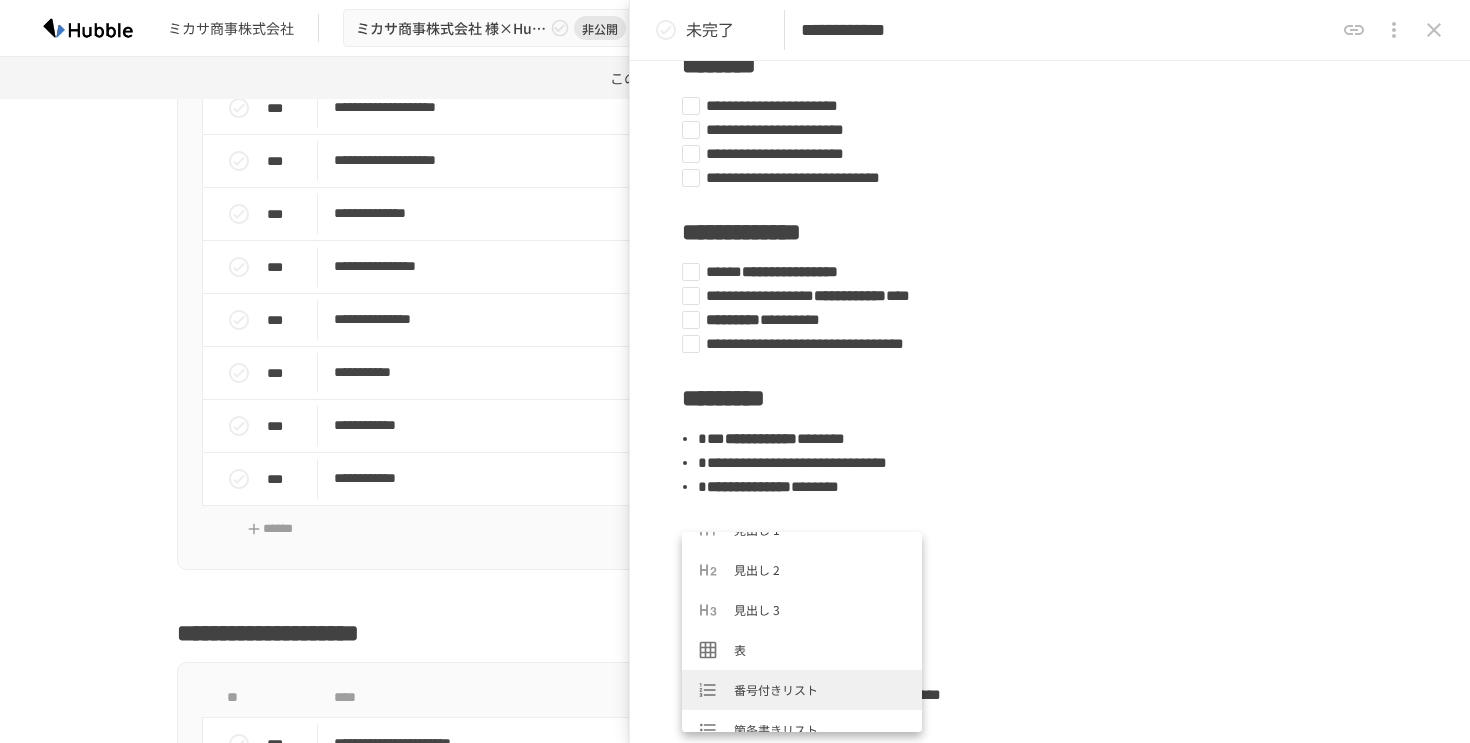 scroll, scrollTop: 173, scrollLeft: 0, axis: vertical 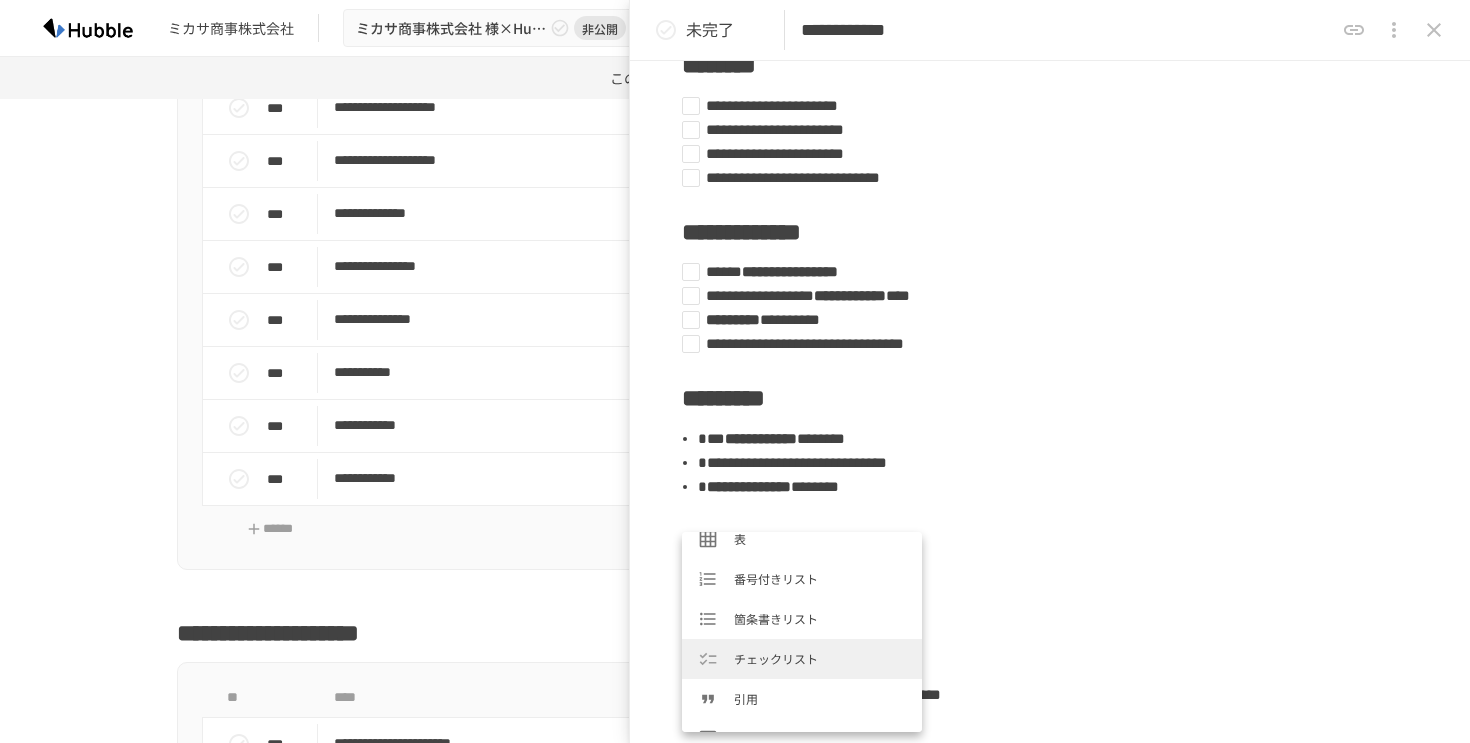 click on "チェックリスト" at bounding box center (820, 658) 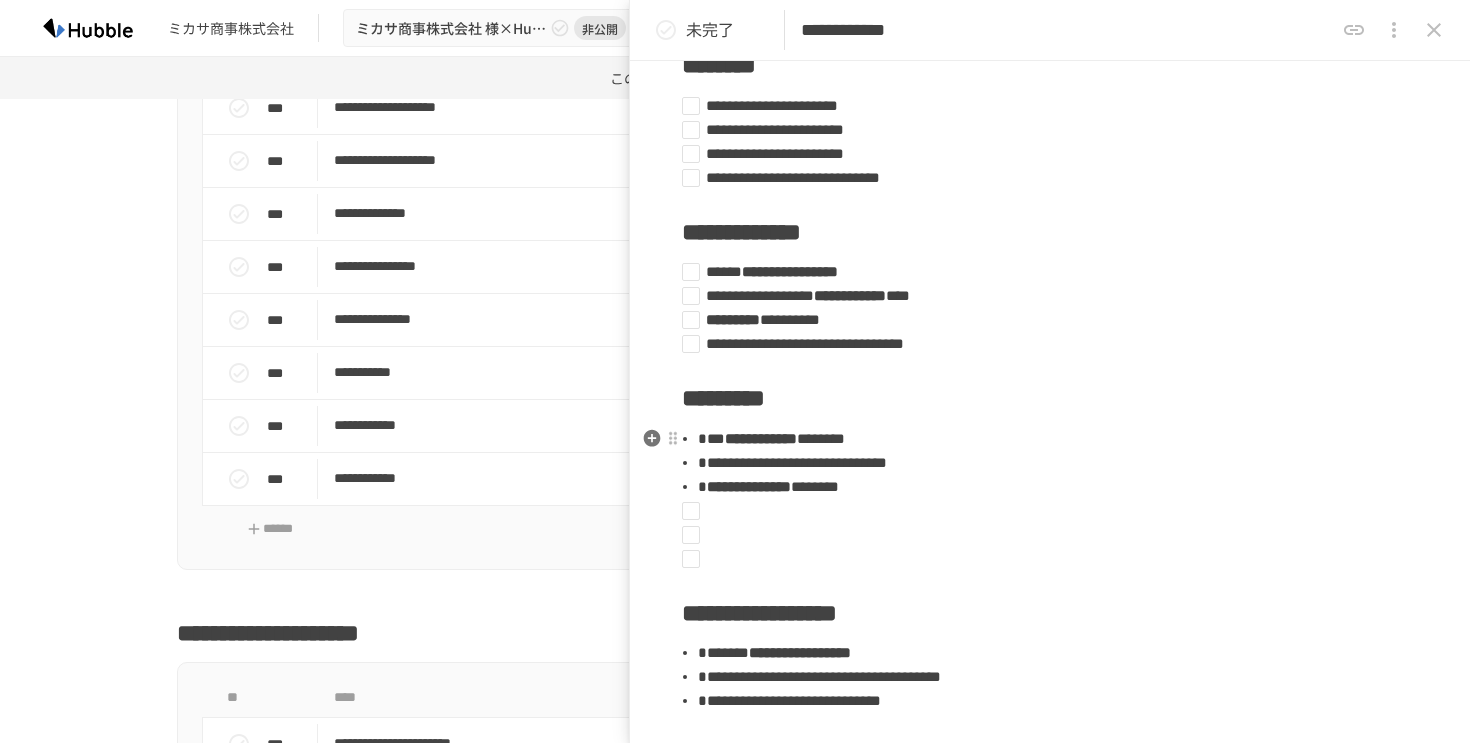 click on "***" at bounding box center [711, 438] 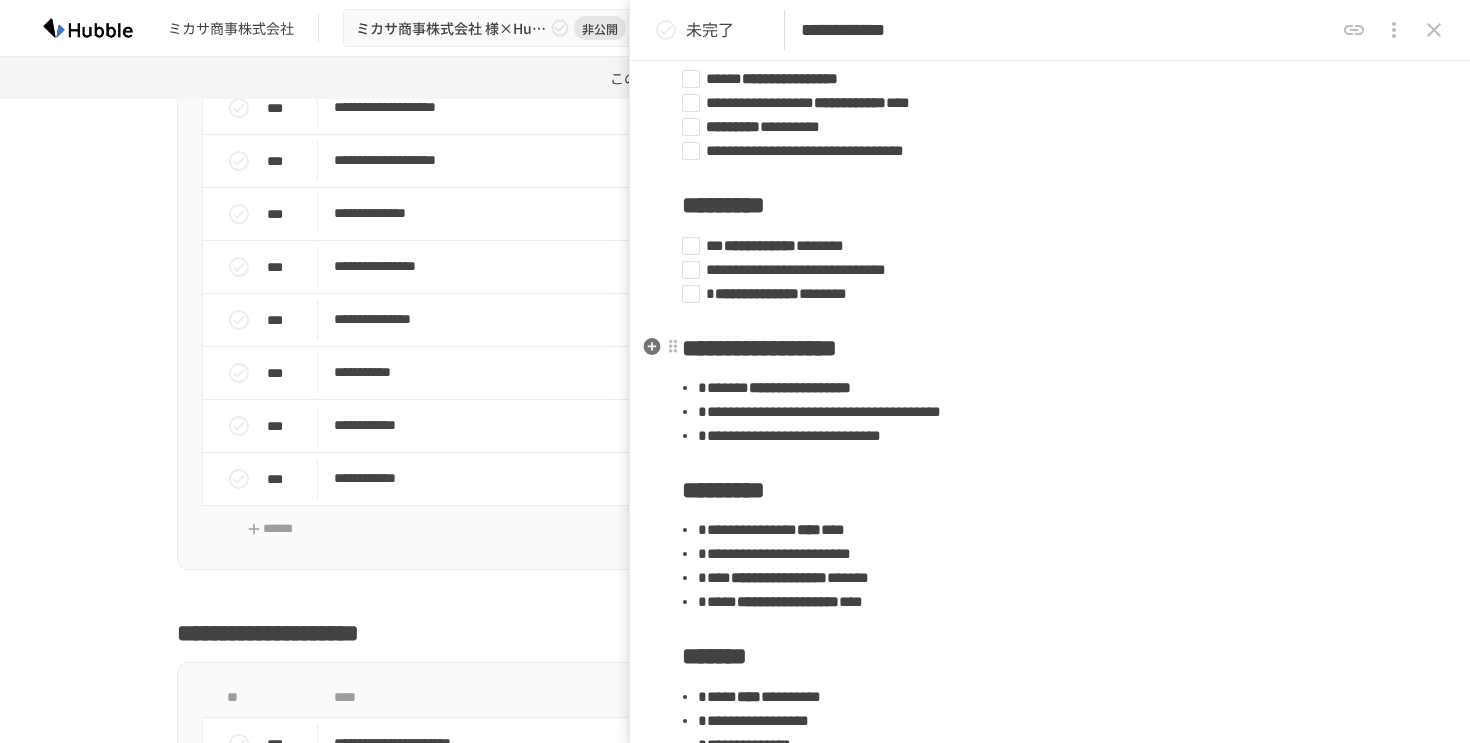 scroll, scrollTop: 489, scrollLeft: 0, axis: vertical 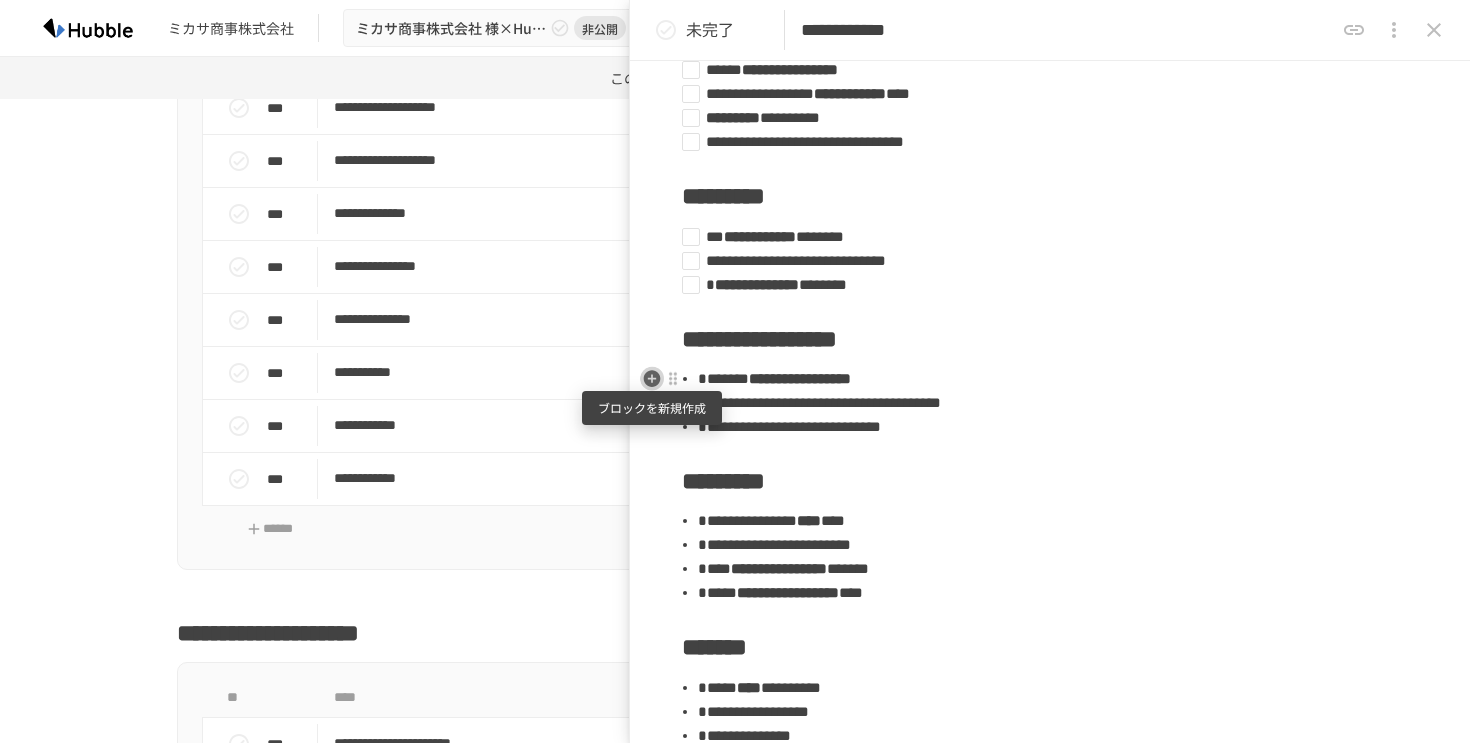 click 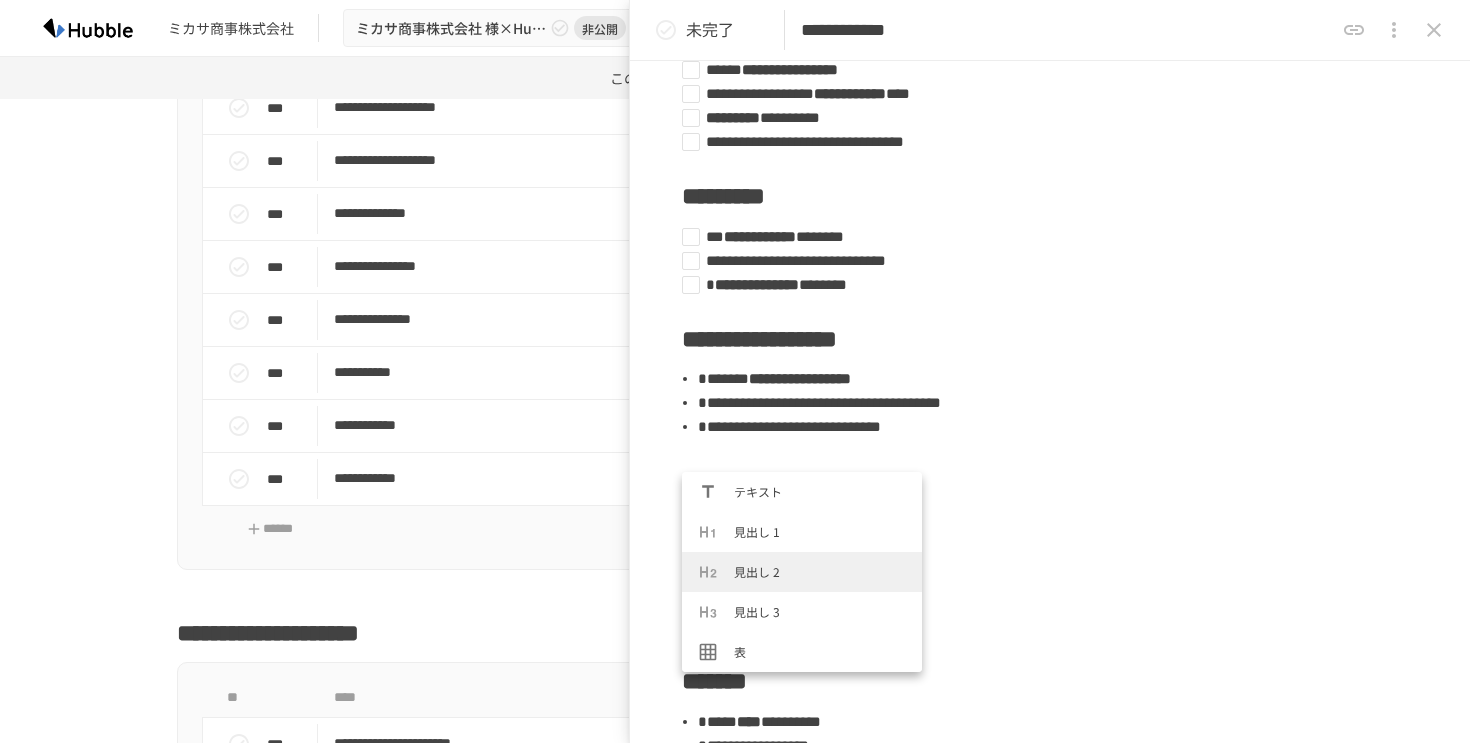 scroll, scrollTop: 143, scrollLeft: 0, axis: vertical 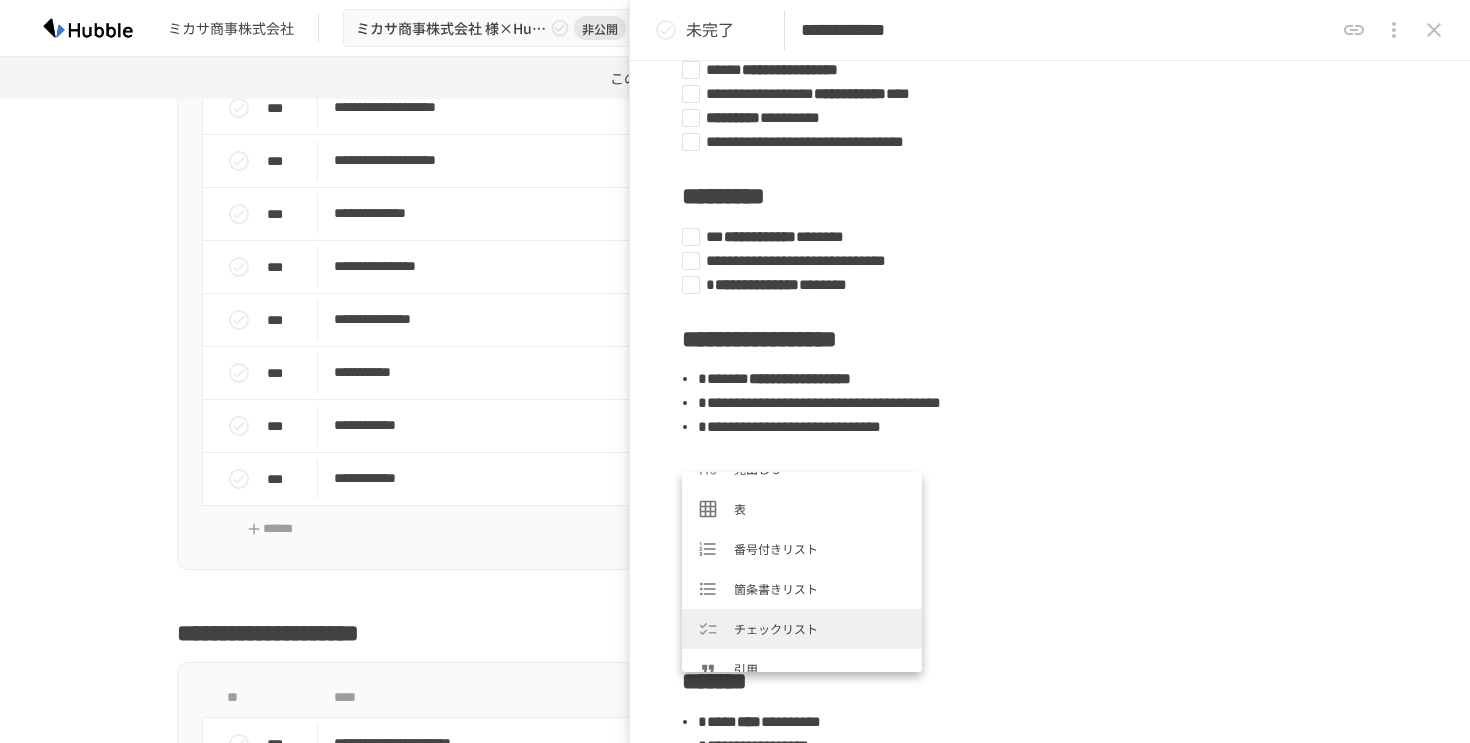click on "チェックリスト" at bounding box center (820, 628) 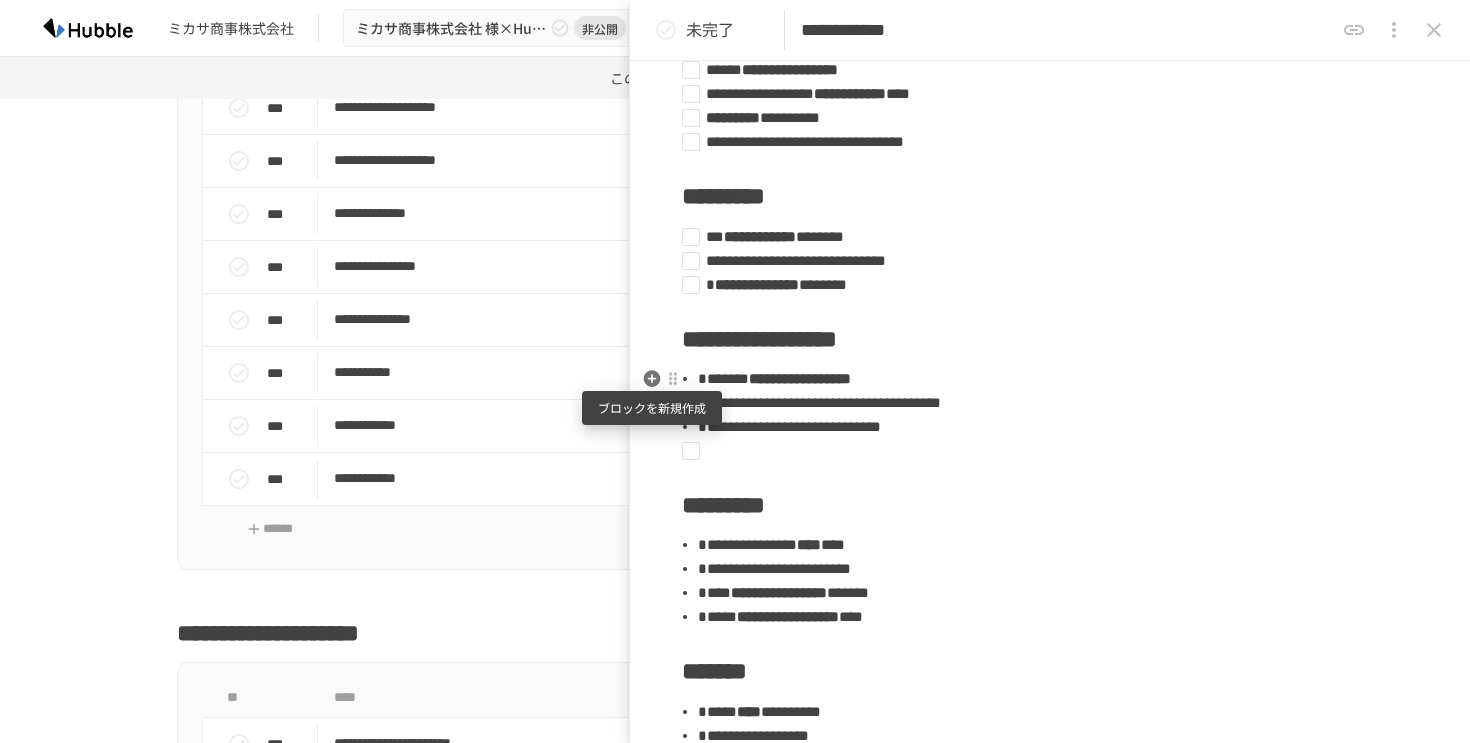 click 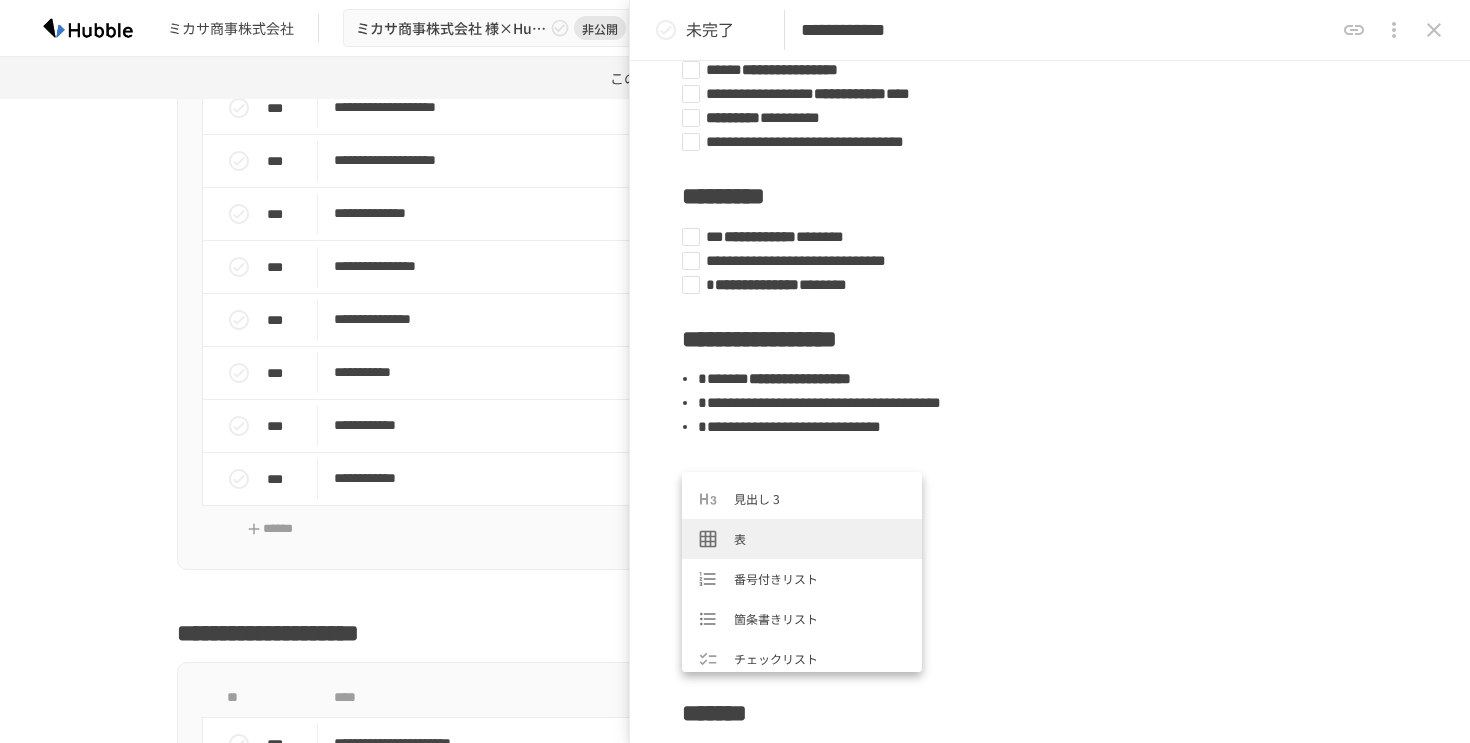 scroll, scrollTop: 132, scrollLeft: 0, axis: vertical 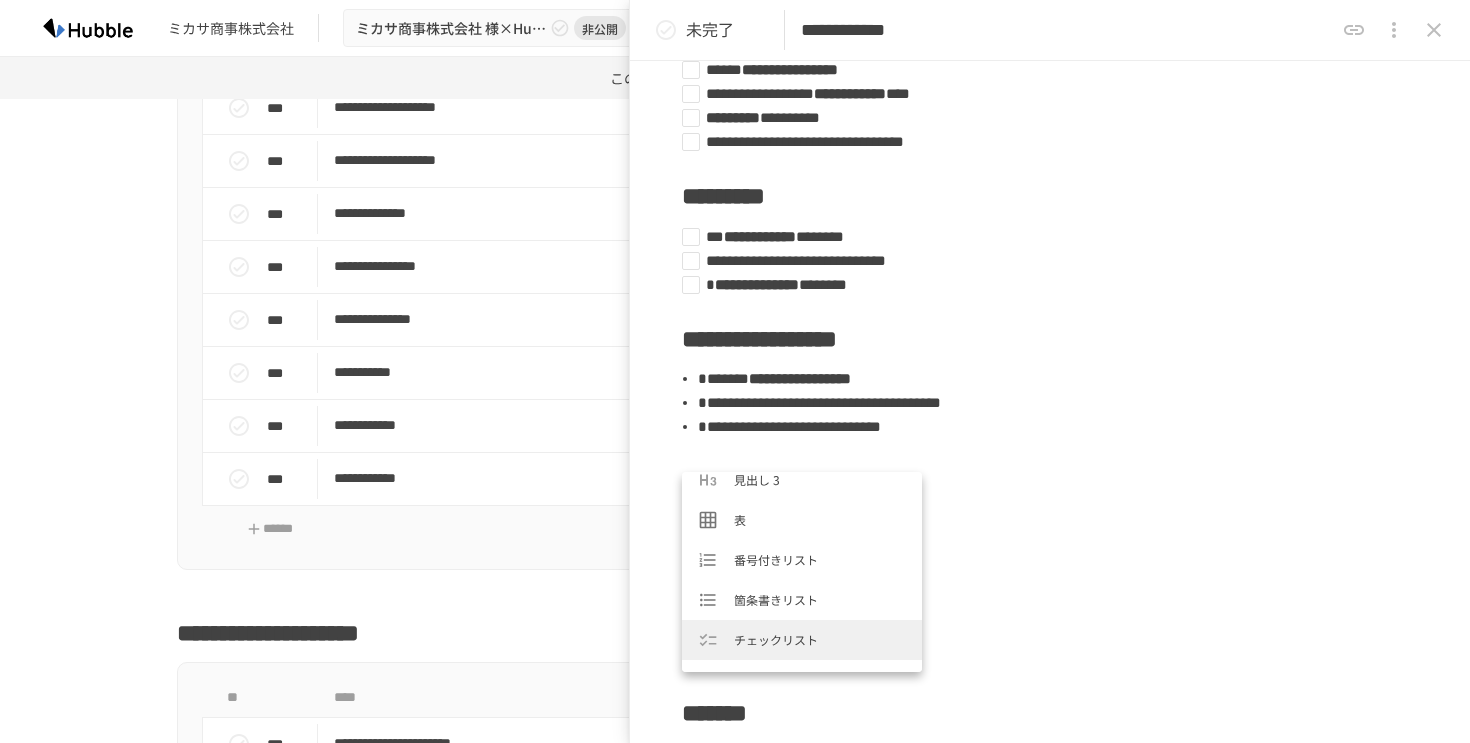 click on "チェックリスト" at bounding box center (820, 639) 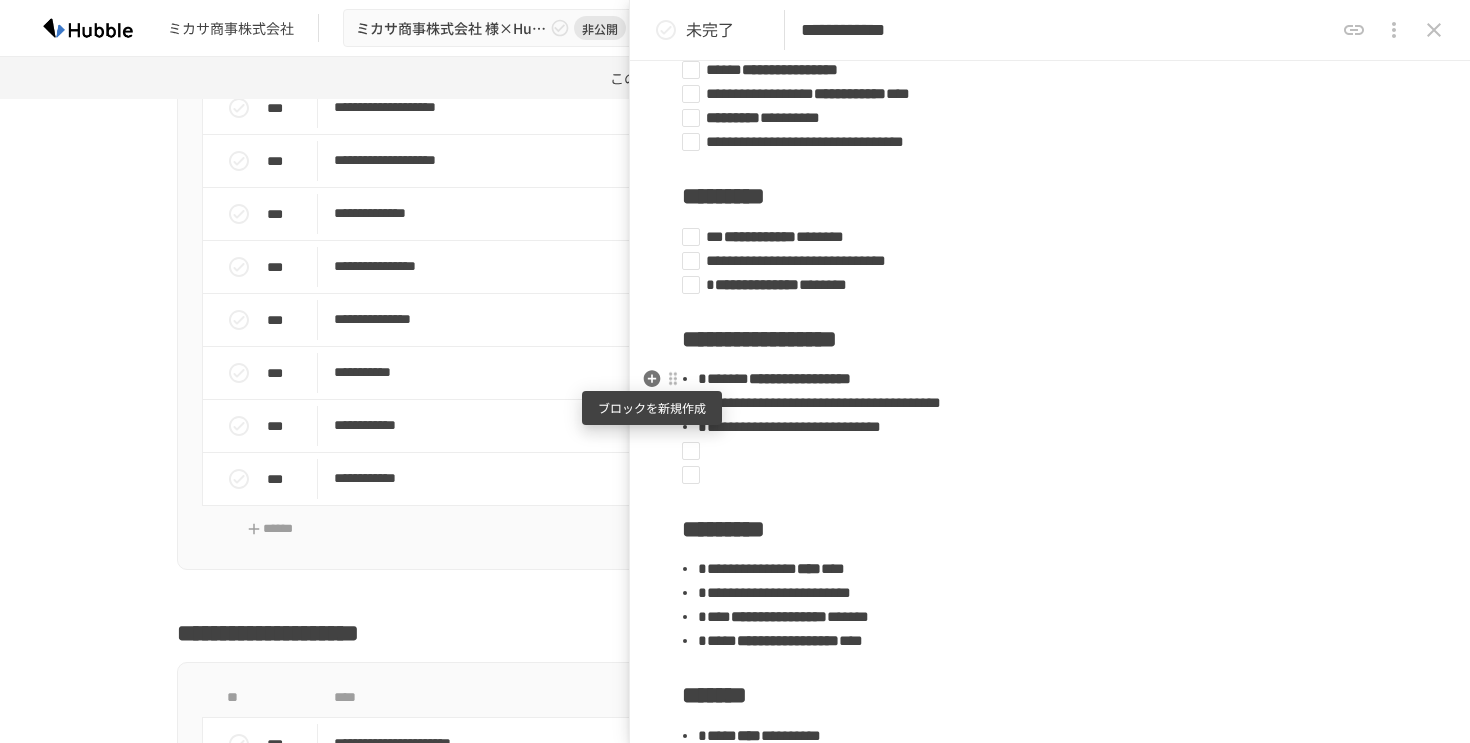 click 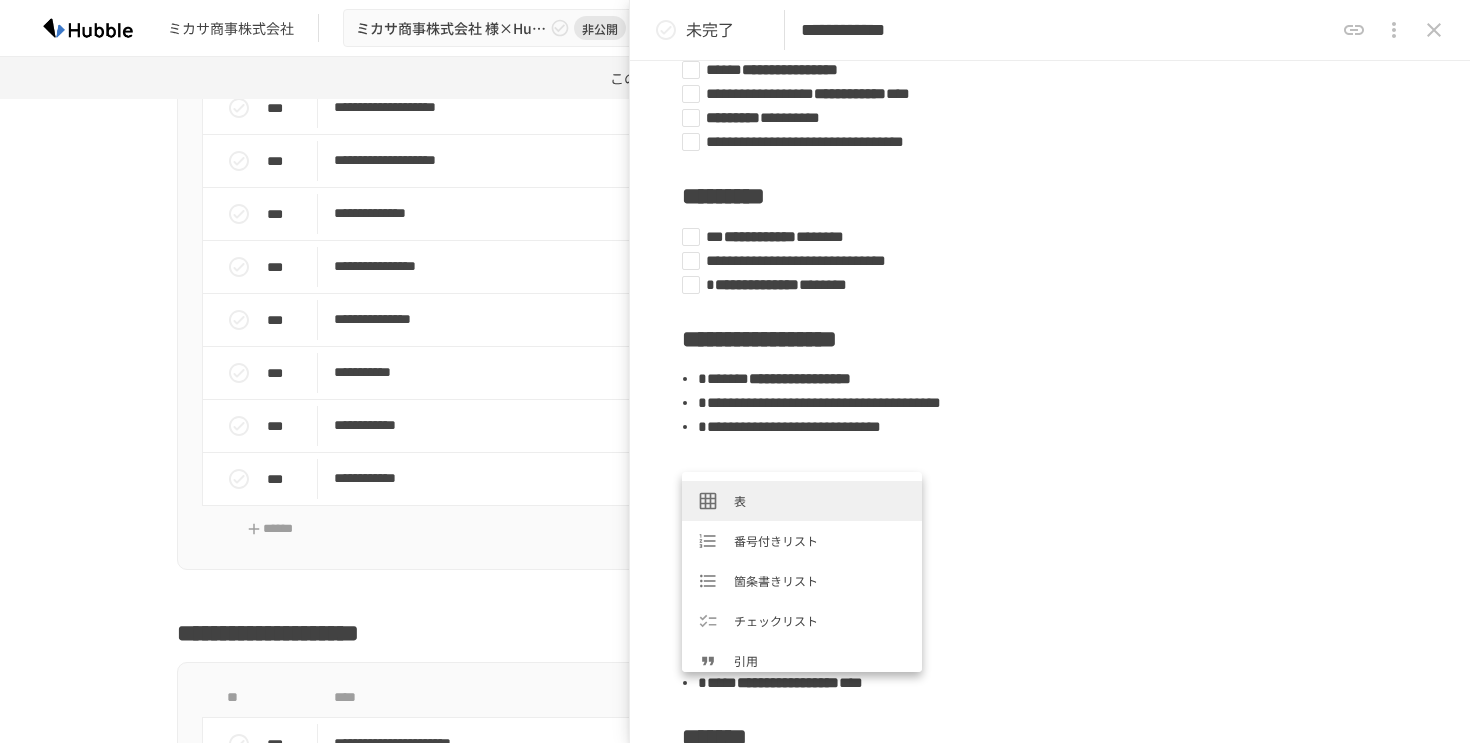 scroll, scrollTop: 167, scrollLeft: 0, axis: vertical 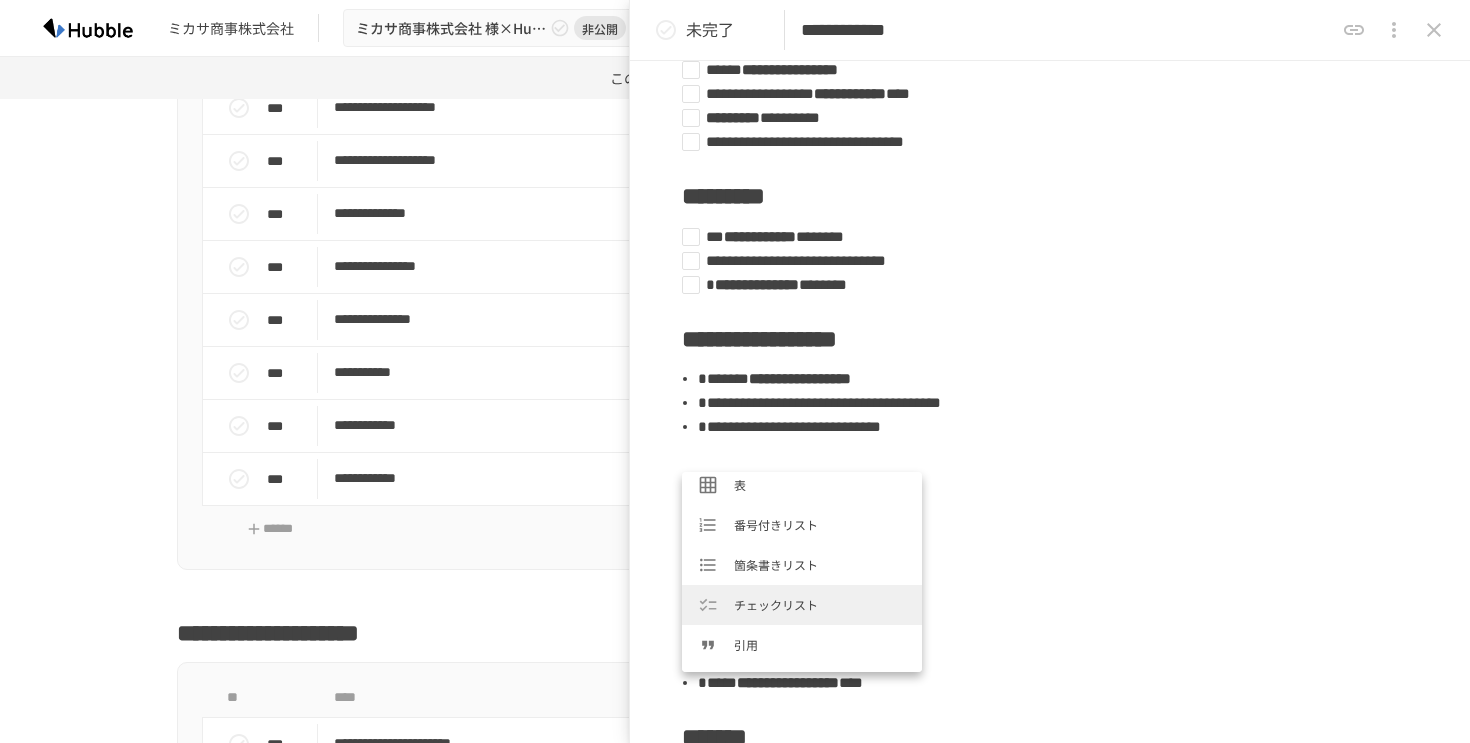 click on "チェックリスト" at bounding box center [802, 605] 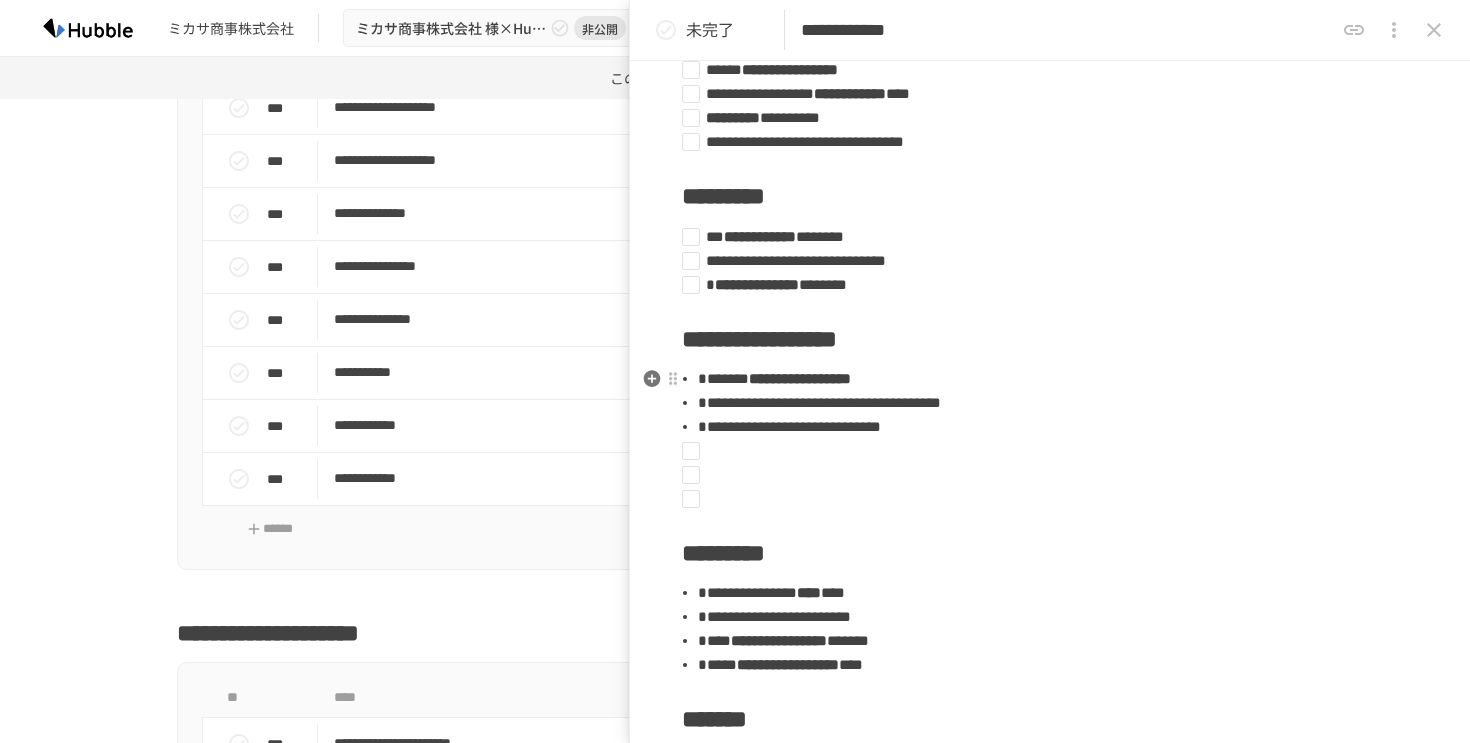 click on "*******" at bounding box center (723, 378) 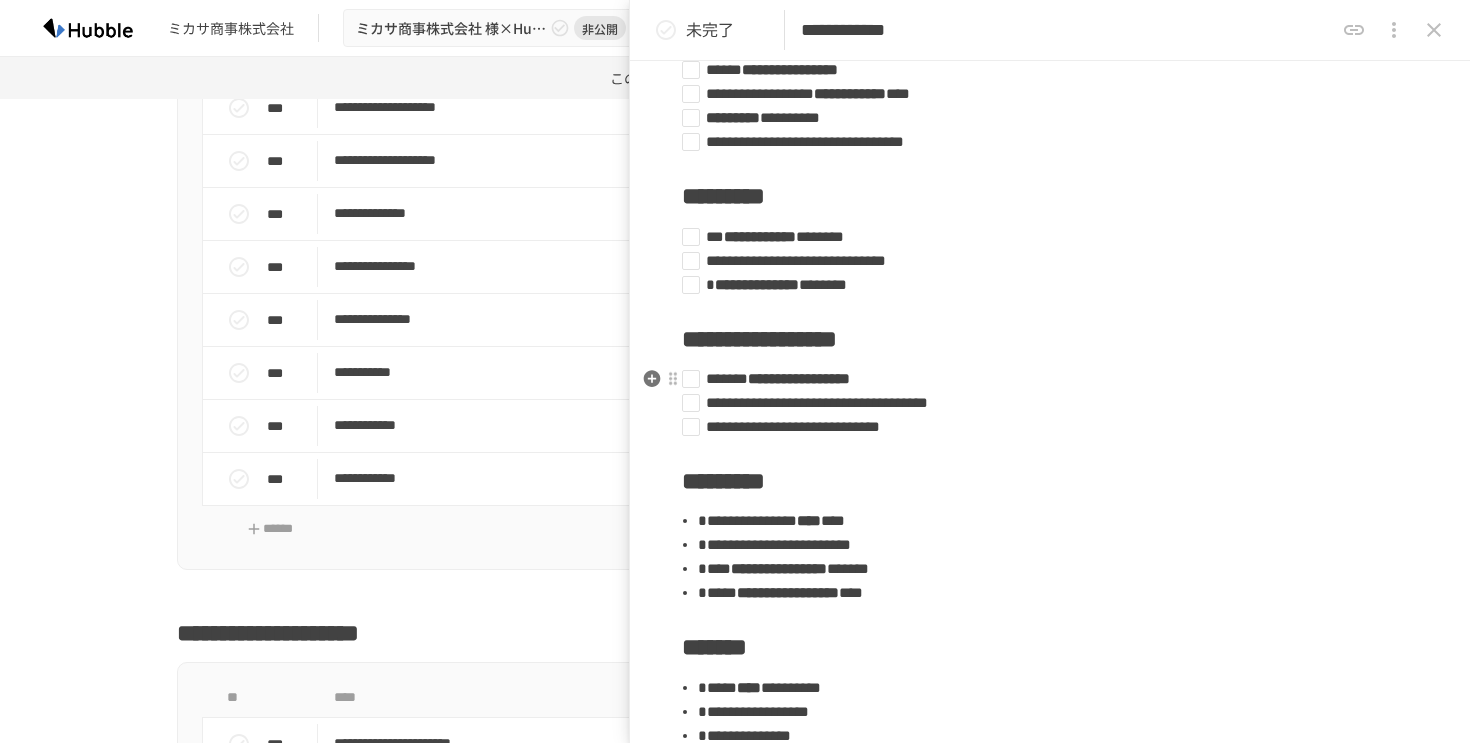 click on "**********" at bounding box center [817, 402] 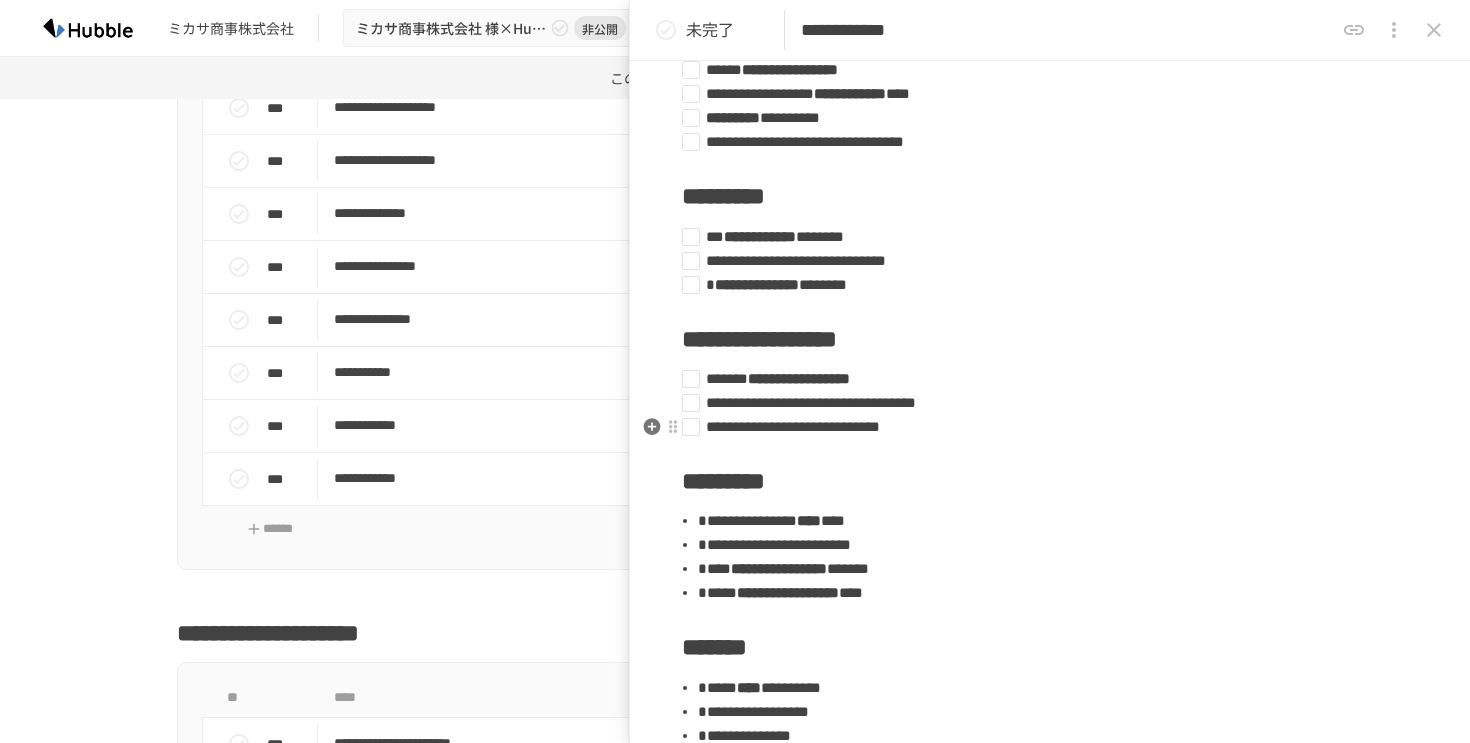 click on "**********" at bounding box center (793, 426) 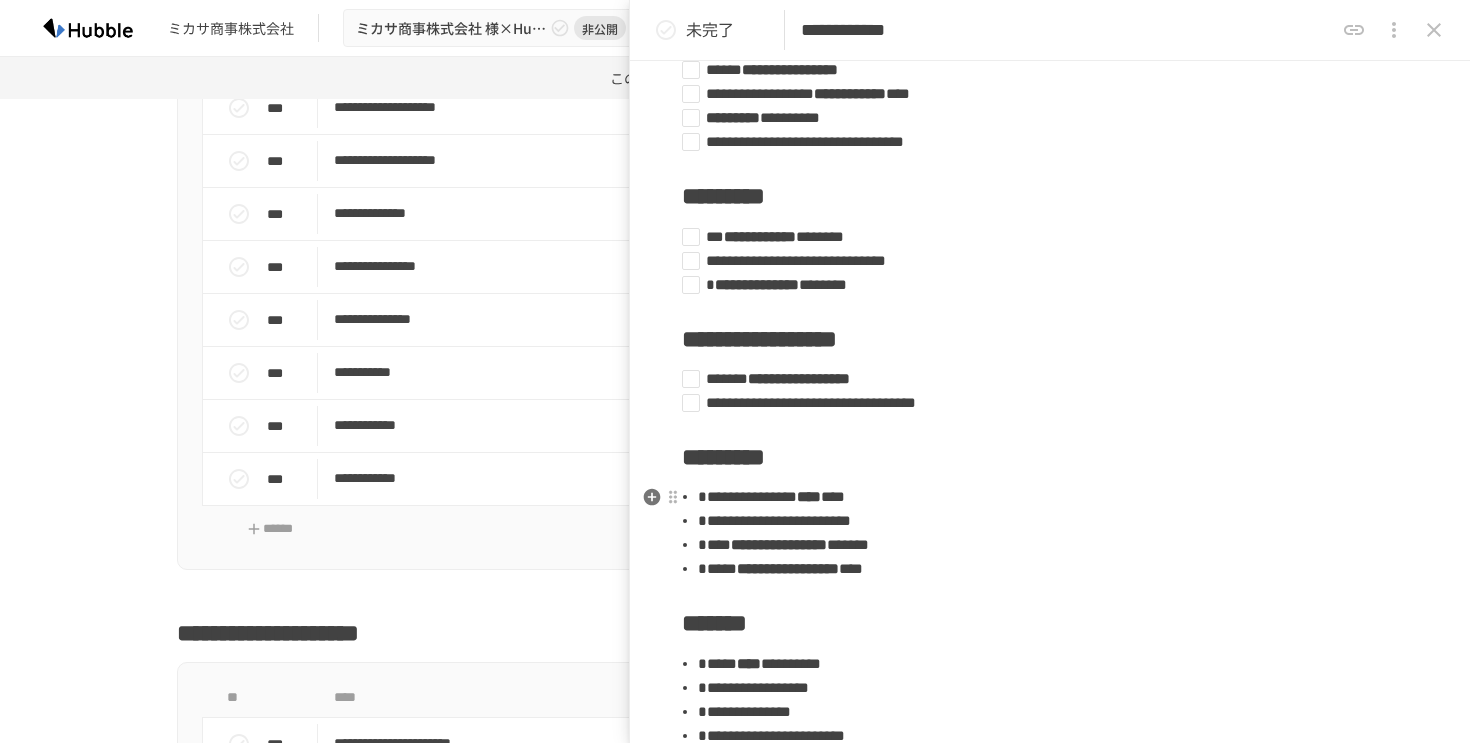 click on "**********" at bounding box center [774, 520] 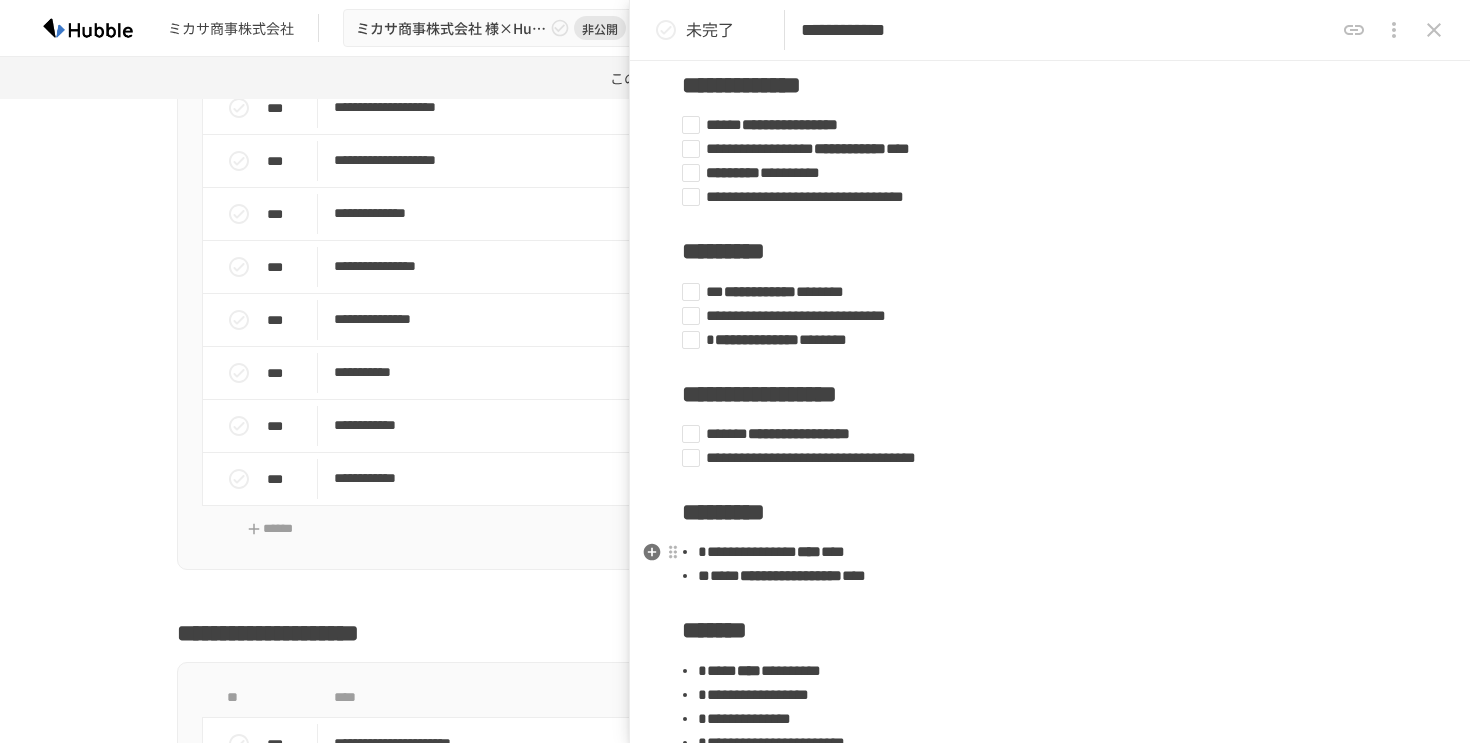 scroll, scrollTop: 504, scrollLeft: 0, axis: vertical 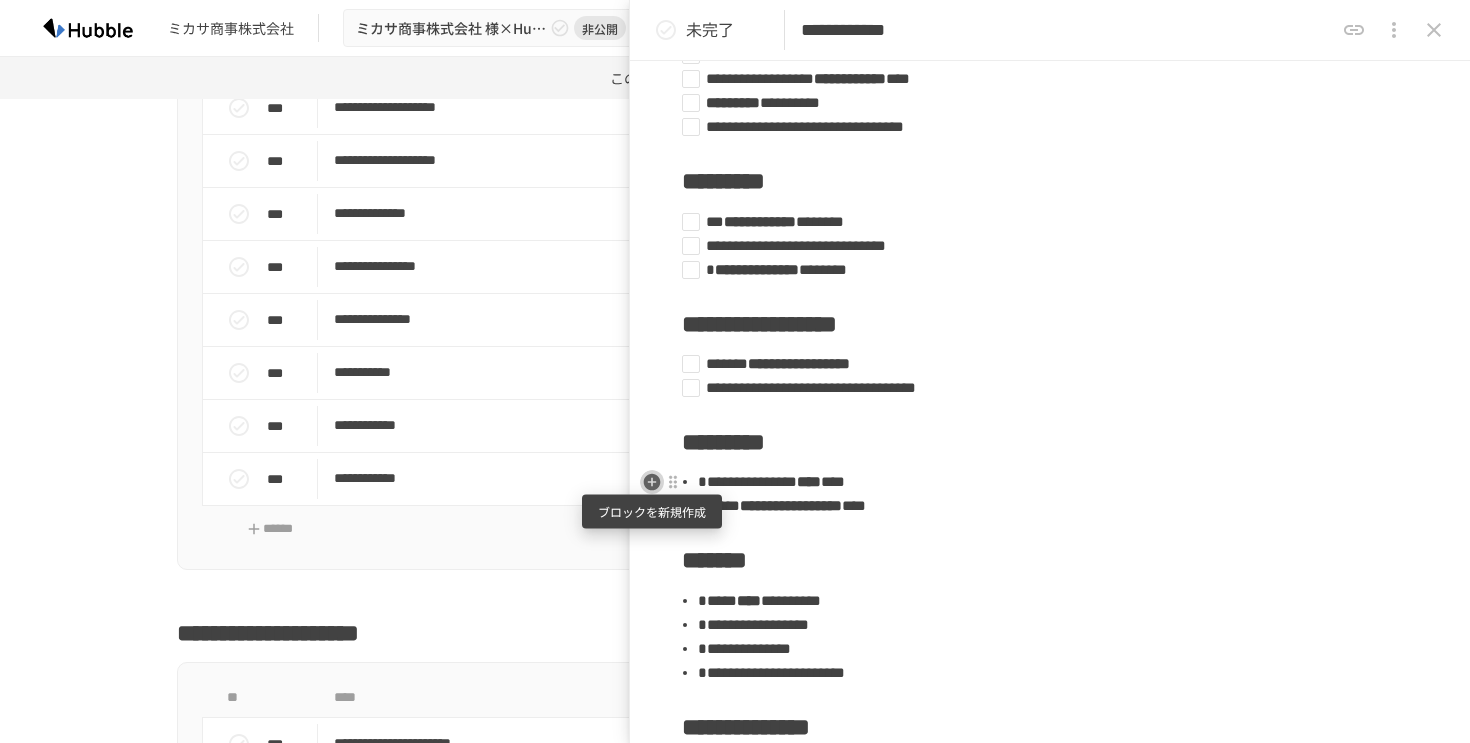 click 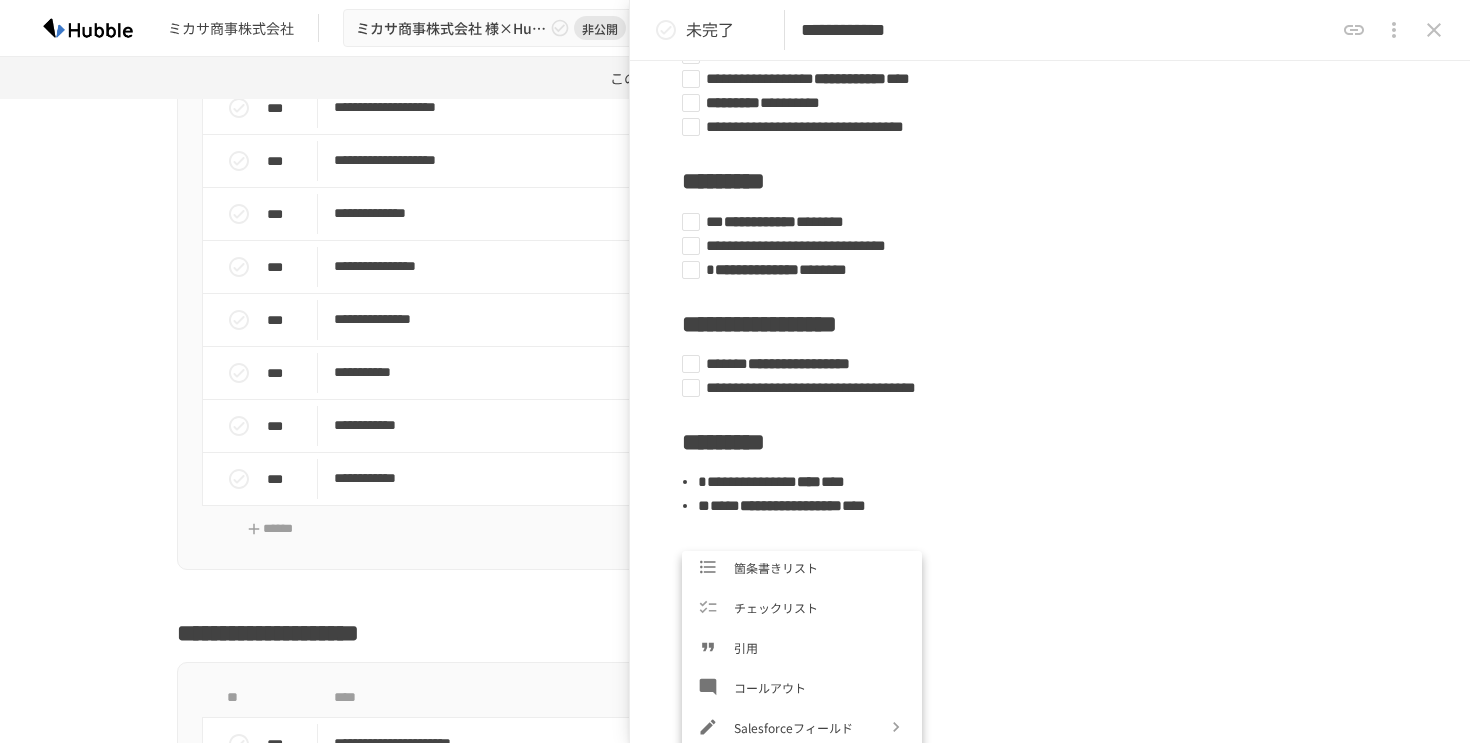 scroll, scrollTop: 267, scrollLeft: 0, axis: vertical 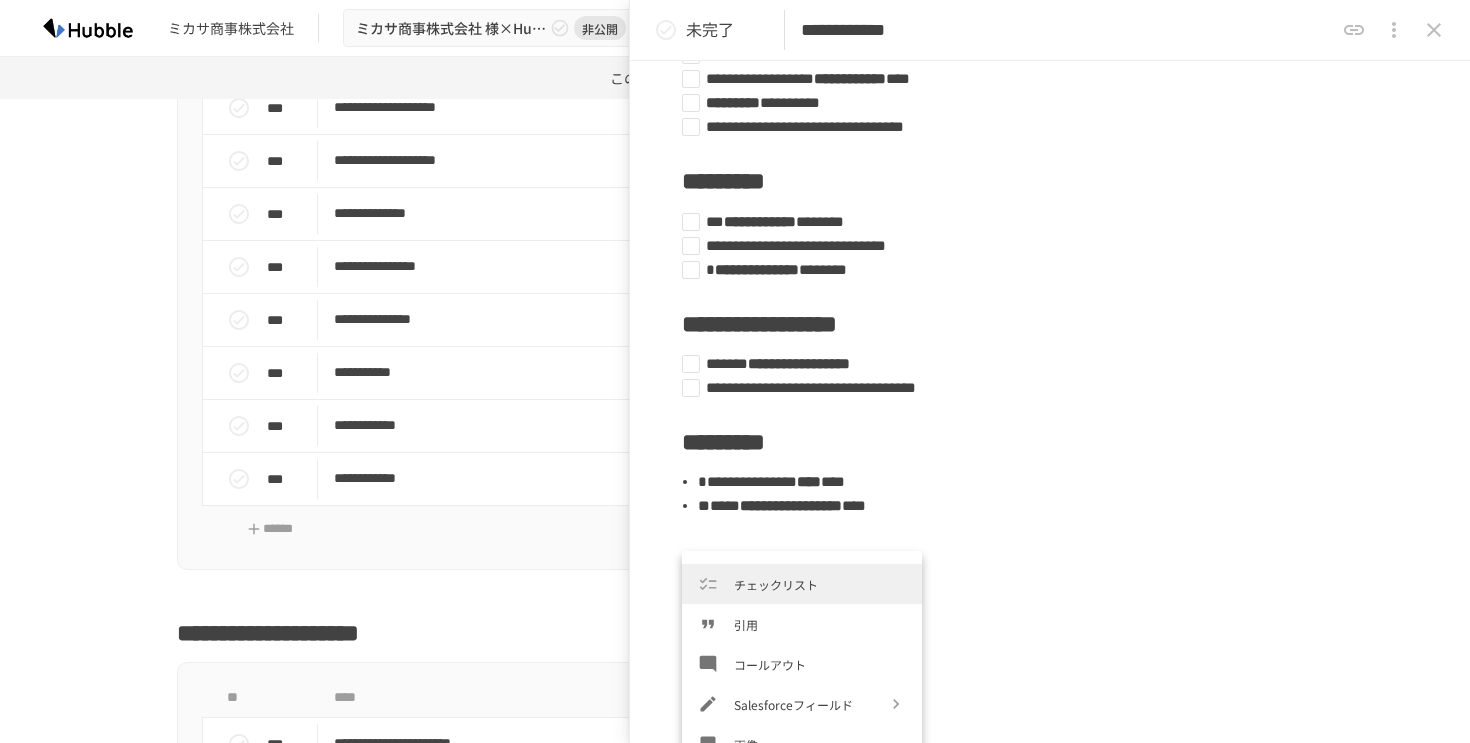 click on "チェックリスト" at bounding box center (802, 584) 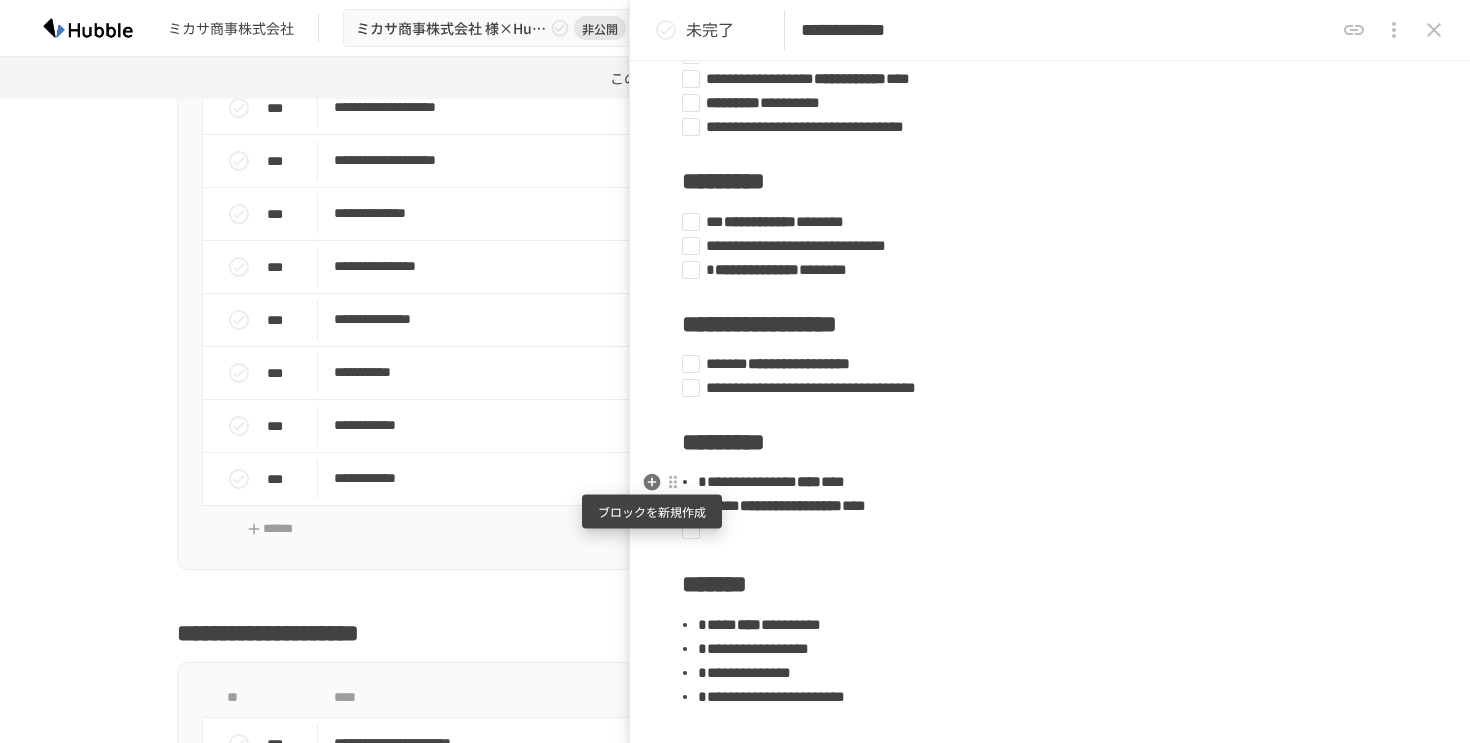click 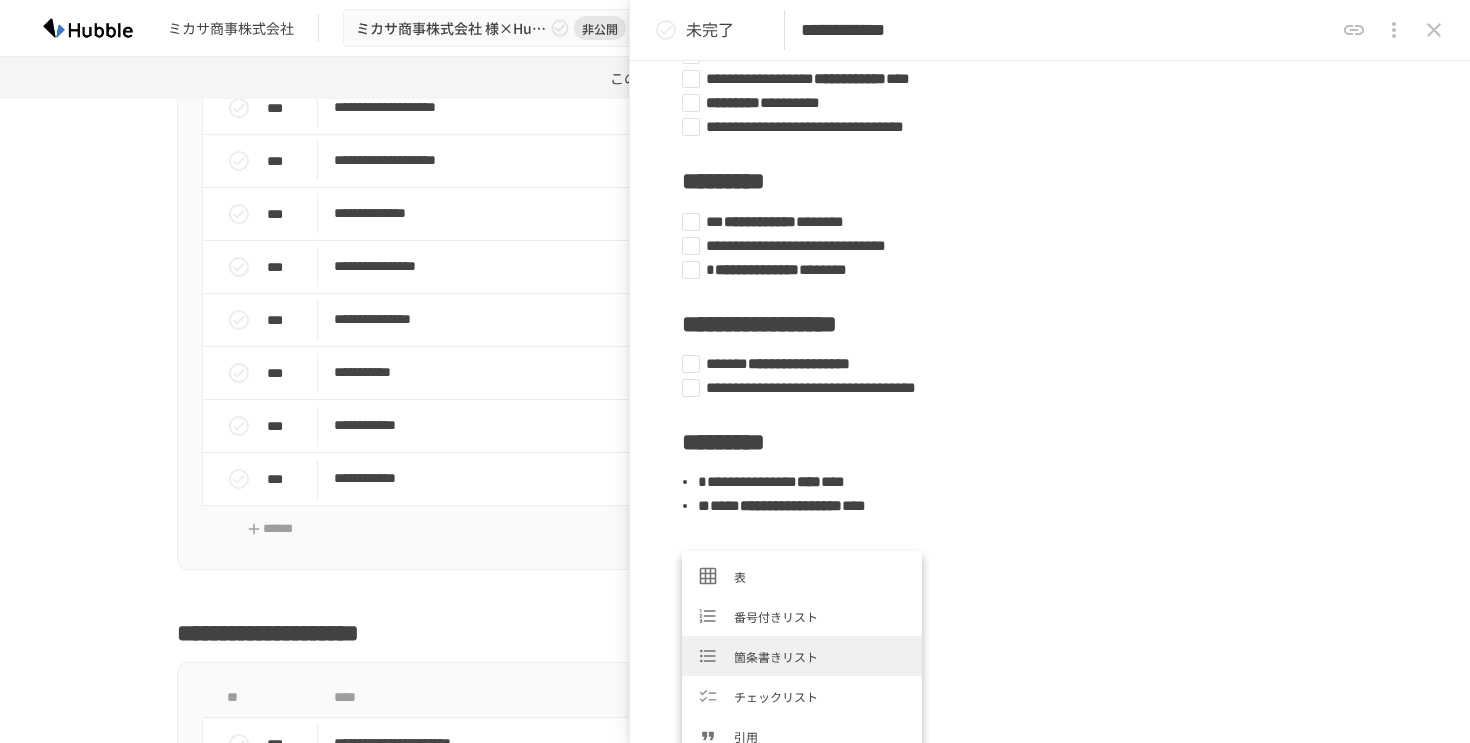 scroll, scrollTop: 175, scrollLeft: 0, axis: vertical 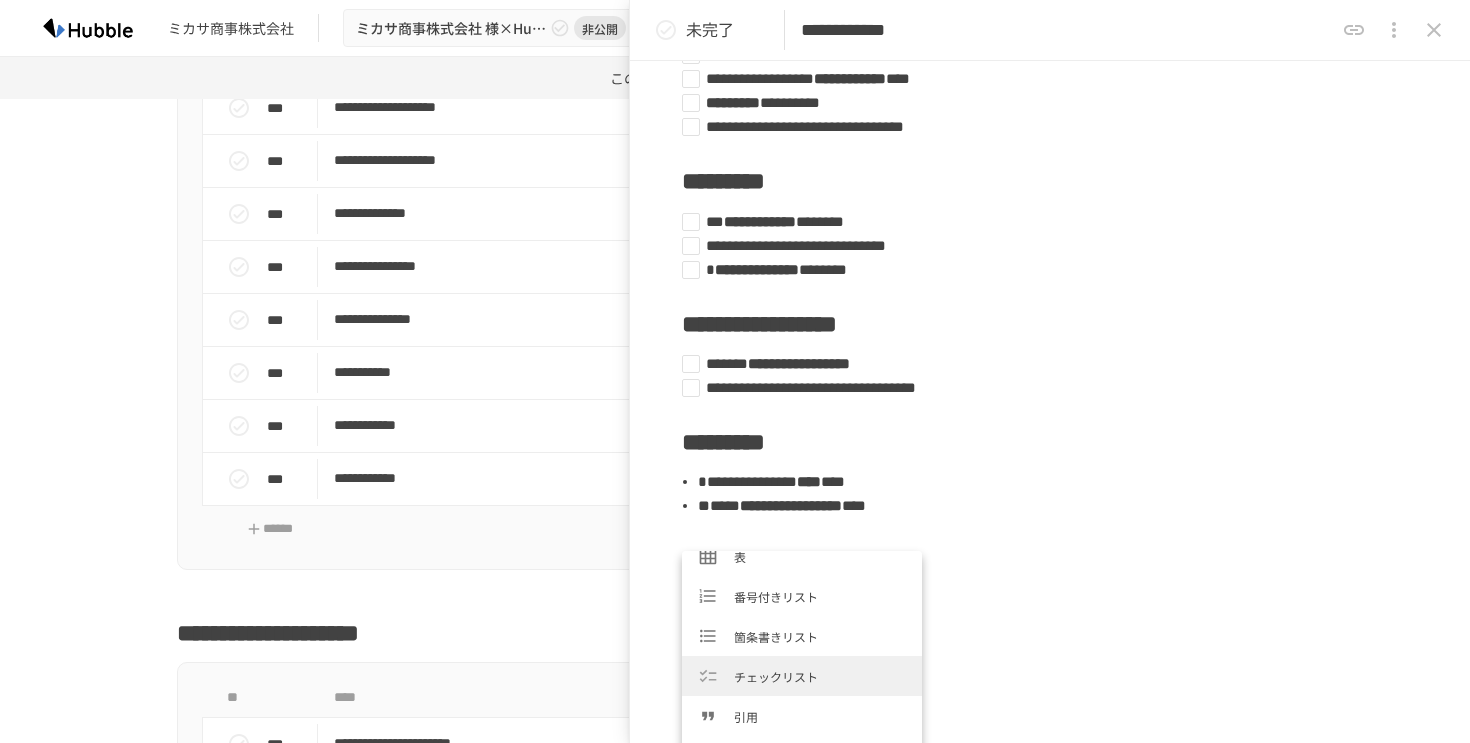 click on "チェックリスト" at bounding box center (820, 676) 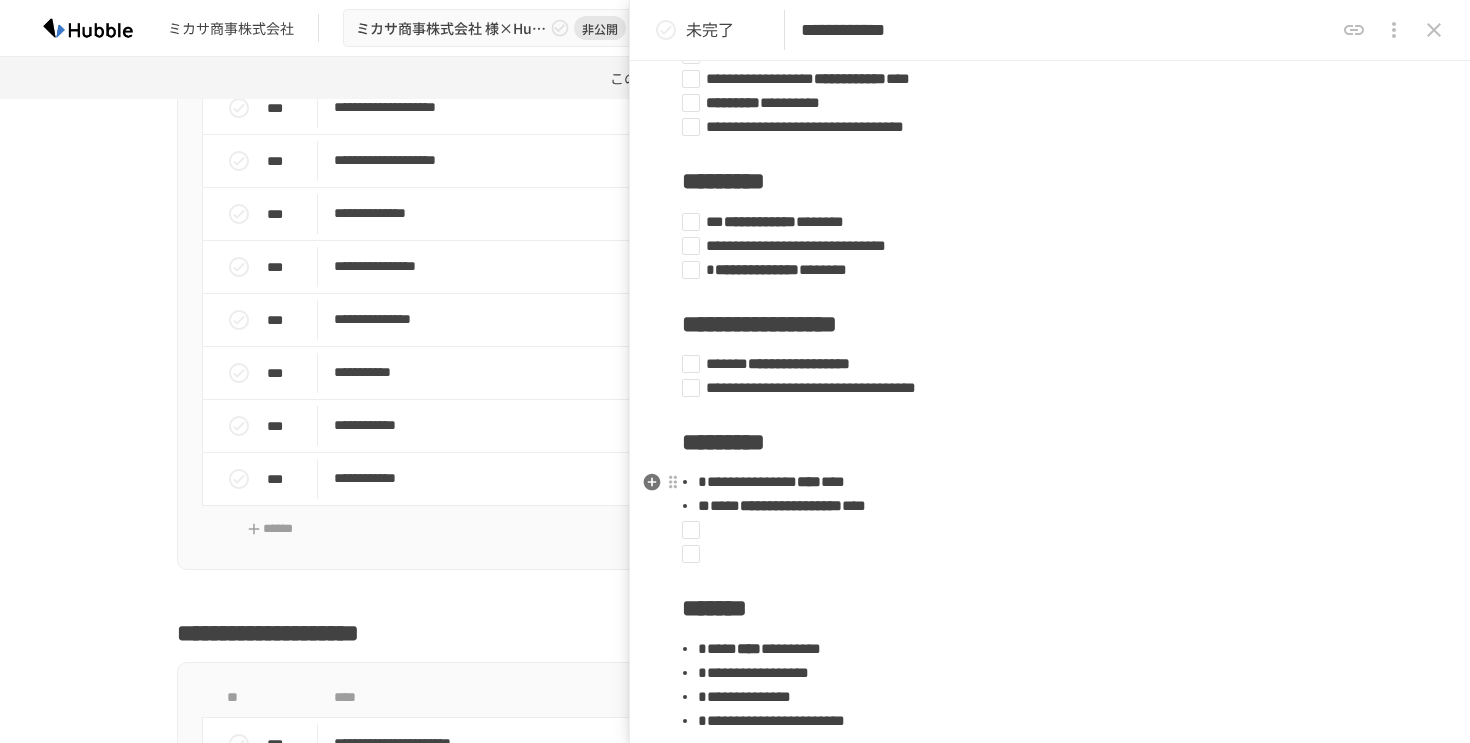 click on "**********" at bounding box center (747, 481) 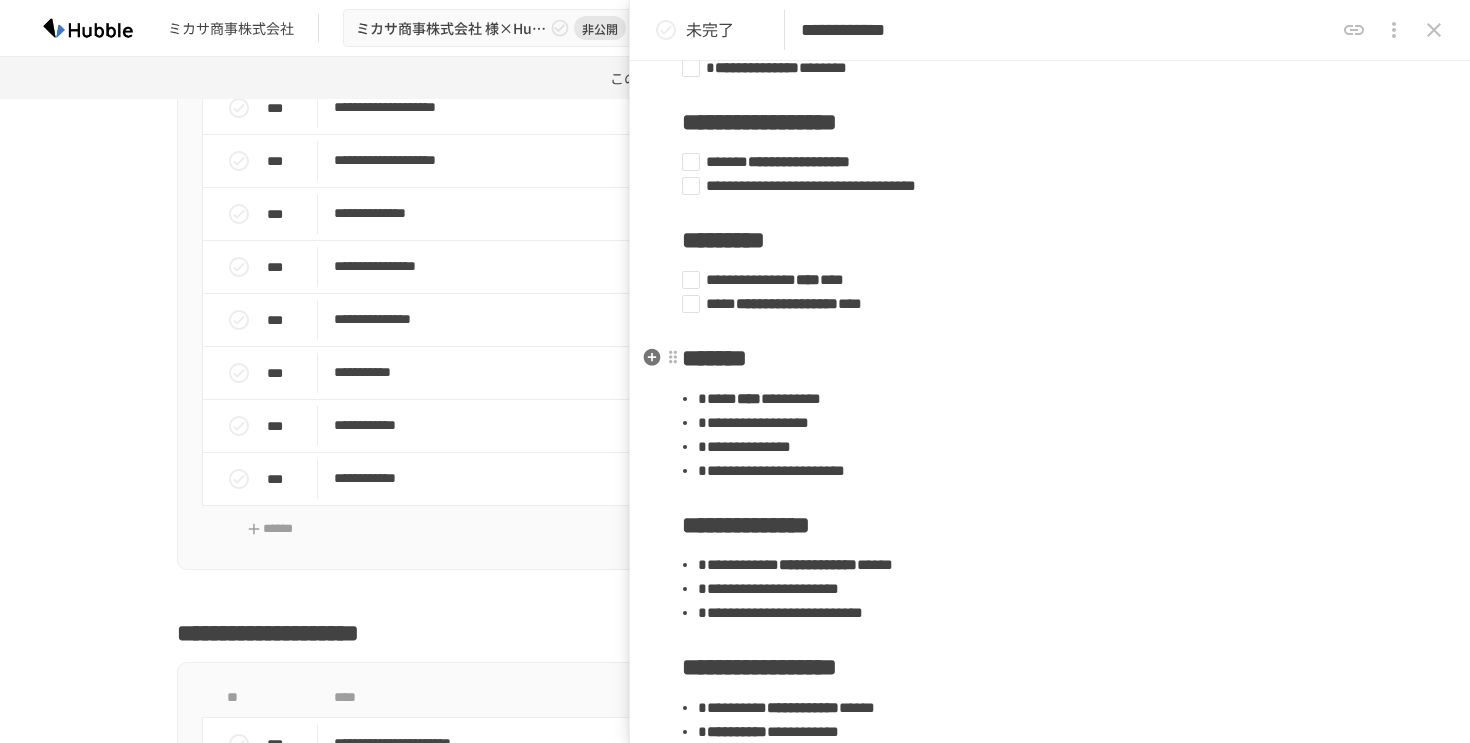 scroll, scrollTop: 742, scrollLeft: 0, axis: vertical 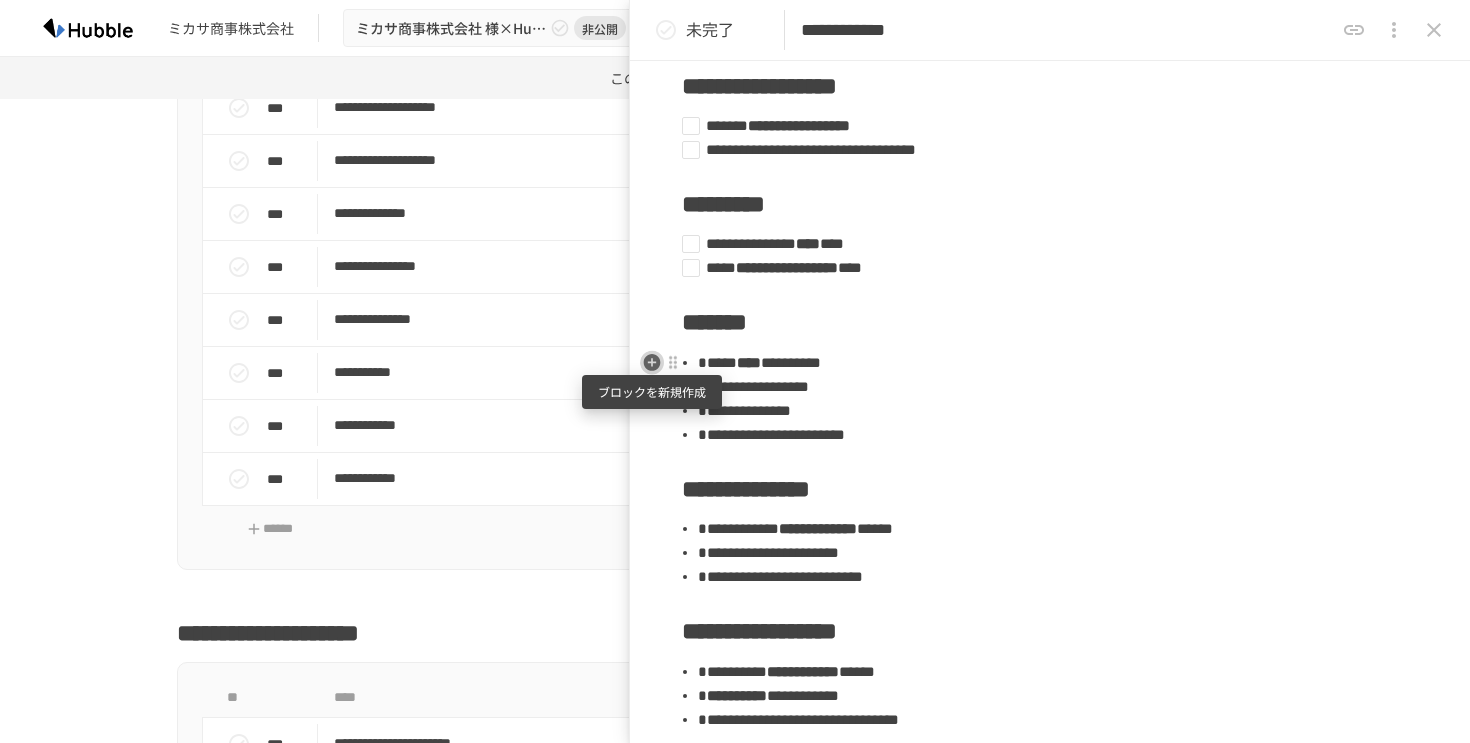 click 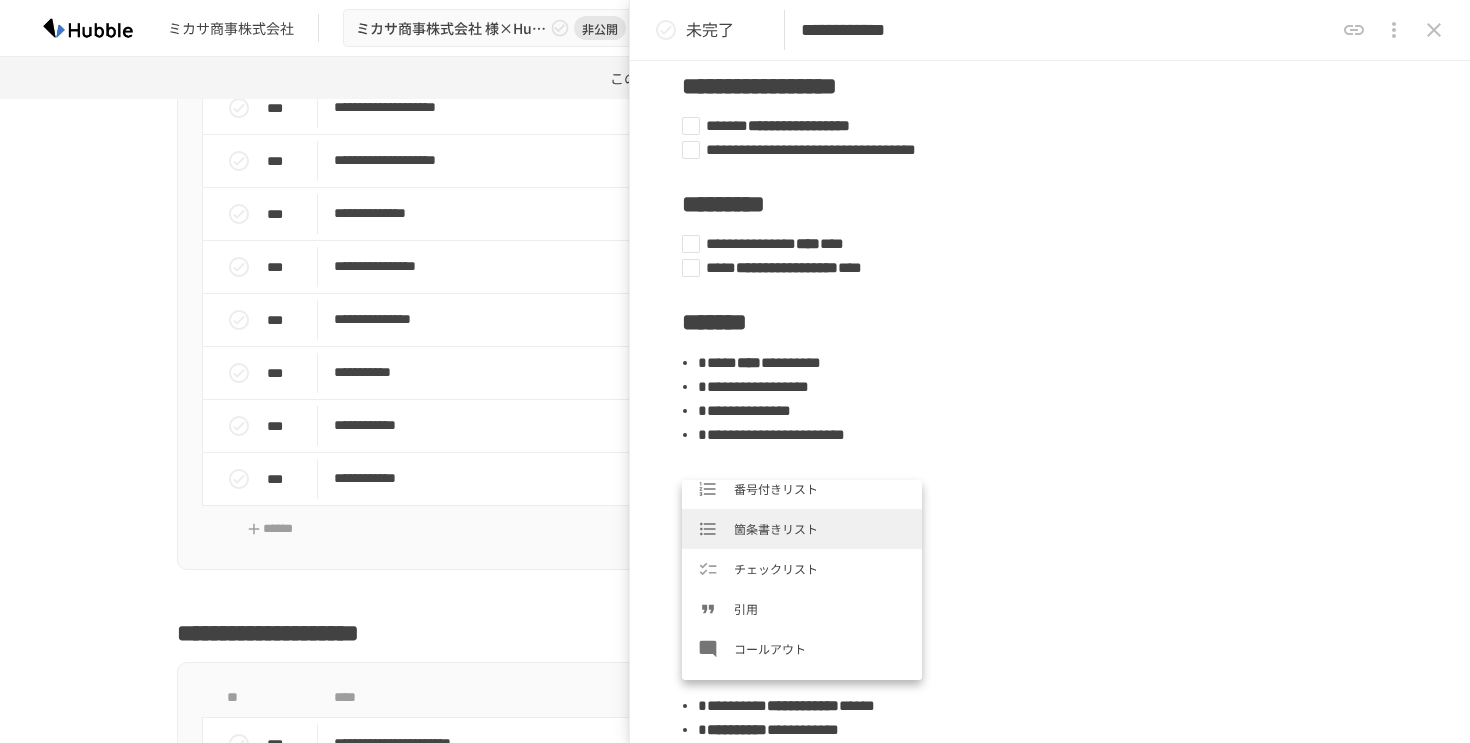 scroll, scrollTop: 269, scrollLeft: 0, axis: vertical 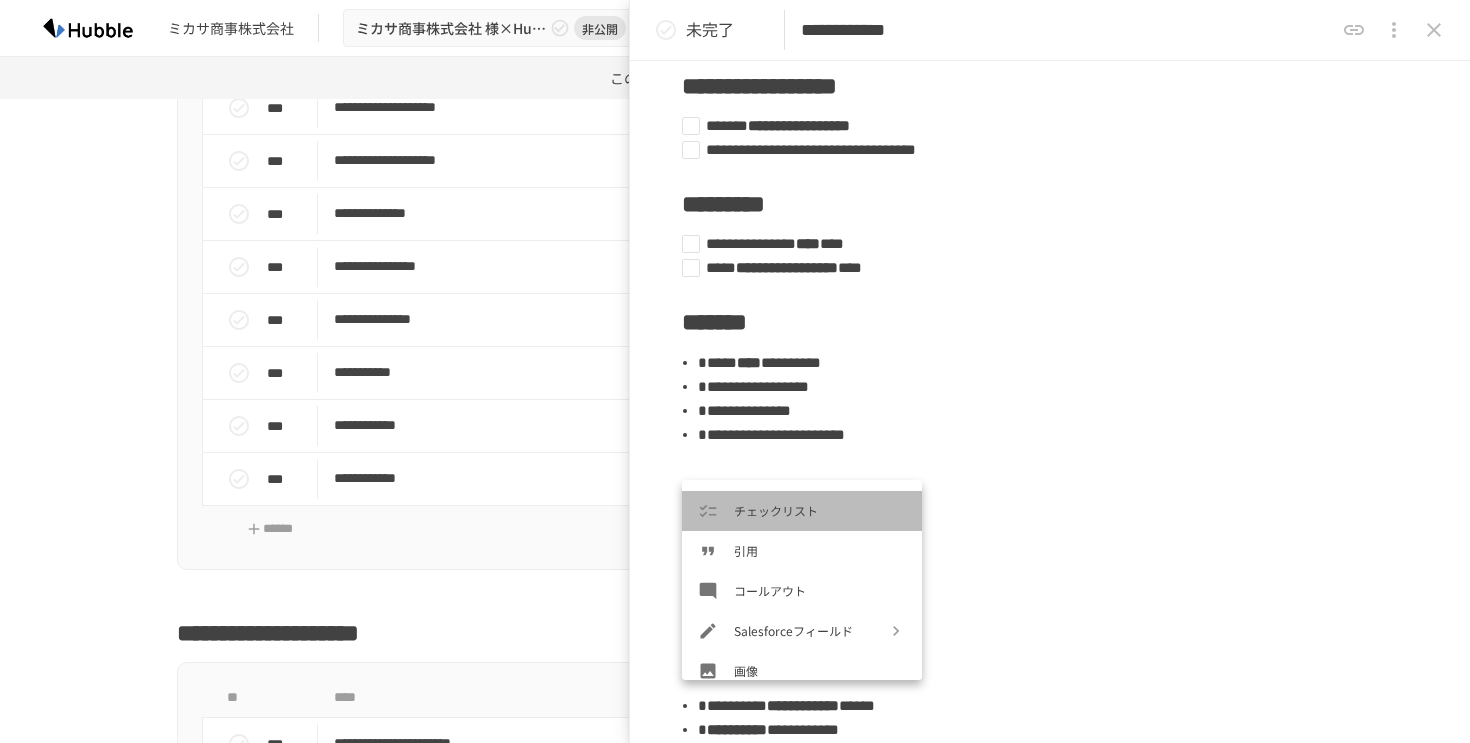 click on "チェックリスト" at bounding box center [820, 510] 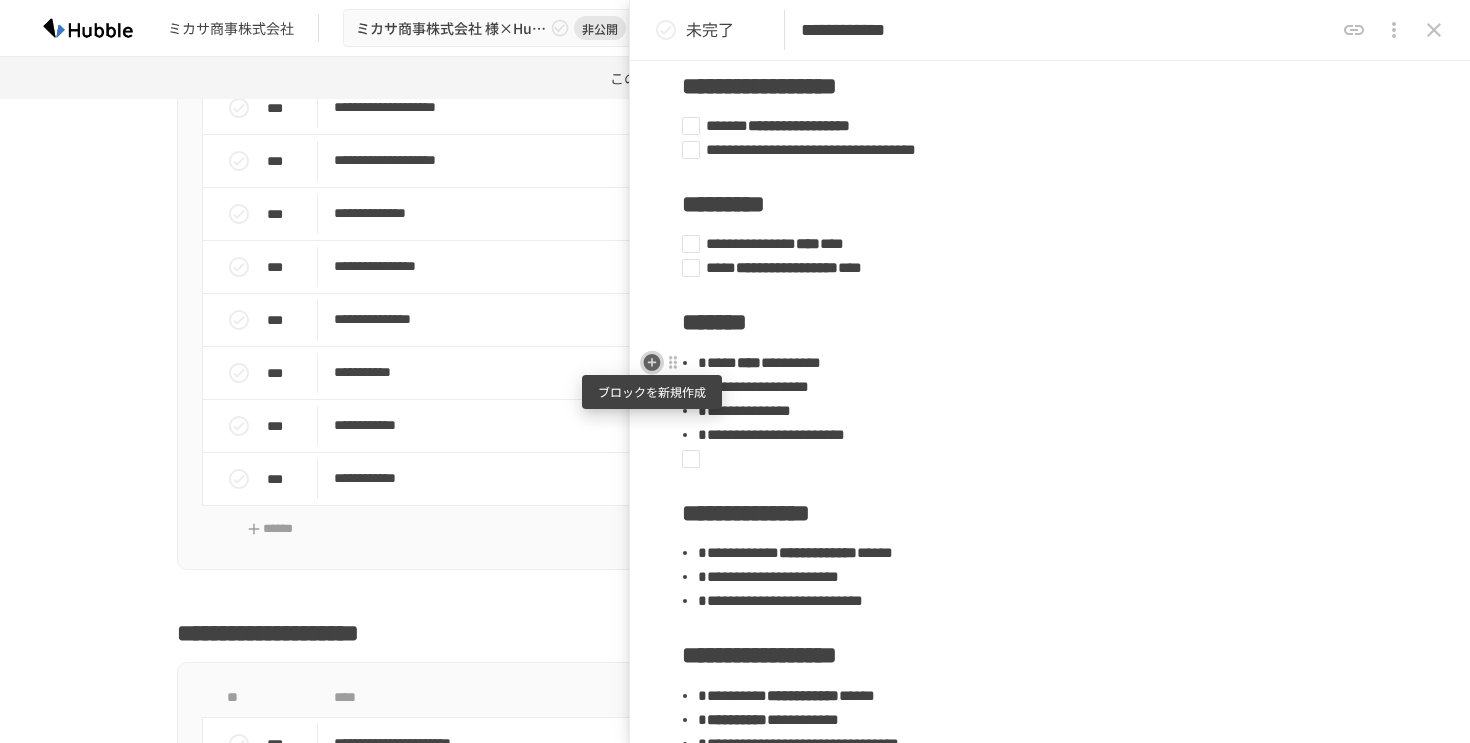 click 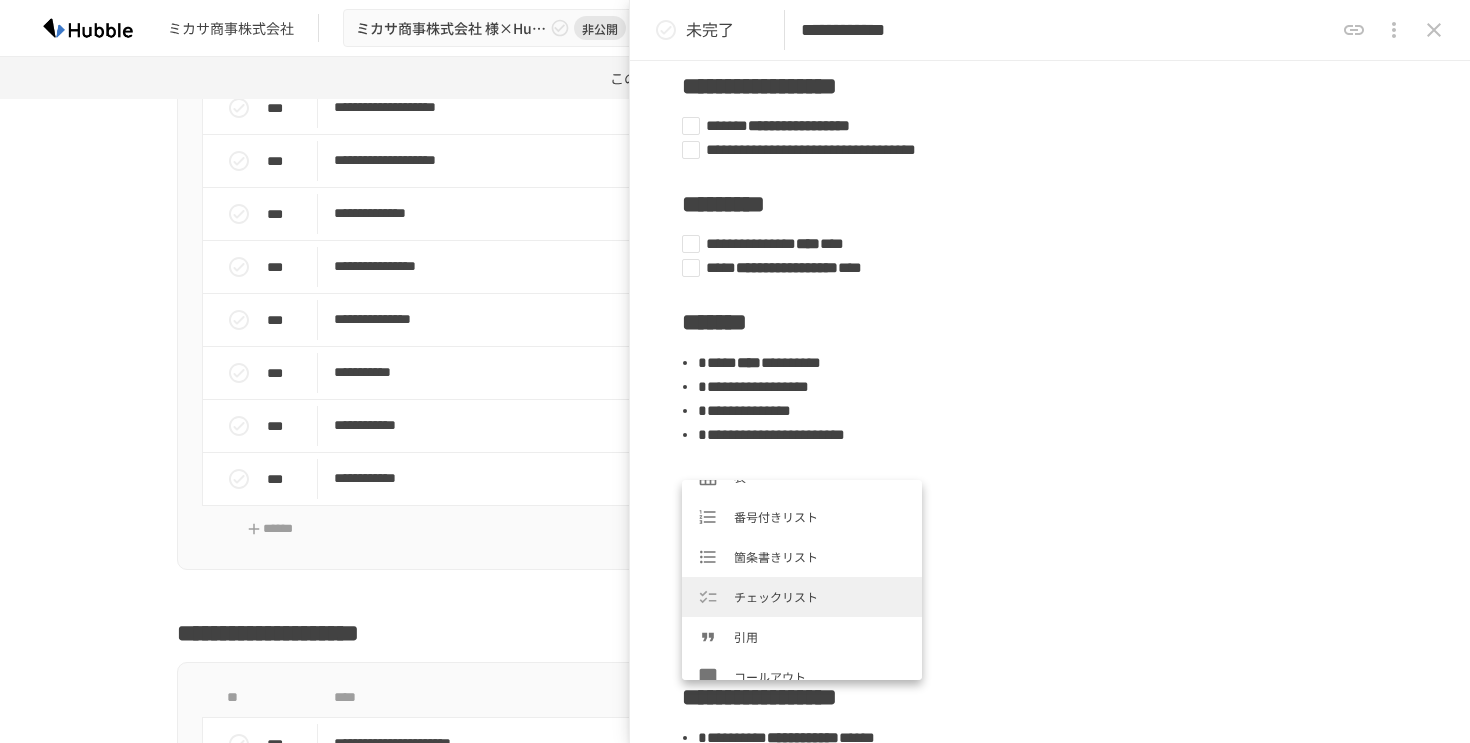 scroll, scrollTop: 198, scrollLeft: 0, axis: vertical 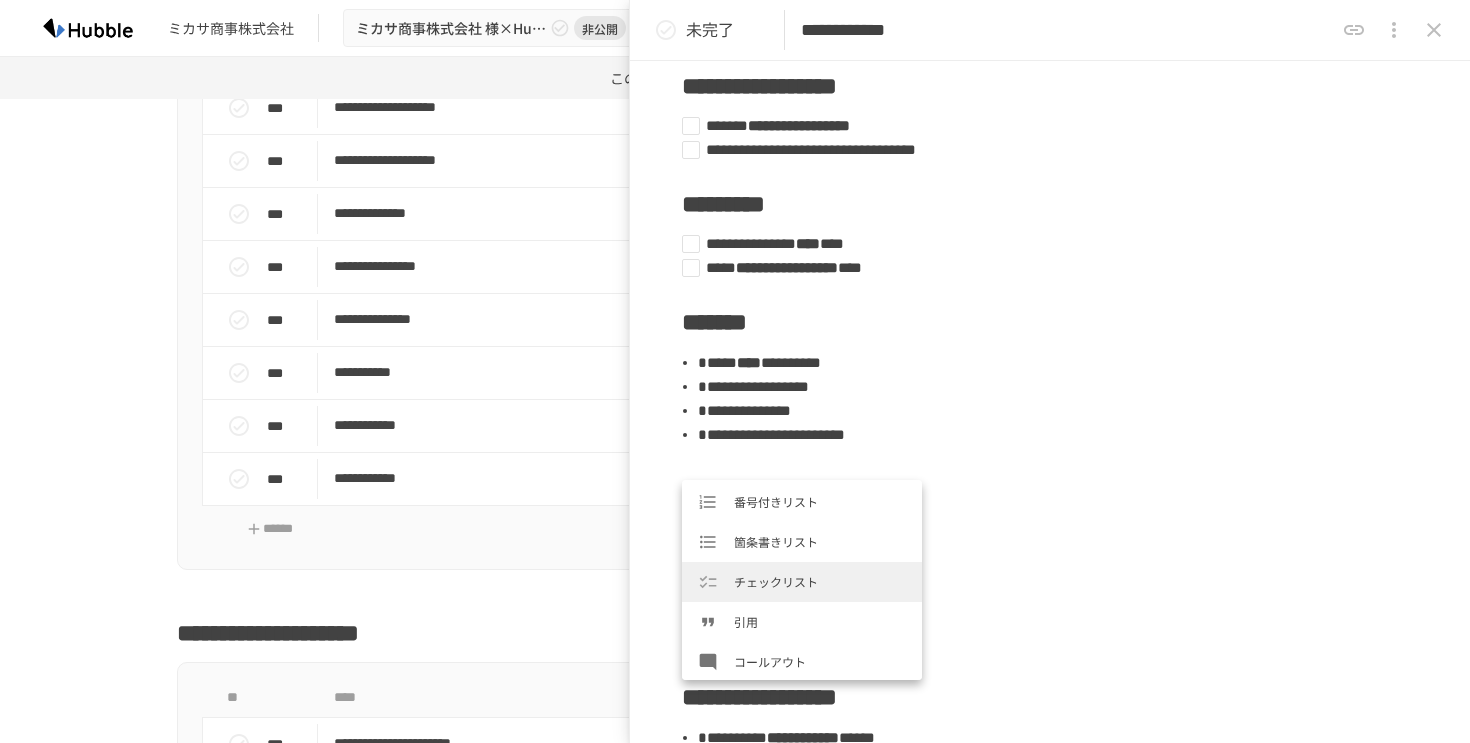click on "チェックリスト" at bounding box center [802, 582] 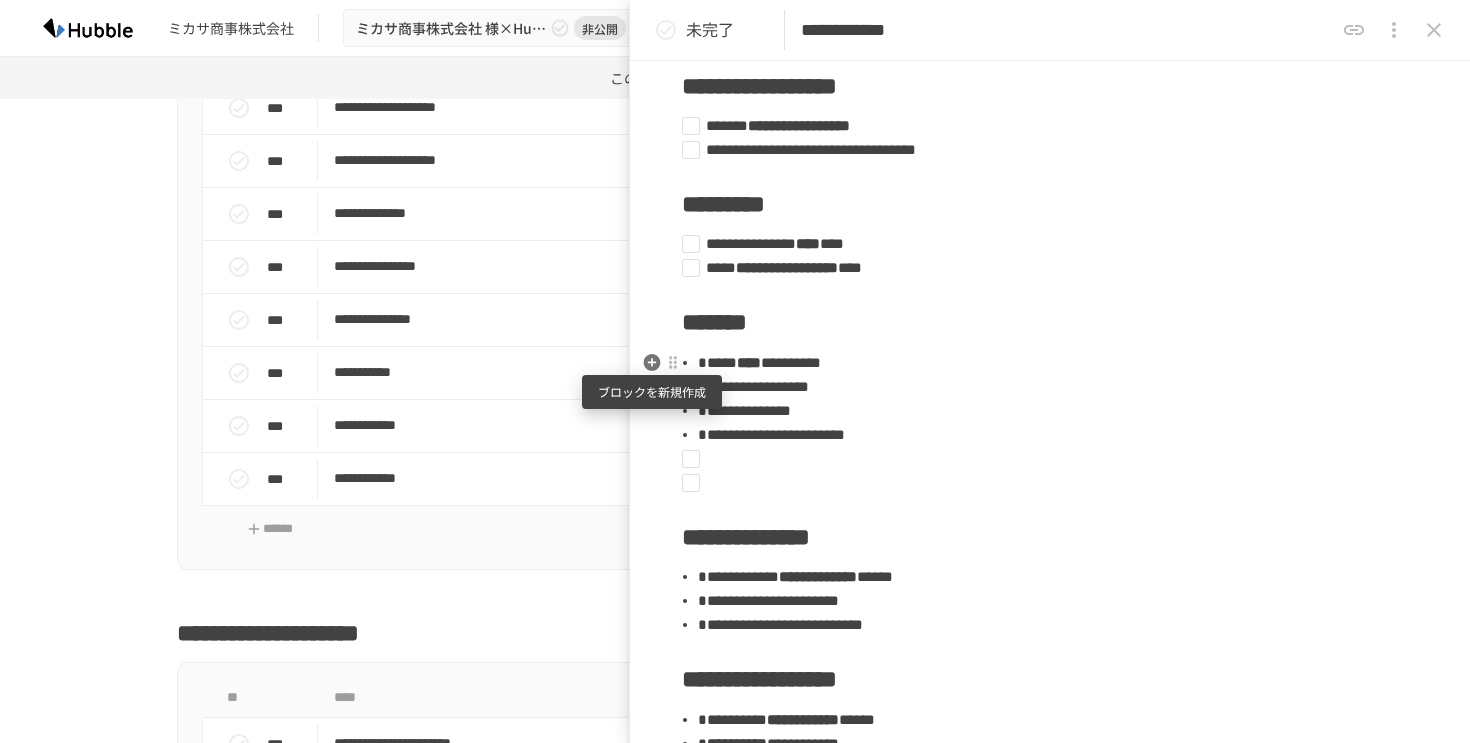 click 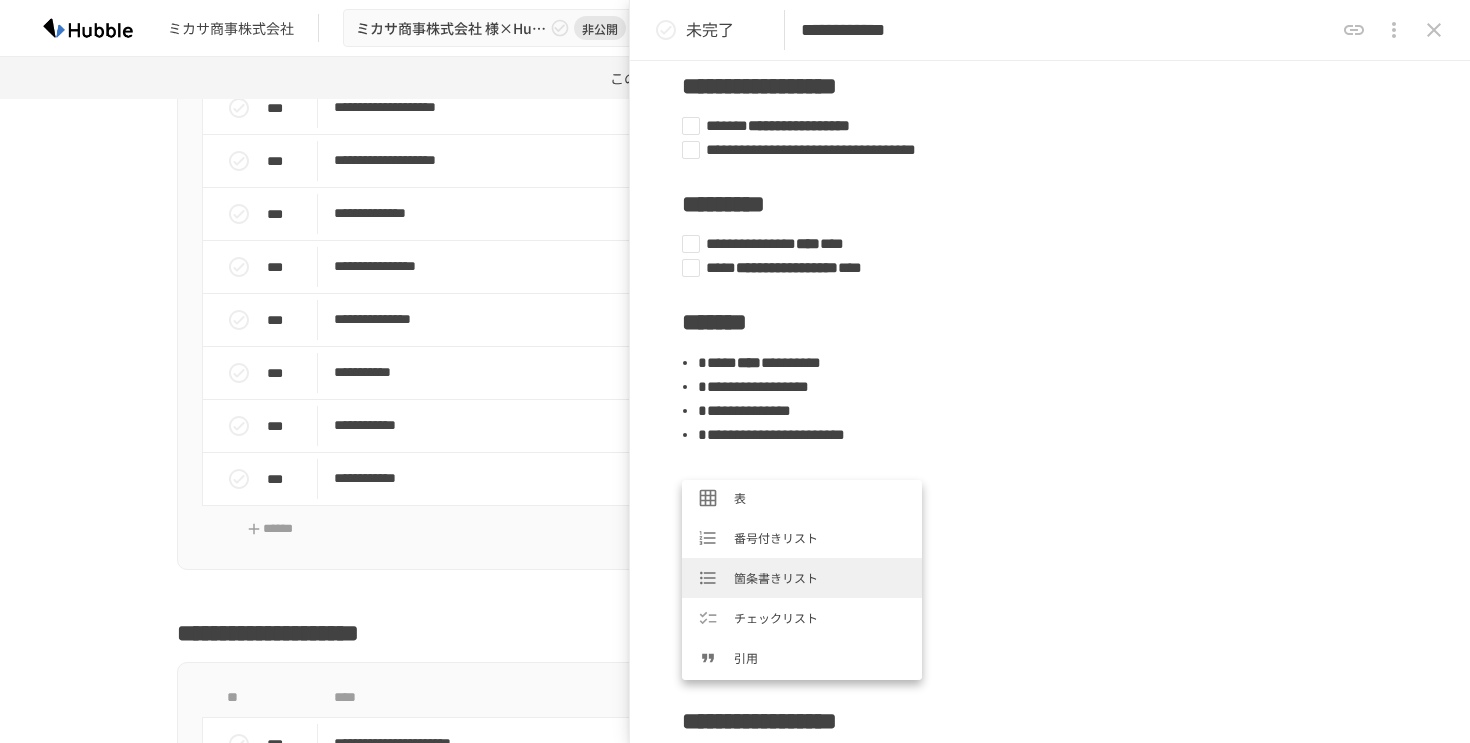 scroll, scrollTop: 239, scrollLeft: 0, axis: vertical 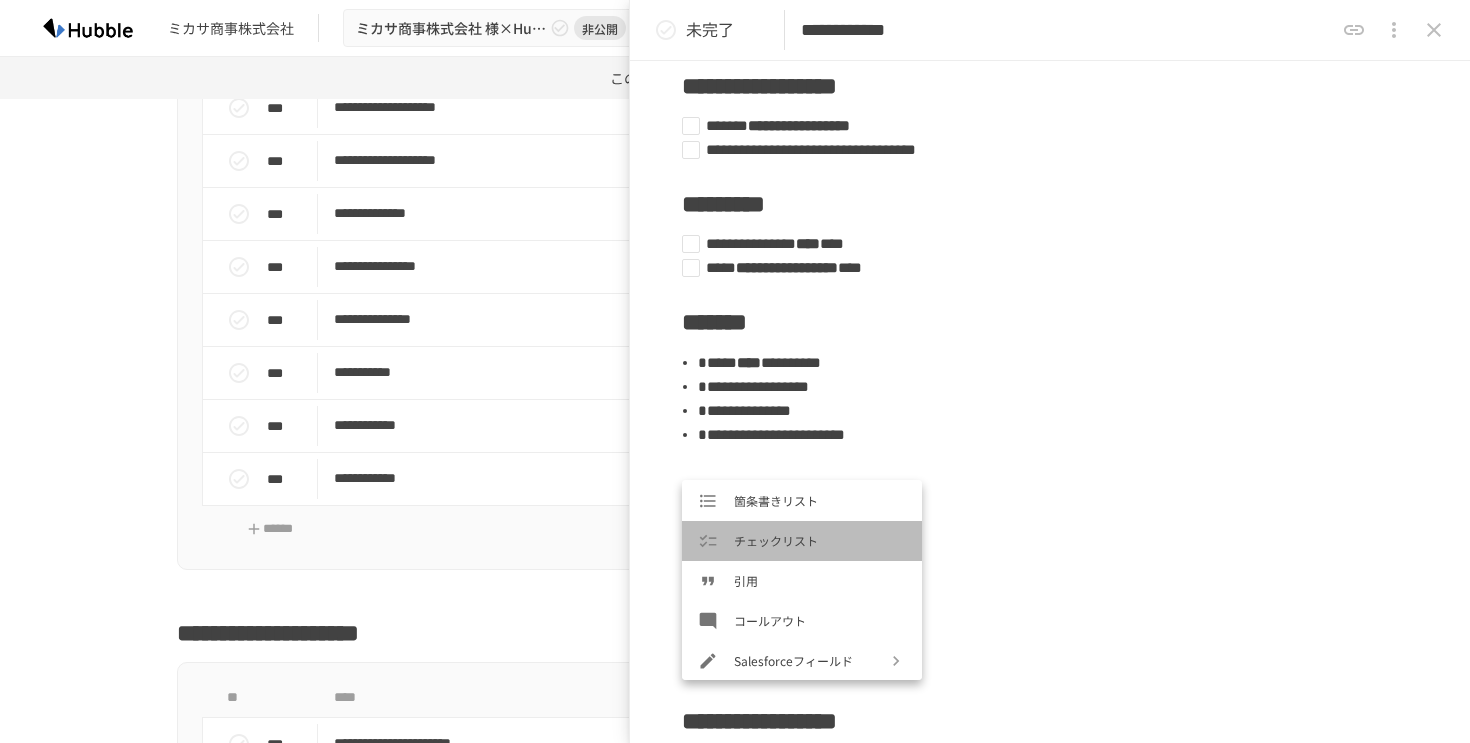 click on "チェックリスト" at bounding box center (820, 540) 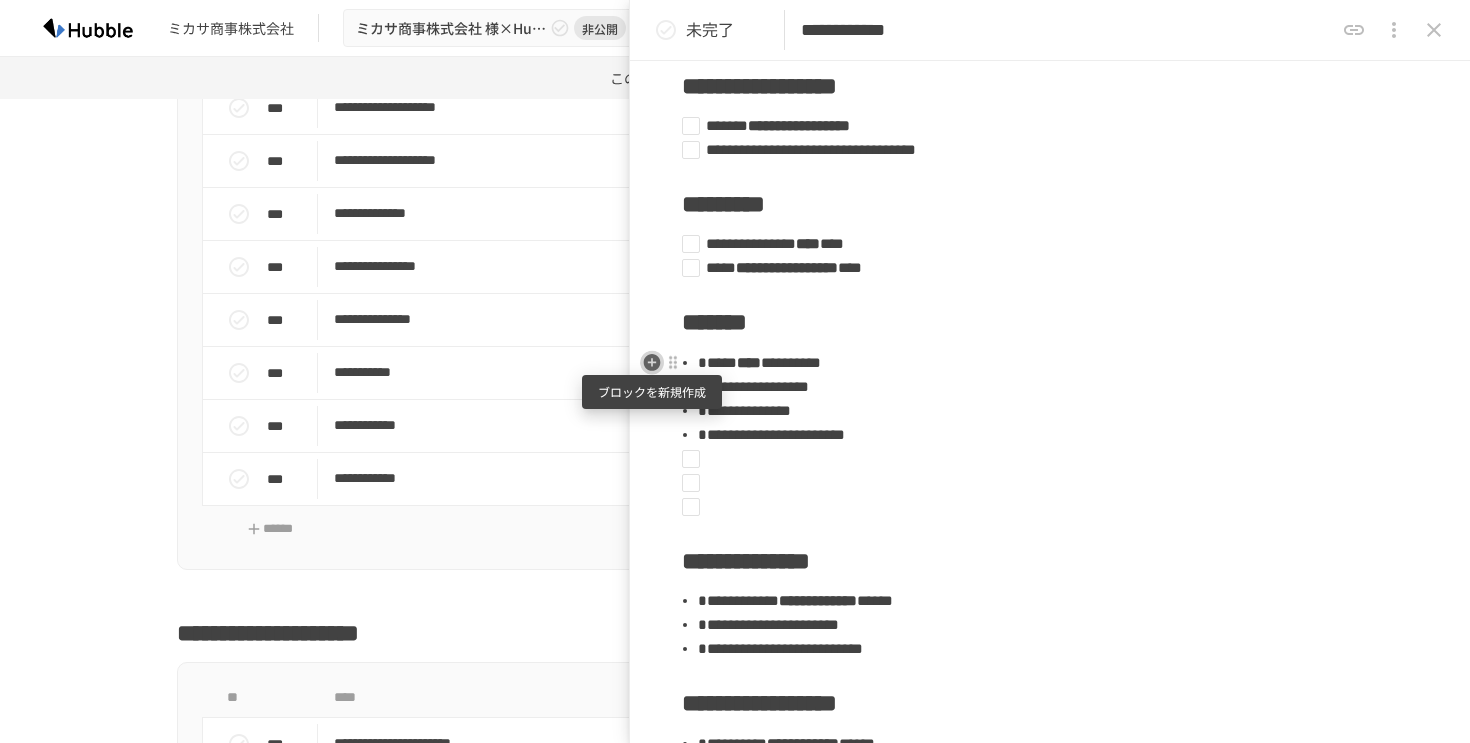 click 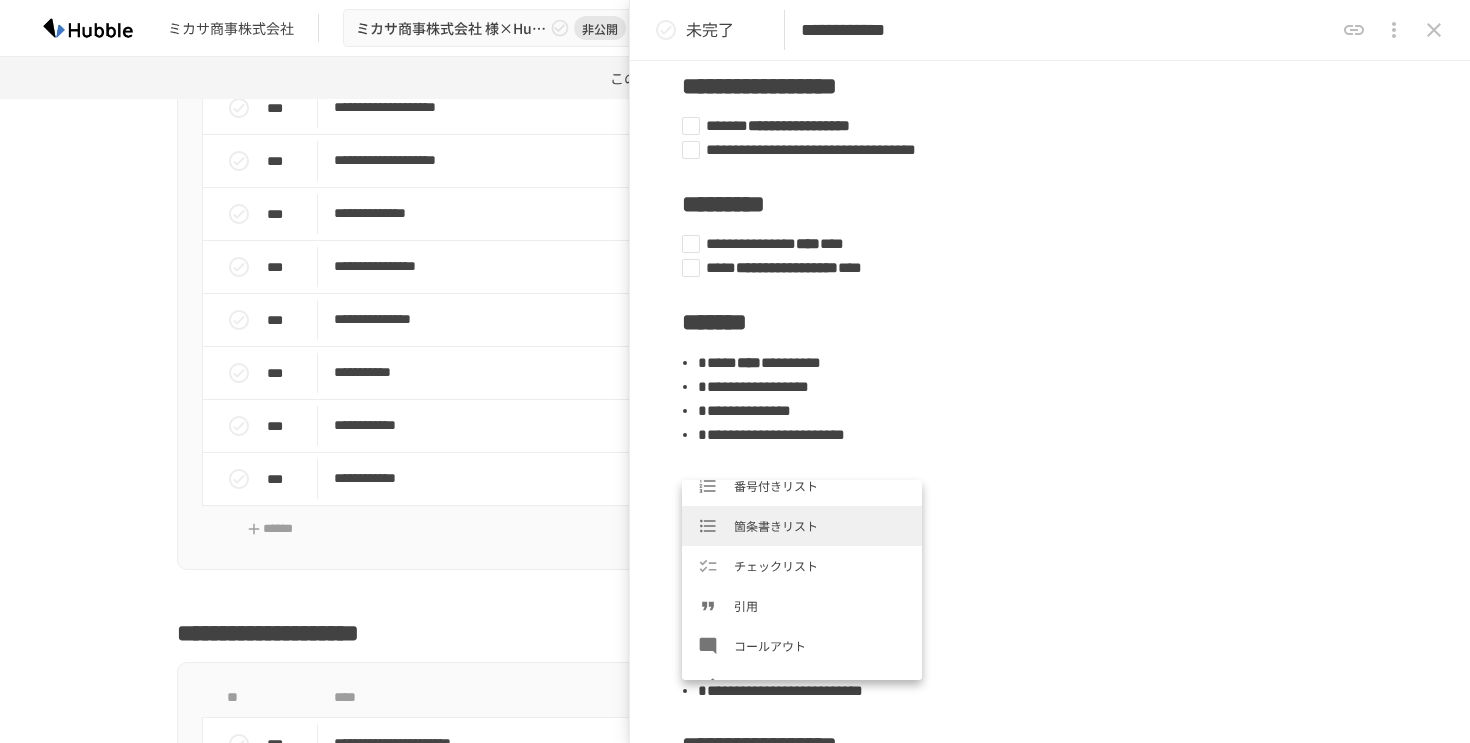 scroll, scrollTop: 216, scrollLeft: 0, axis: vertical 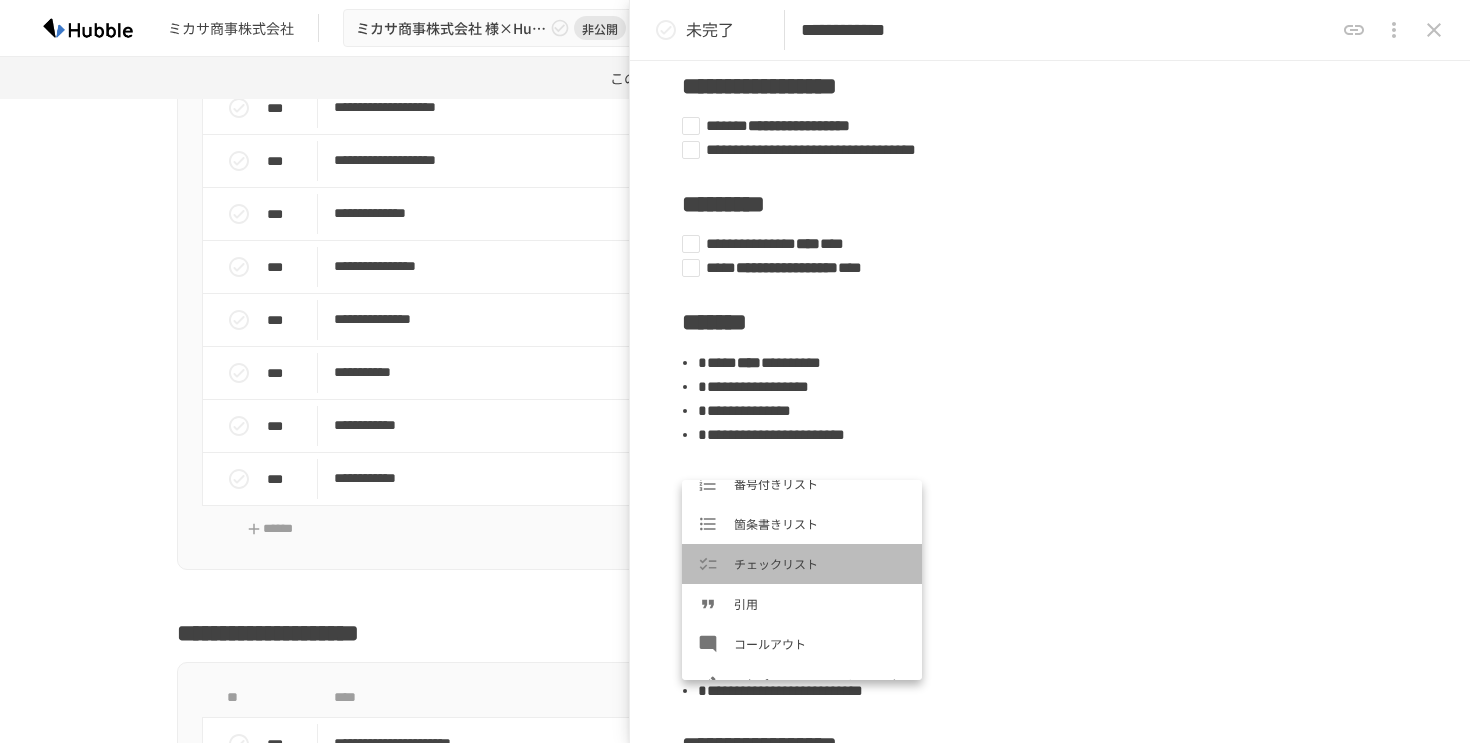click on "チェックリスト" at bounding box center [820, 563] 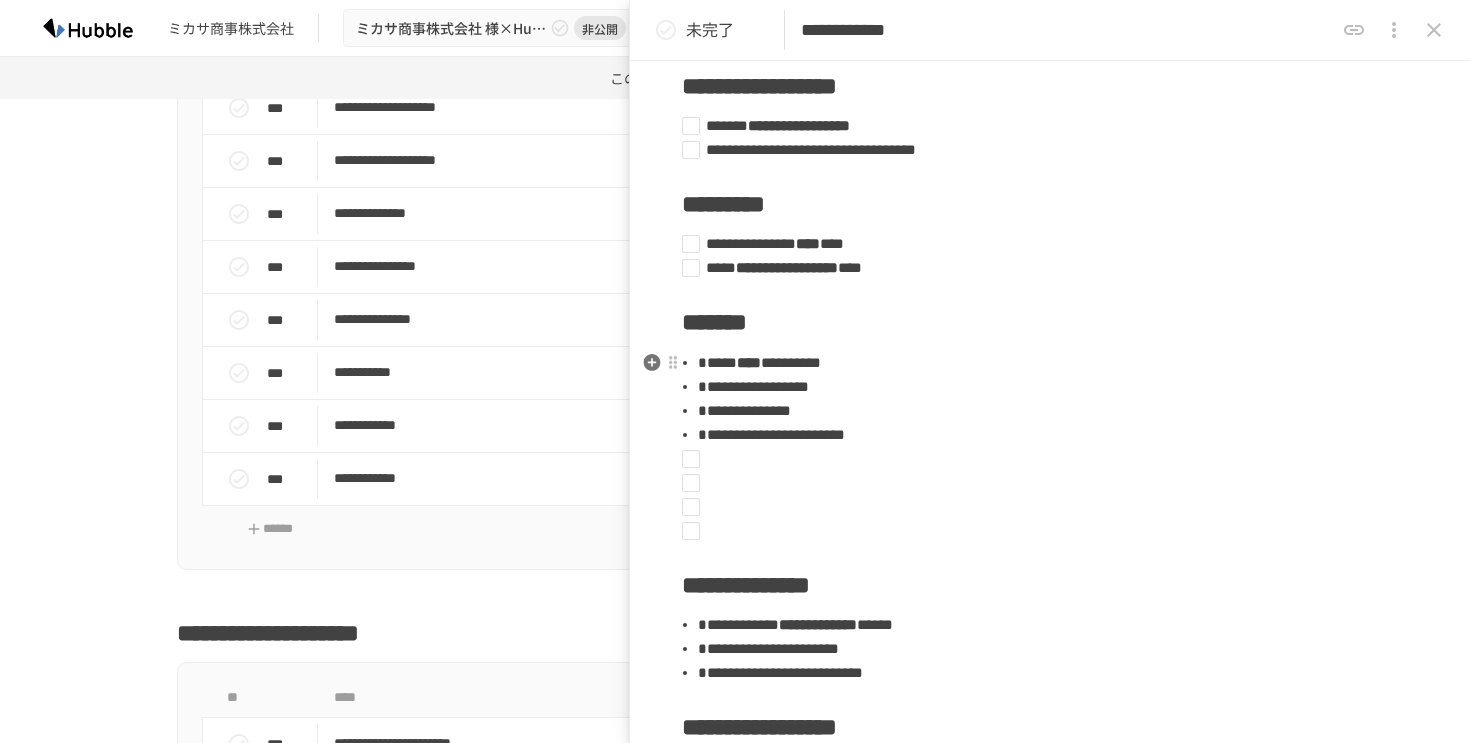 click on "*****" at bounding box center [717, 362] 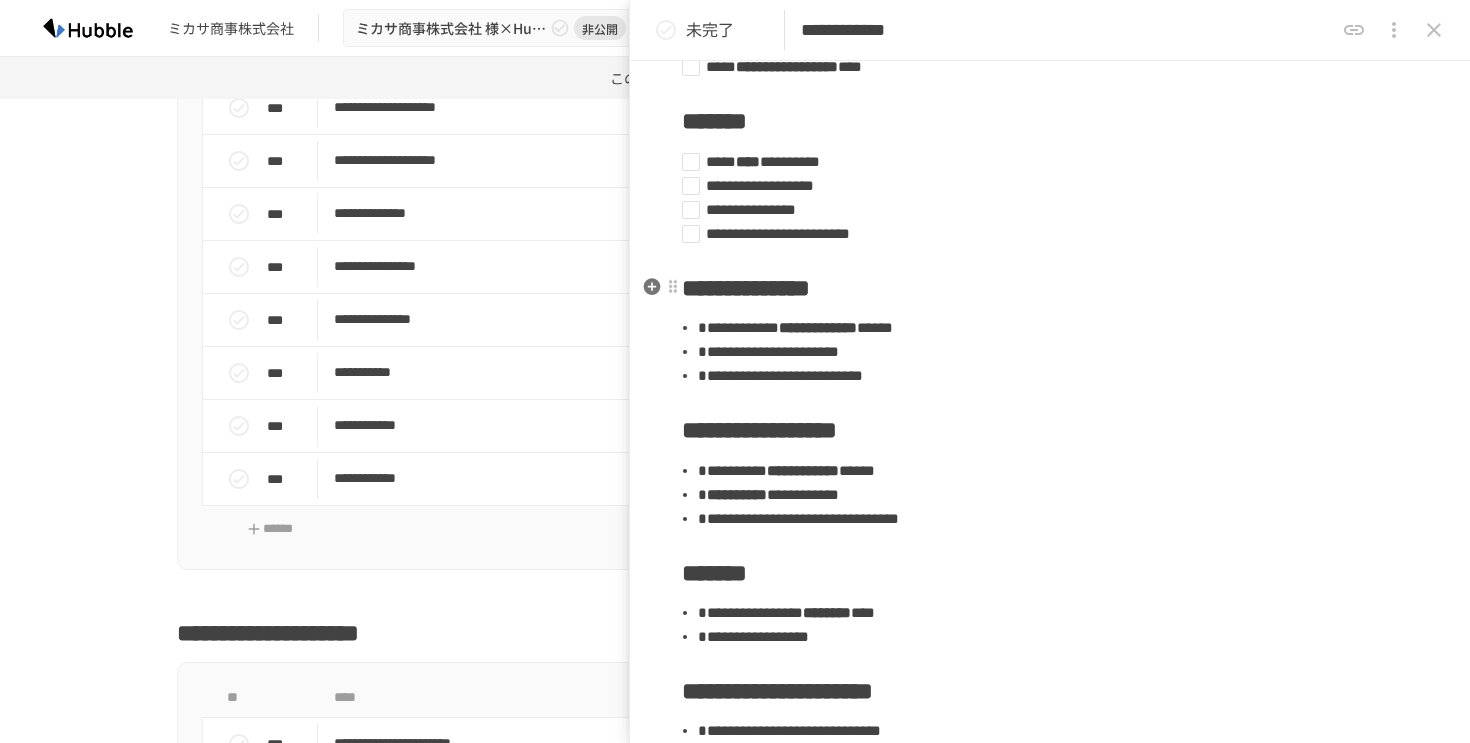 scroll, scrollTop: 941, scrollLeft: 0, axis: vertical 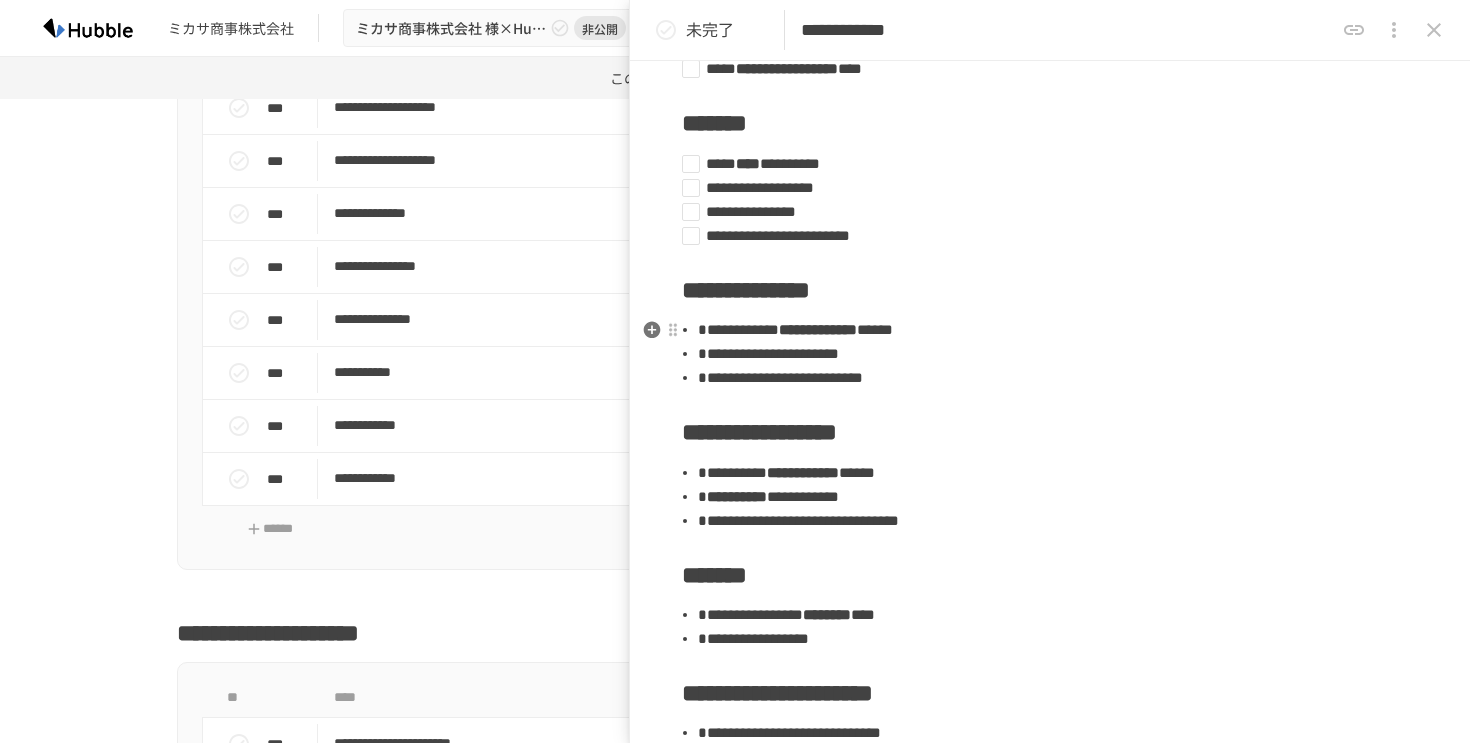 click on "**********" at bounding box center [738, 329] 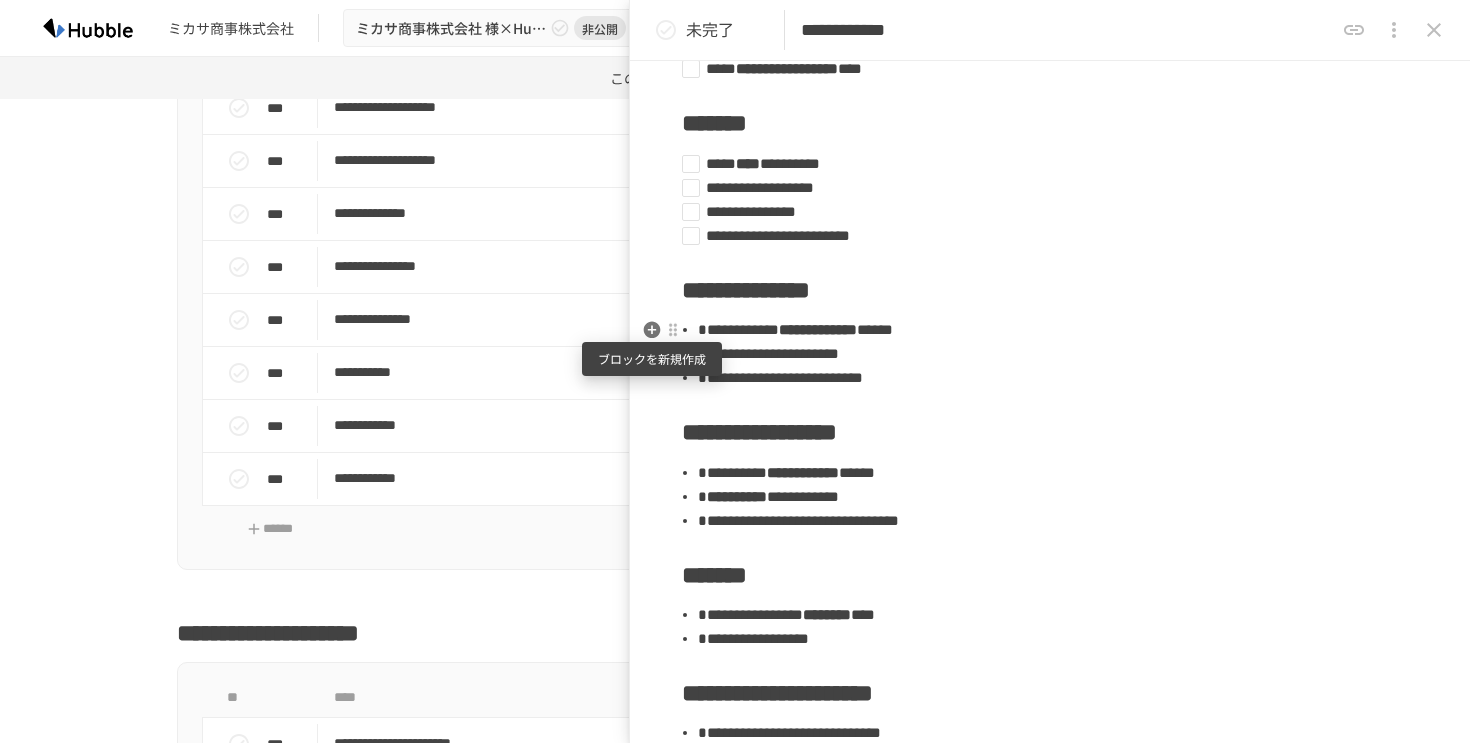 click 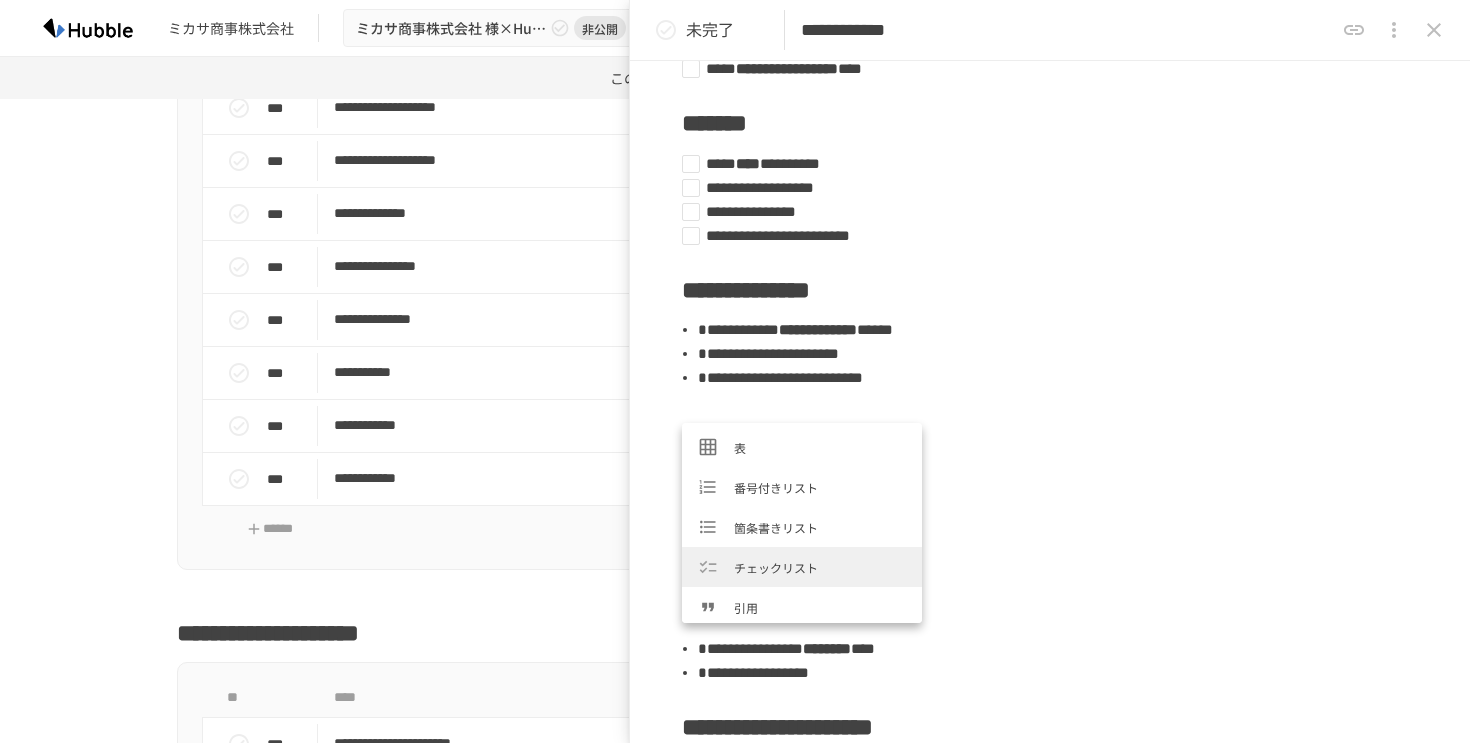 scroll, scrollTop: 181, scrollLeft: 0, axis: vertical 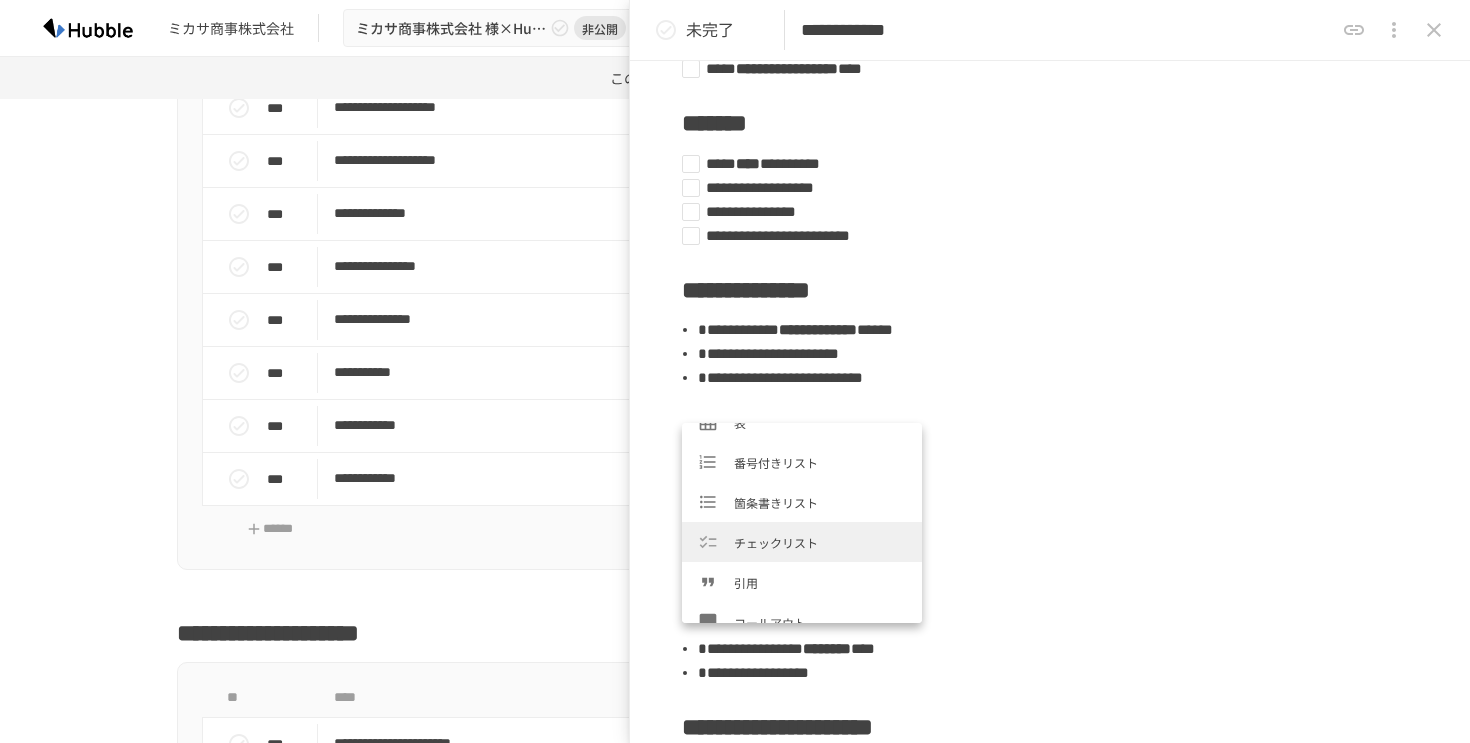 click on "チェックリスト" at bounding box center (820, 542) 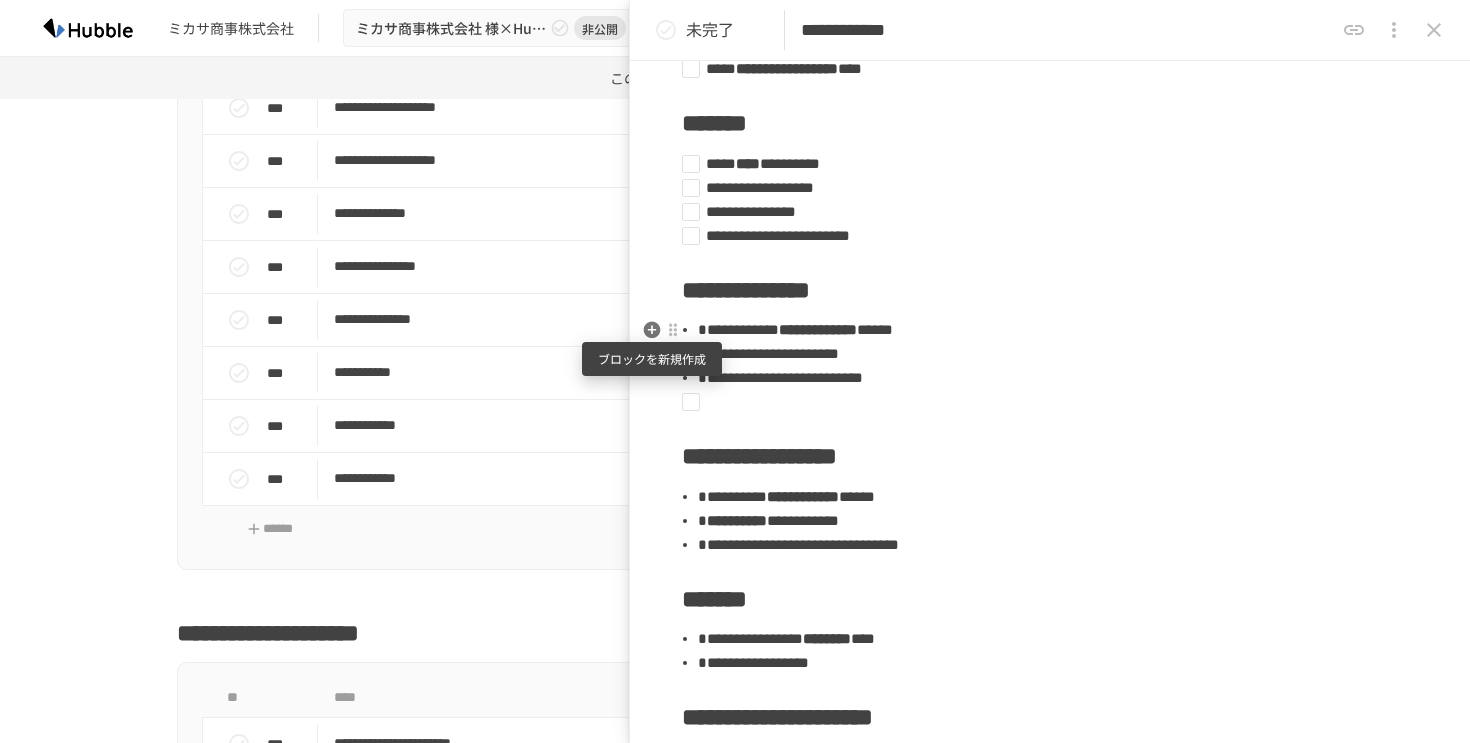 click 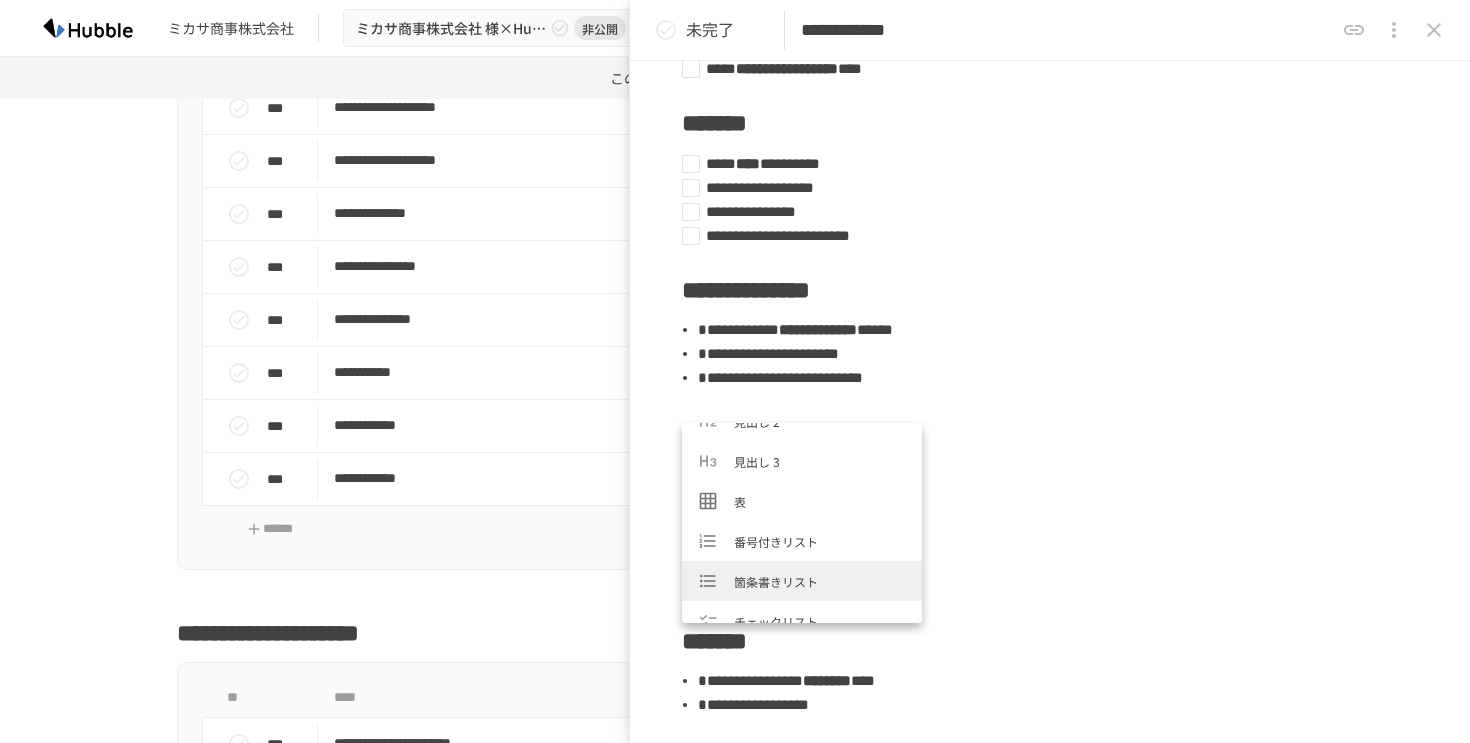 scroll, scrollTop: 111, scrollLeft: 0, axis: vertical 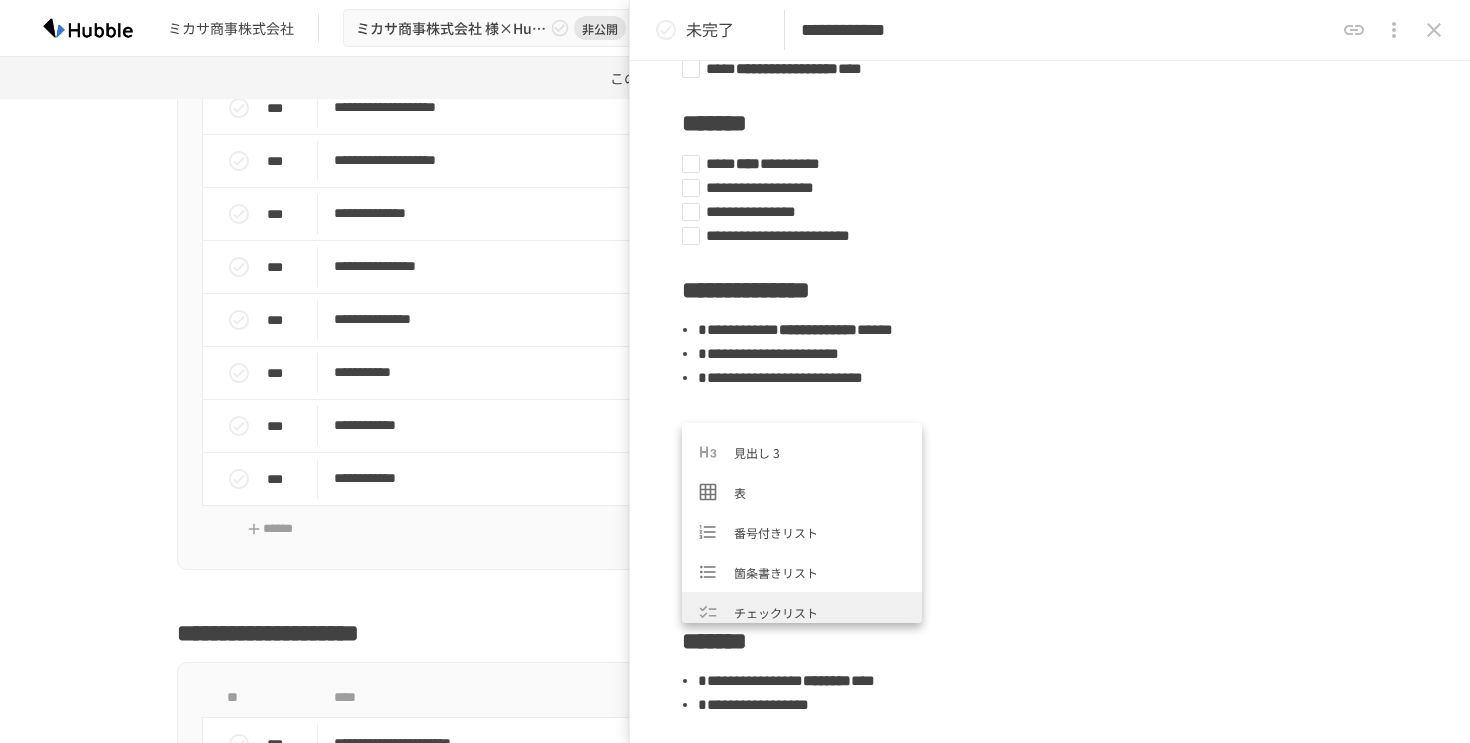 click on "チェックリスト" at bounding box center [820, 612] 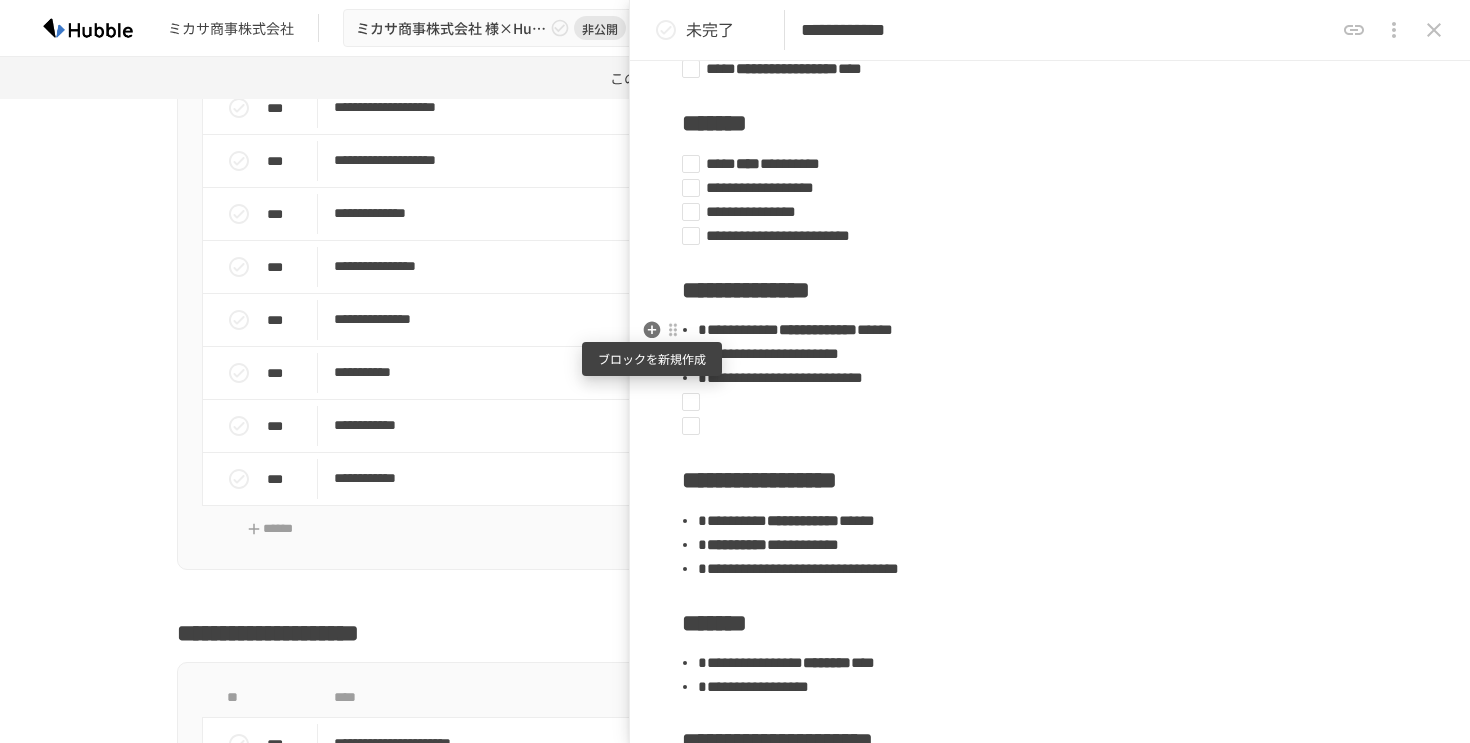 click 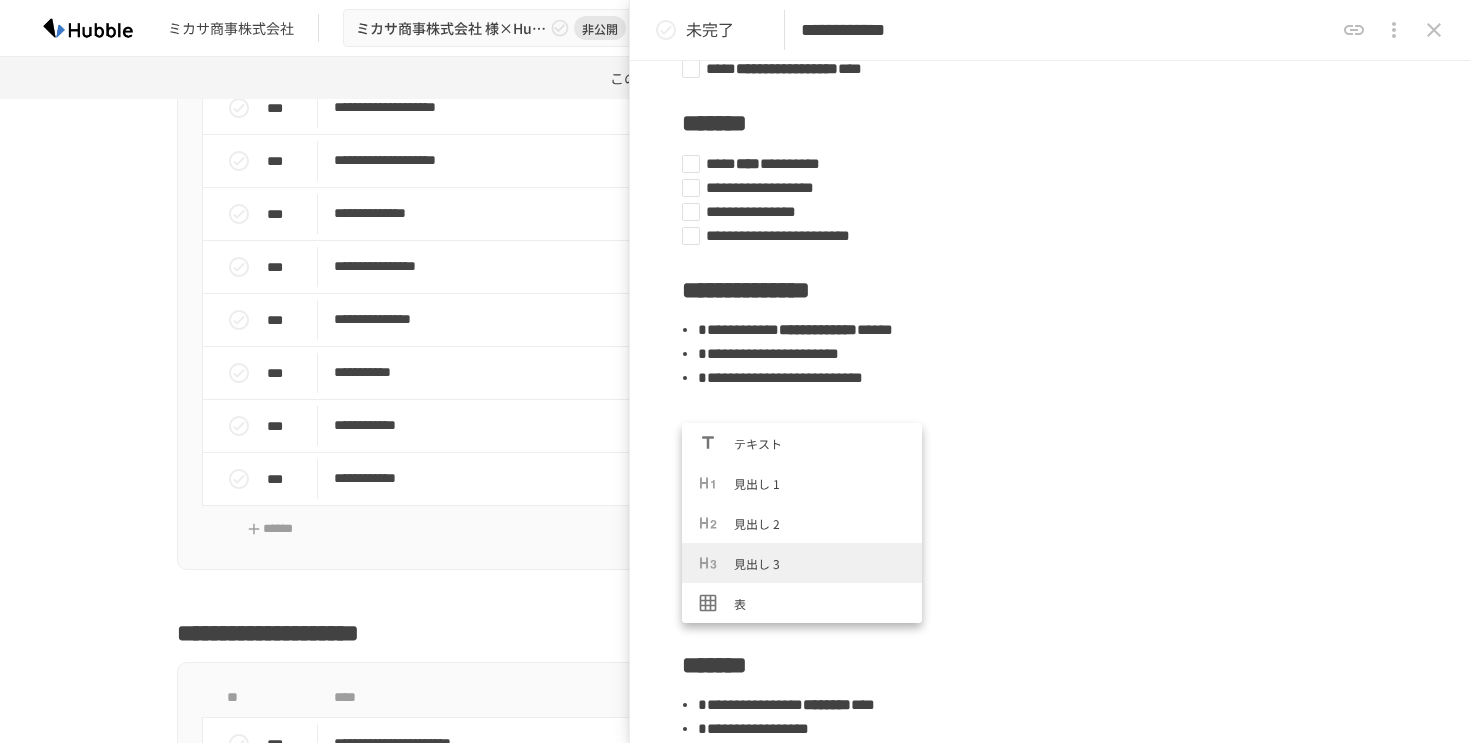 scroll, scrollTop: 129, scrollLeft: 0, axis: vertical 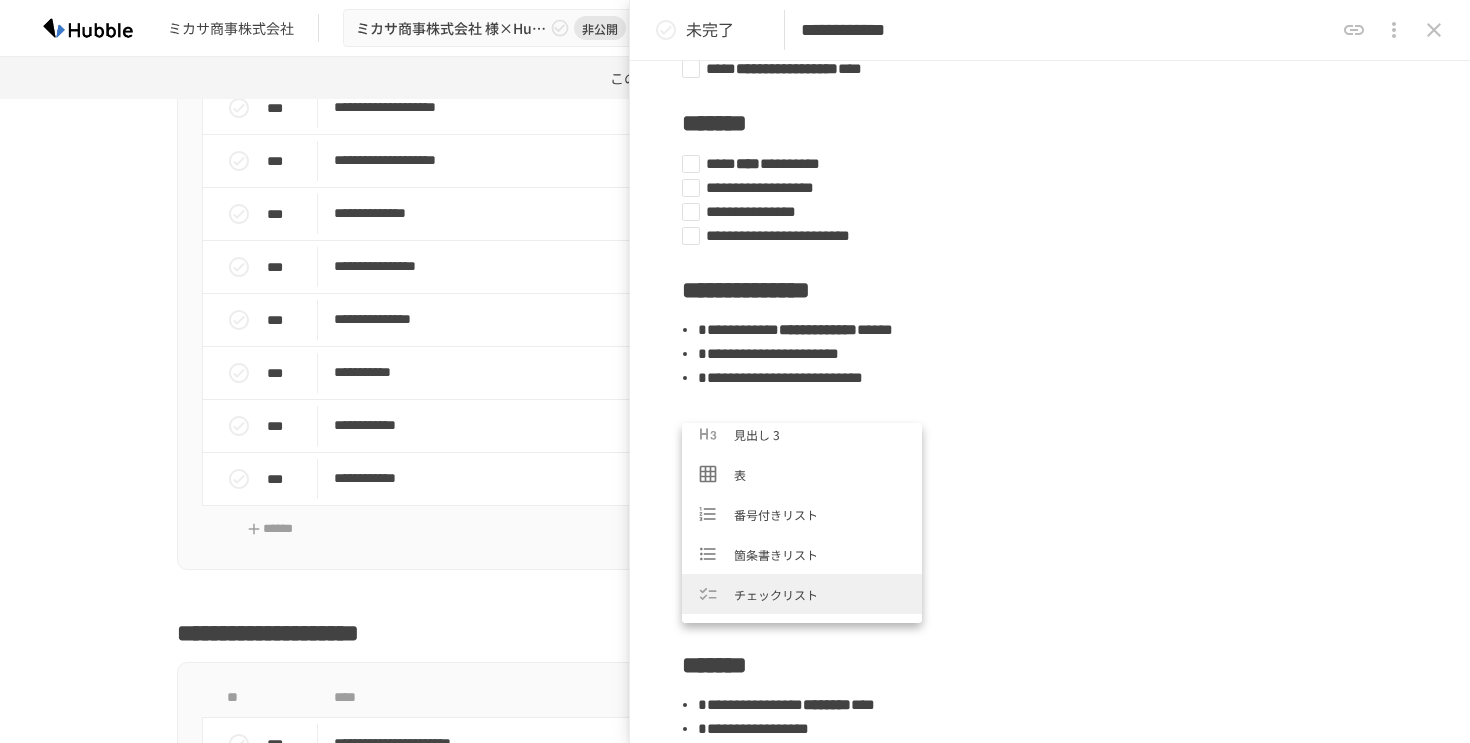 click on "チェックリスト" at bounding box center [820, 594] 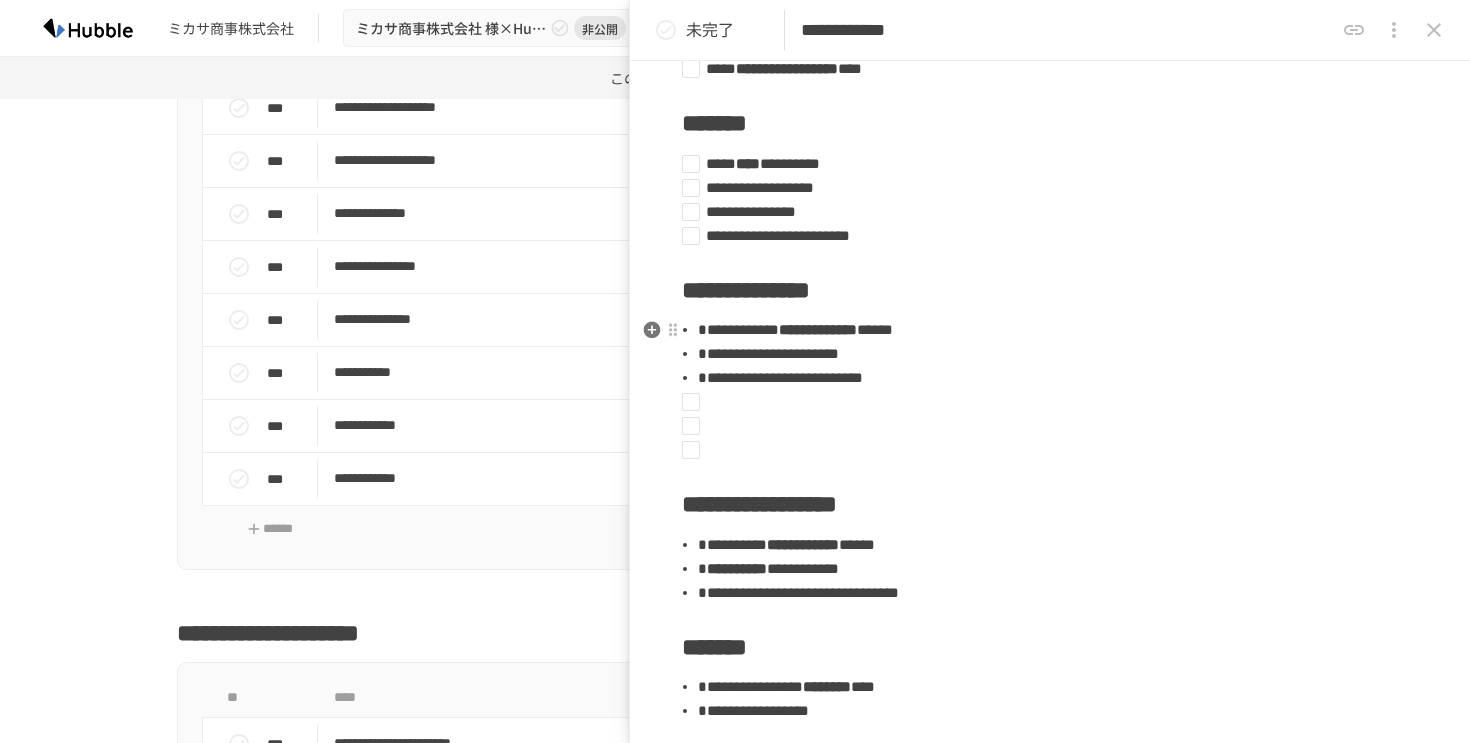 click on "**********" at bounding box center (780, 377) 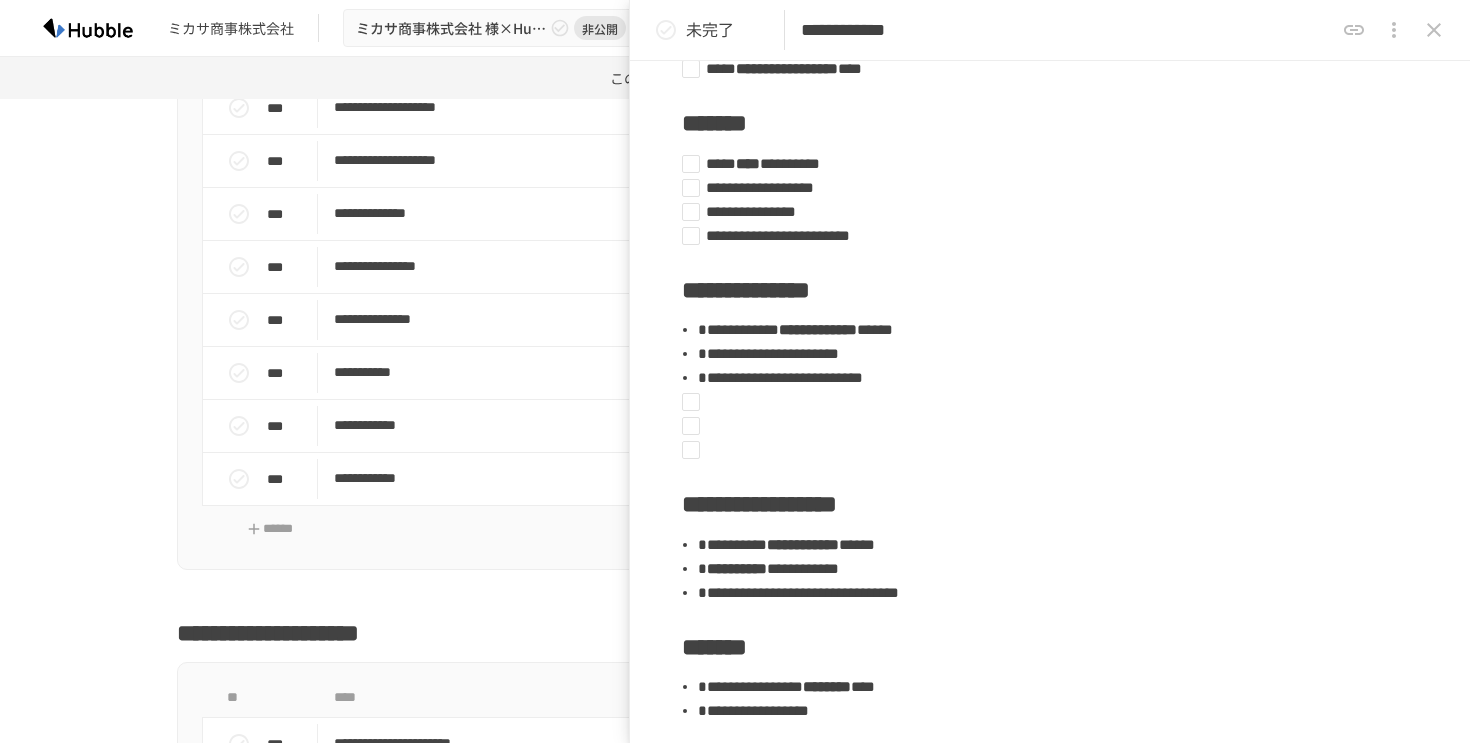type on "*" 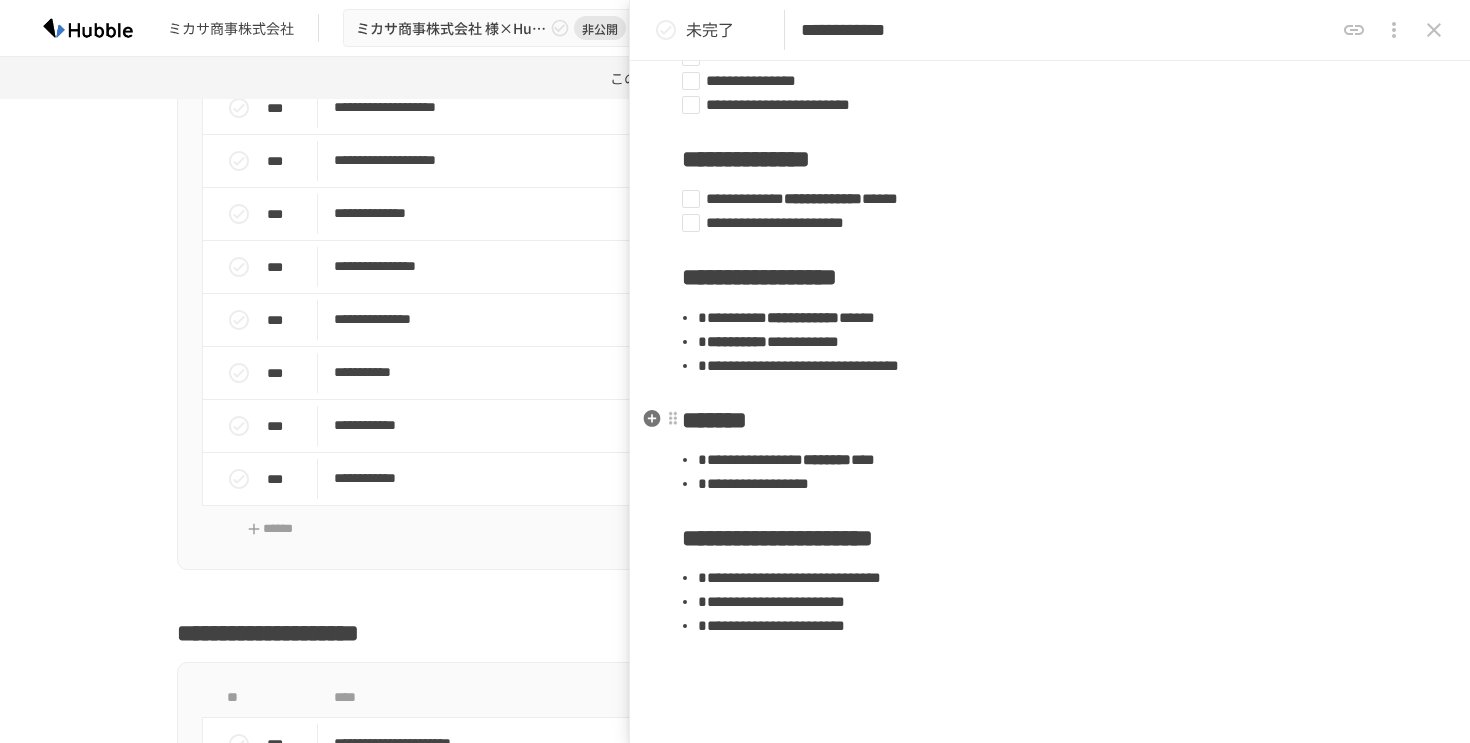 scroll, scrollTop: 1071, scrollLeft: 0, axis: vertical 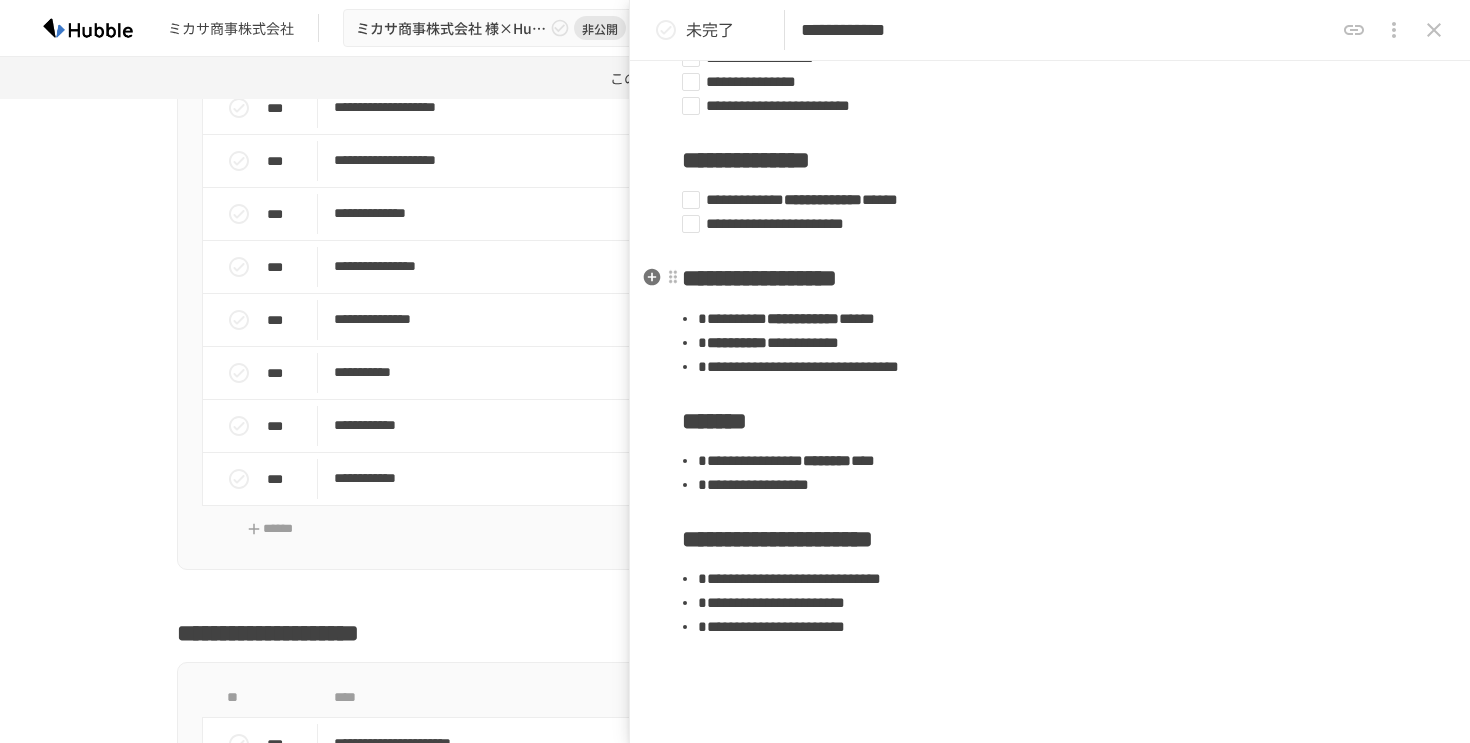 click on "**********" at bounding box center (759, 278) 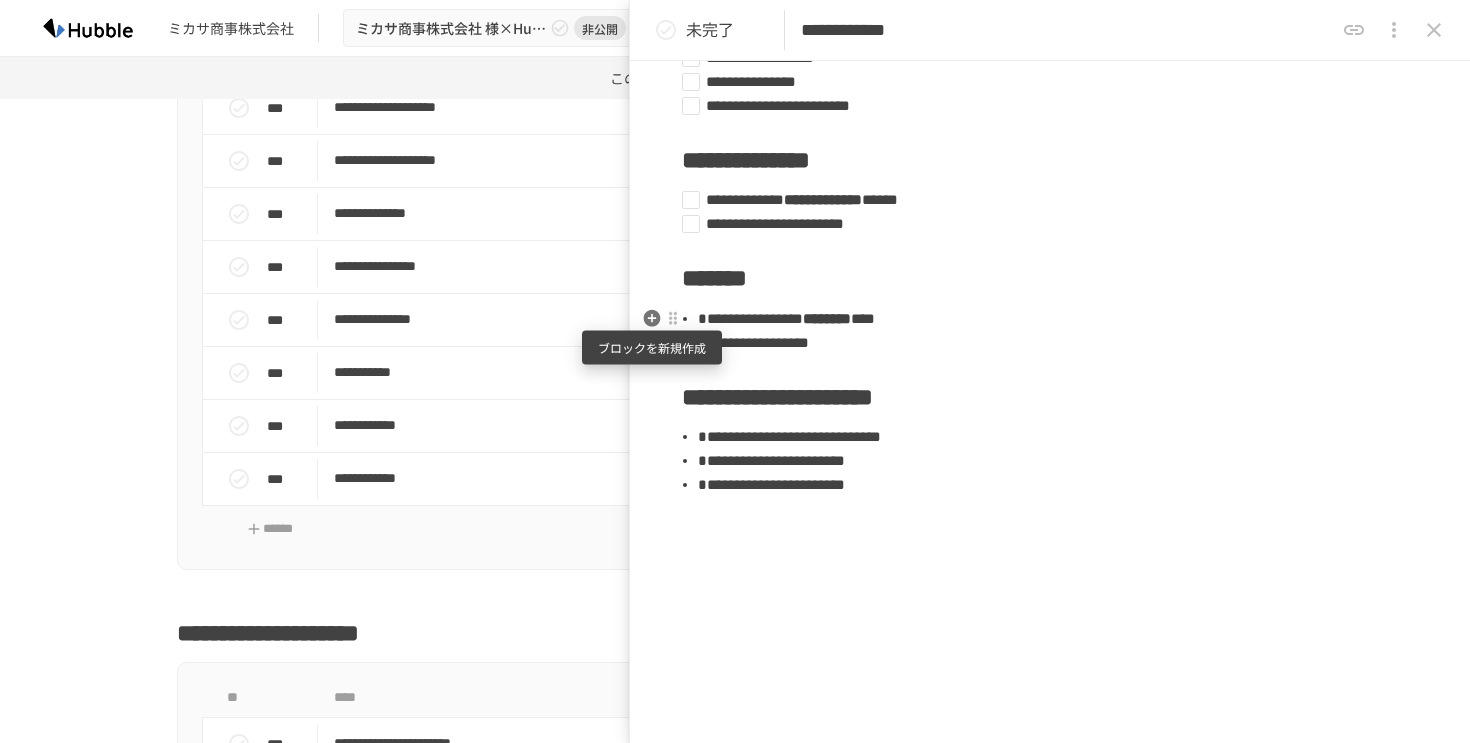 click 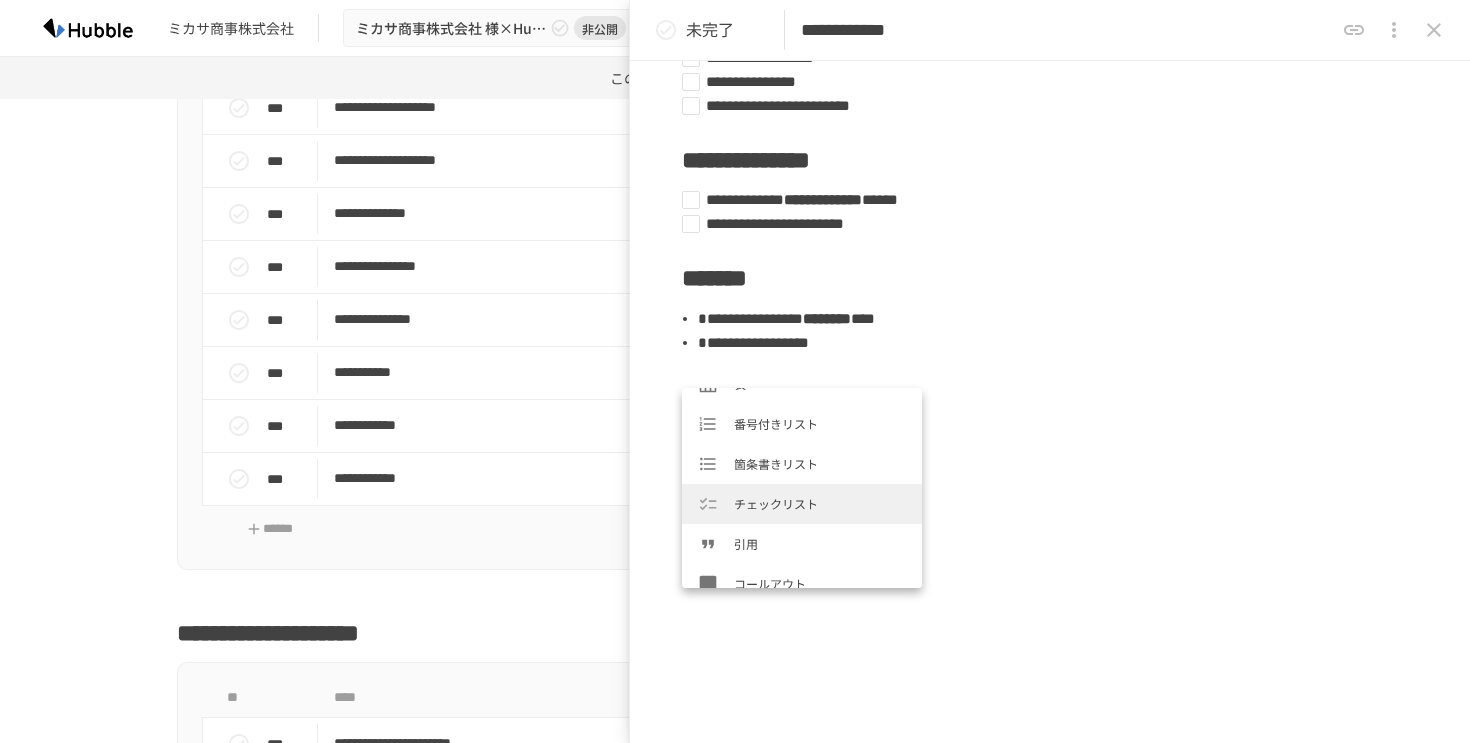 scroll, scrollTop: 185, scrollLeft: 0, axis: vertical 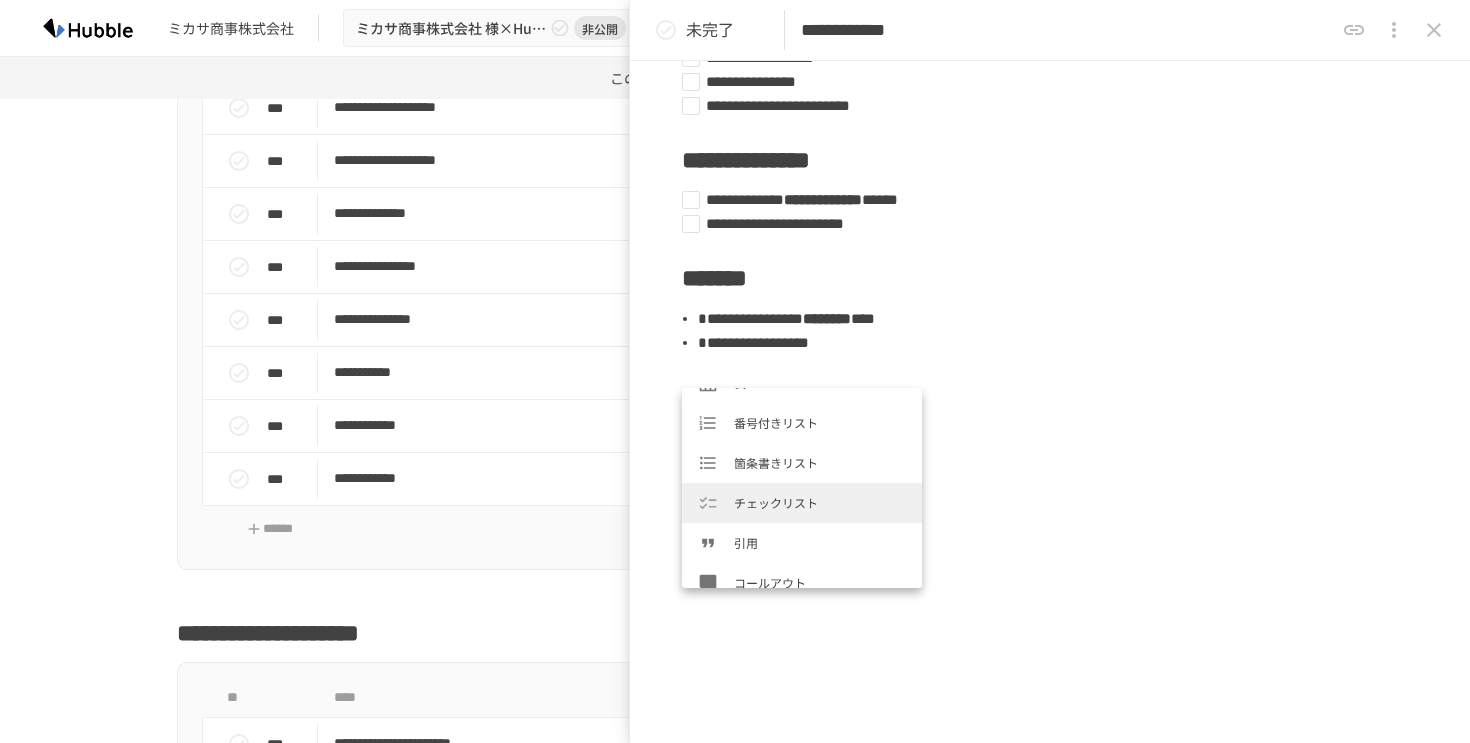 click on "チェックリスト" at bounding box center (820, 502) 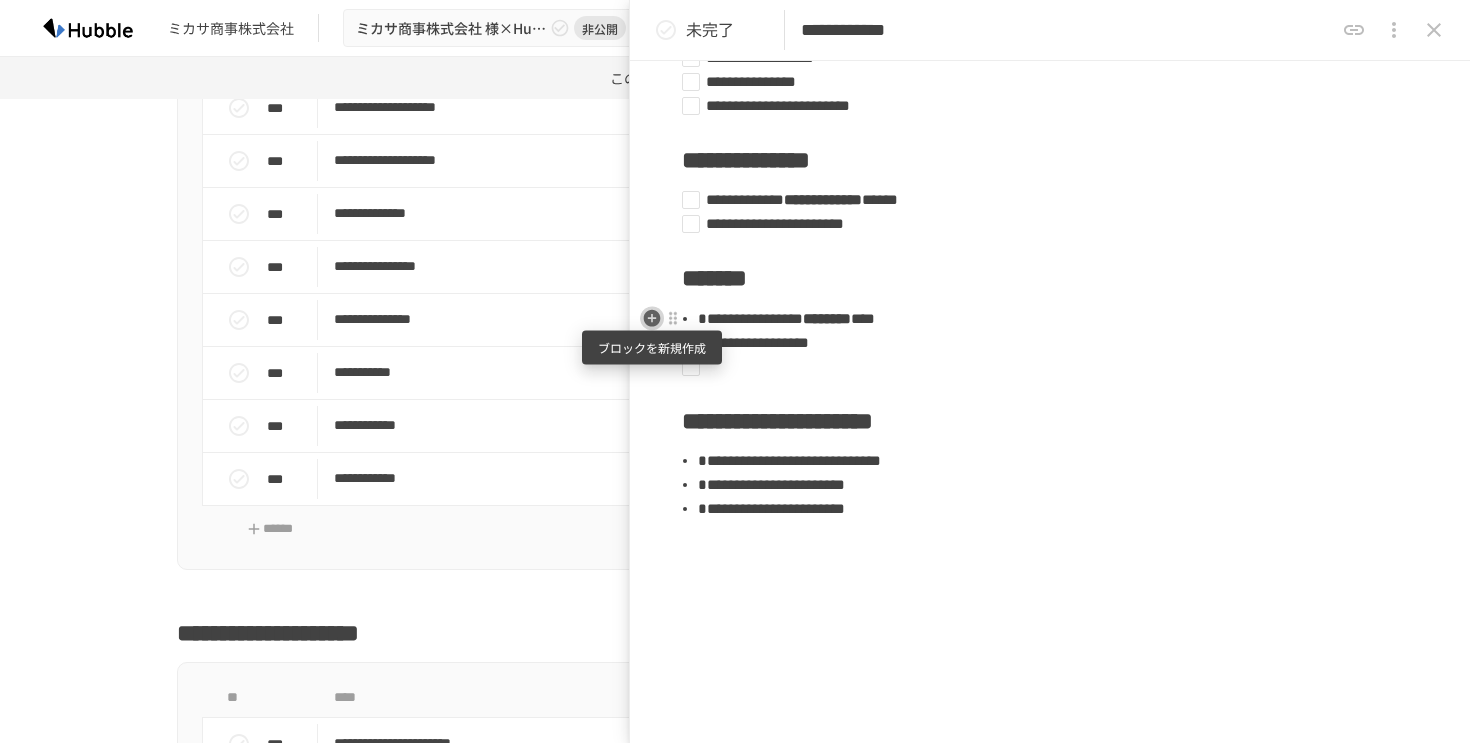 click 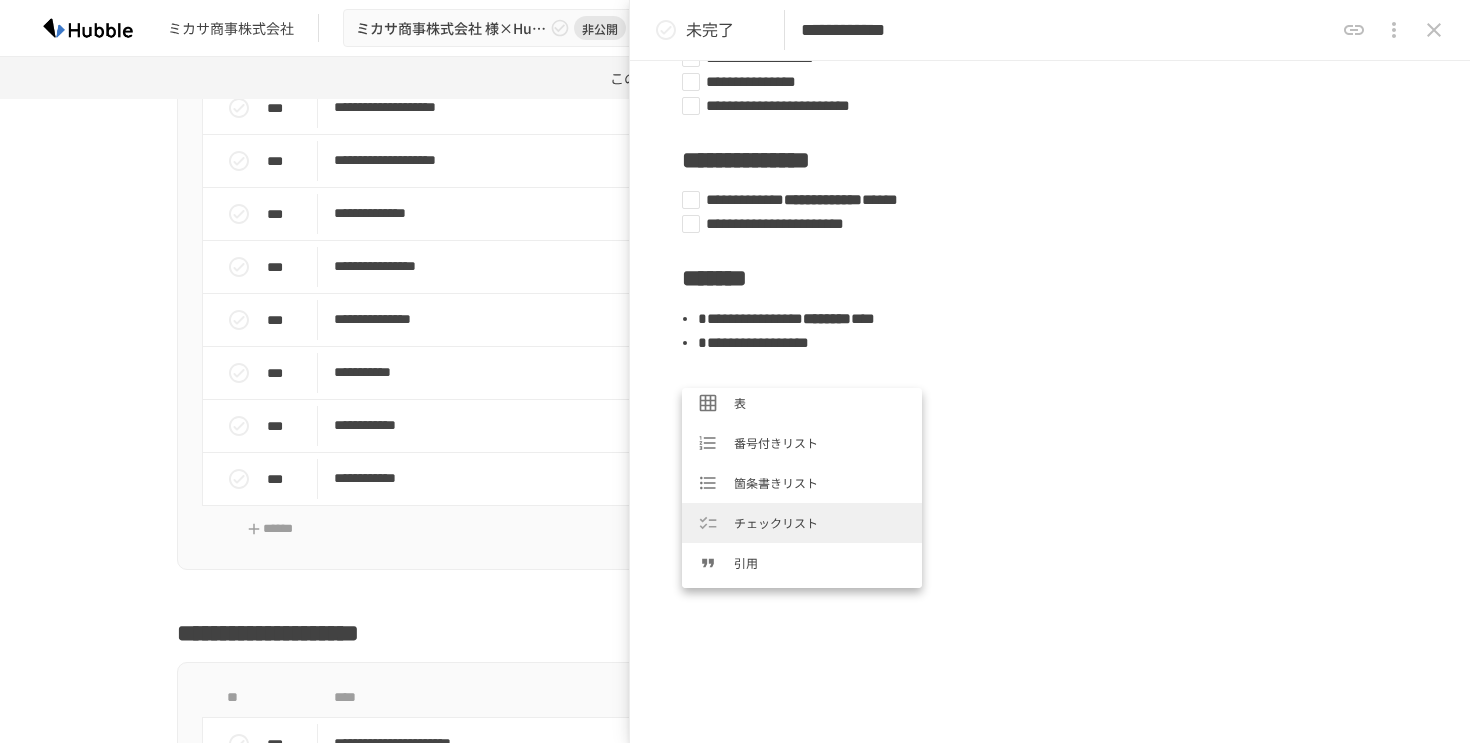 scroll, scrollTop: 173, scrollLeft: 0, axis: vertical 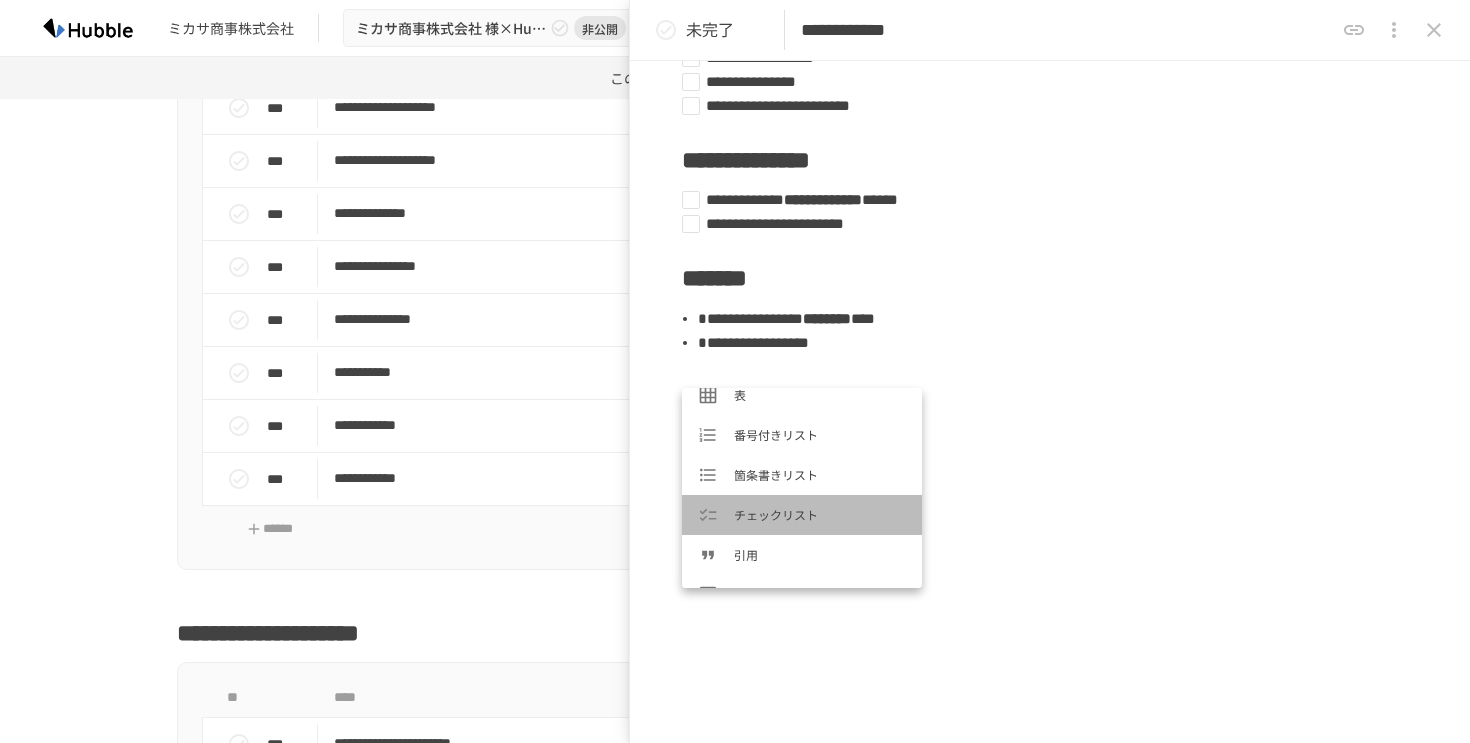 click on "チェックリスト" at bounding box center (820, 514) 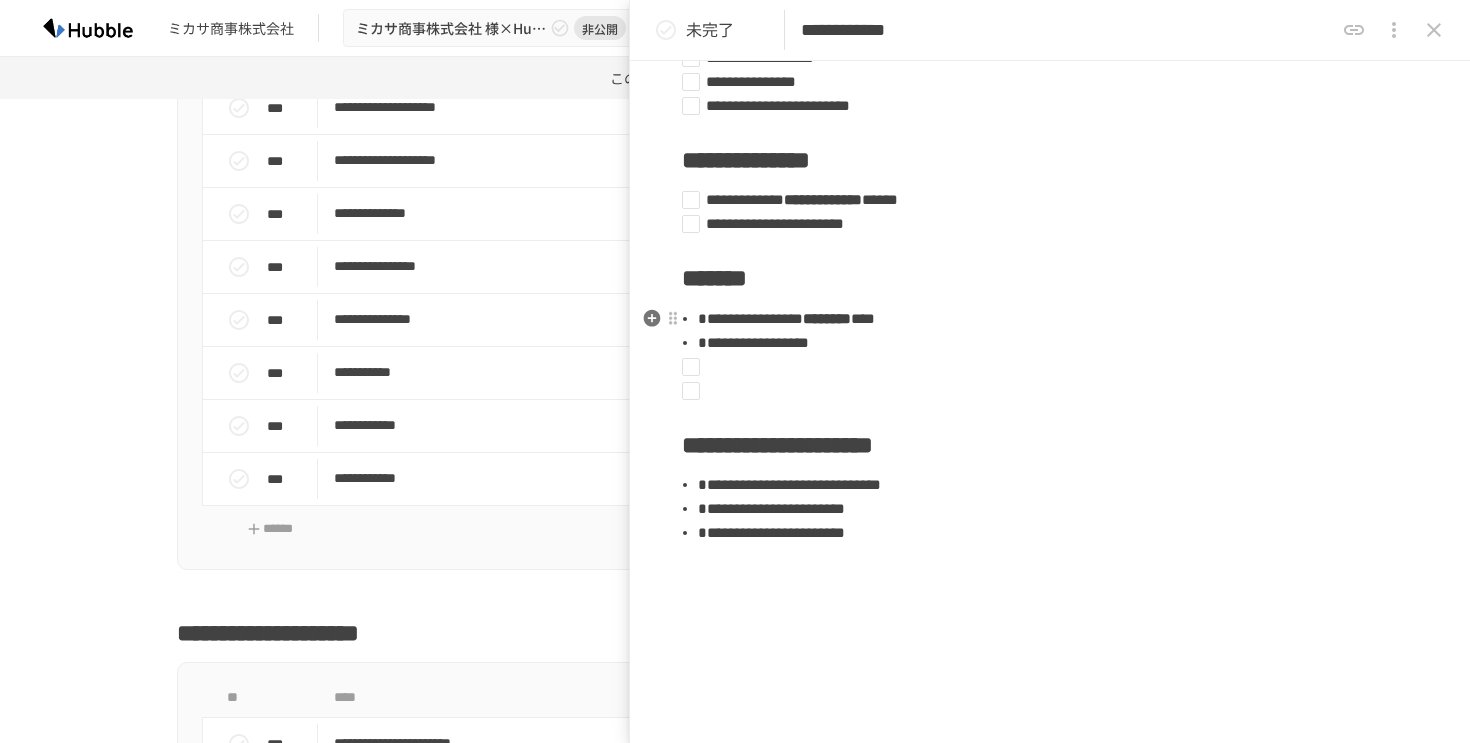 click on "**********" at bounding box center (750, 318) 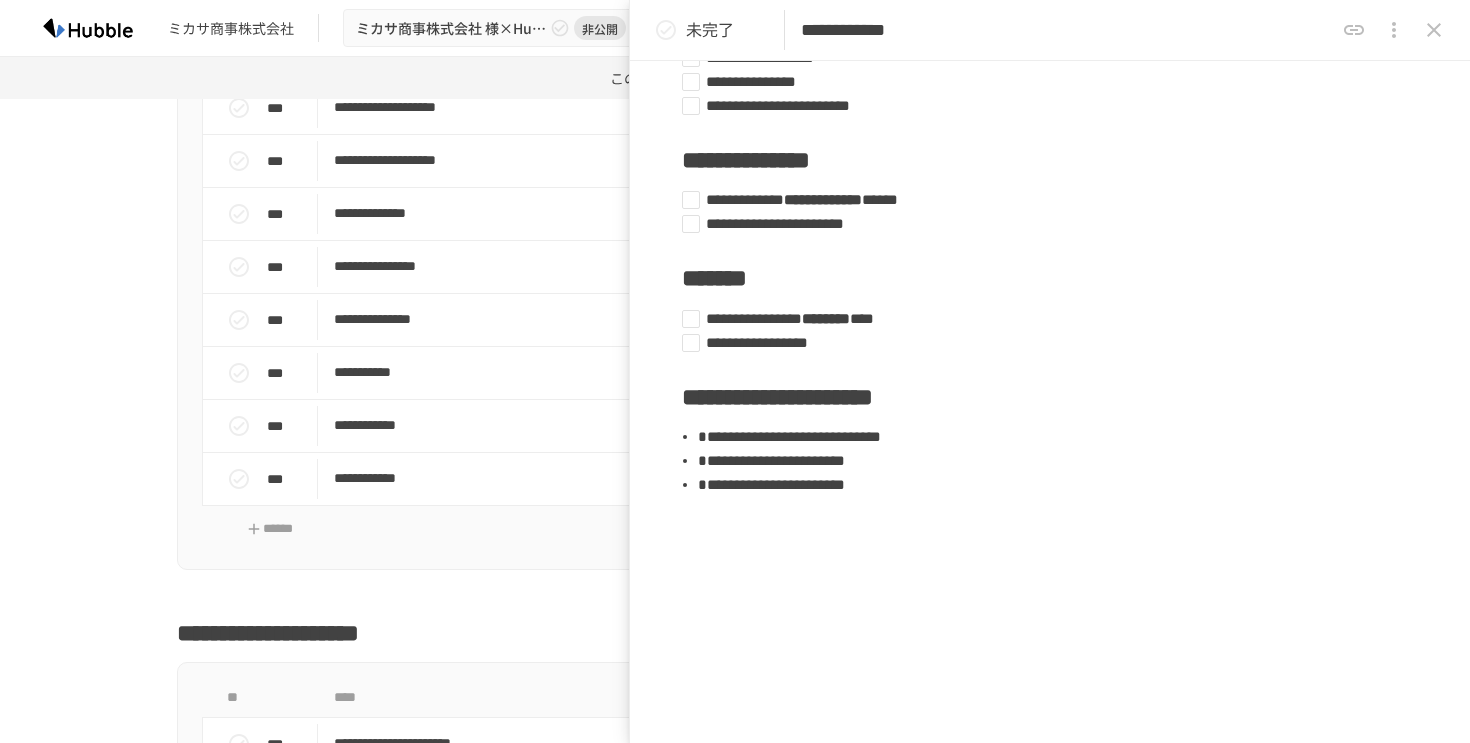 click on "**********" at bounding box center [1050, -29] 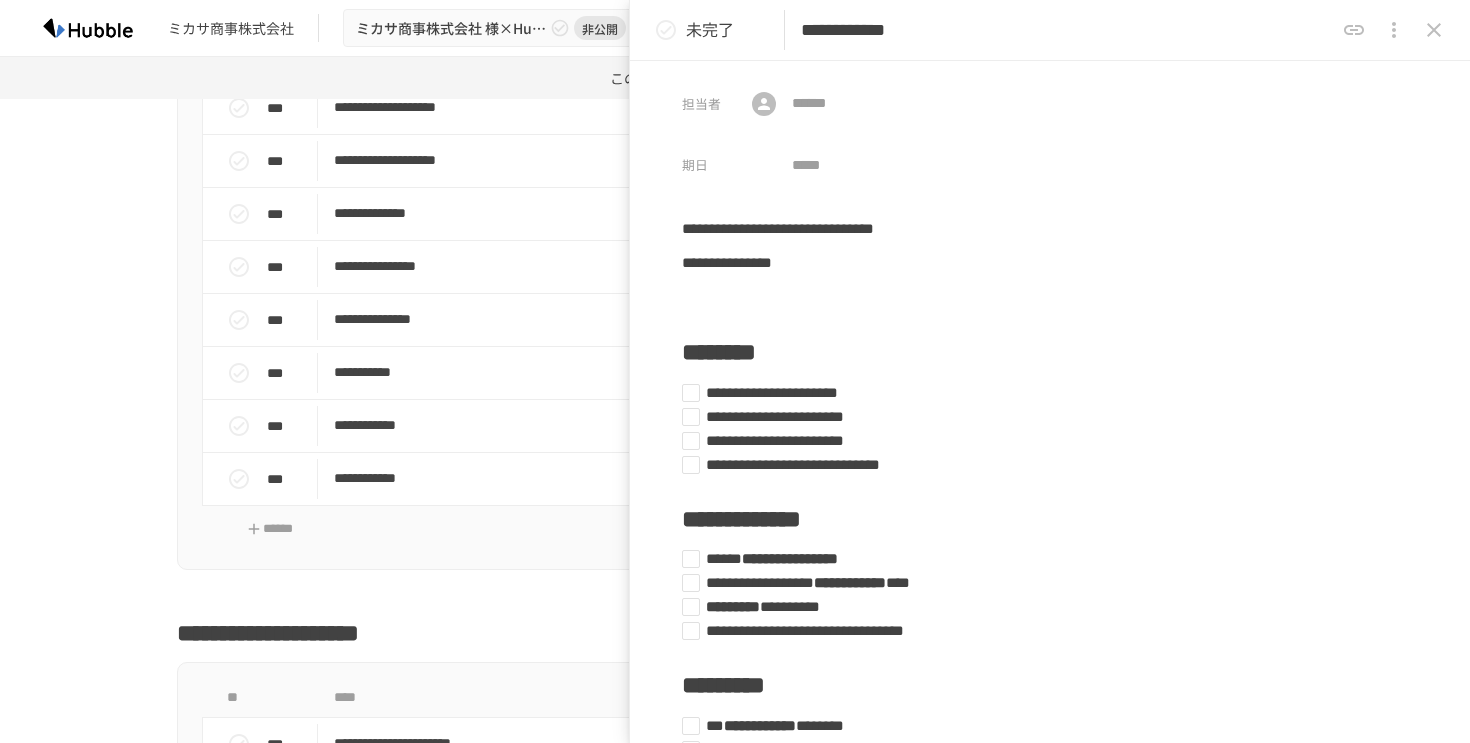 scroll, scrollTop: 3, scrollLeft: 0, axis: vertical 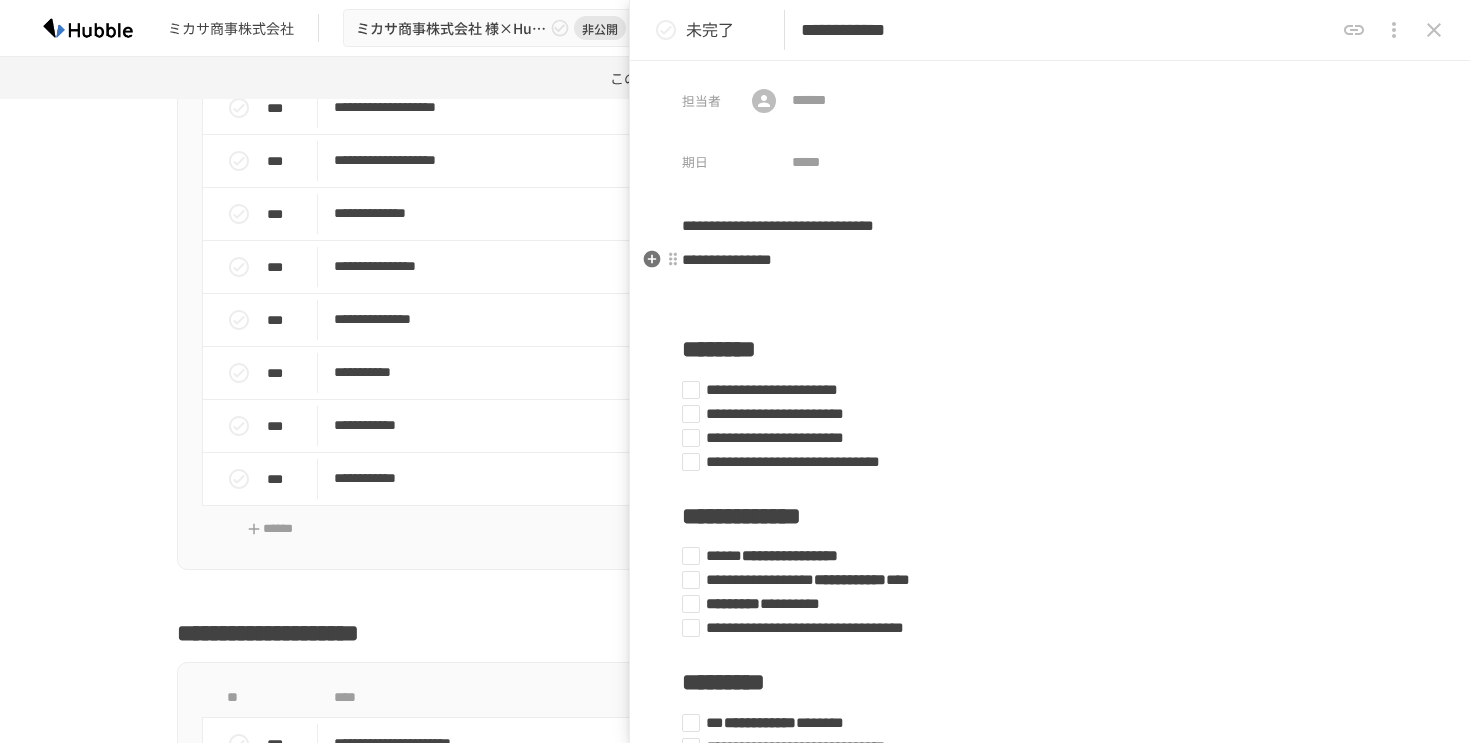 click on "**********" at bounding box center [727, 259] 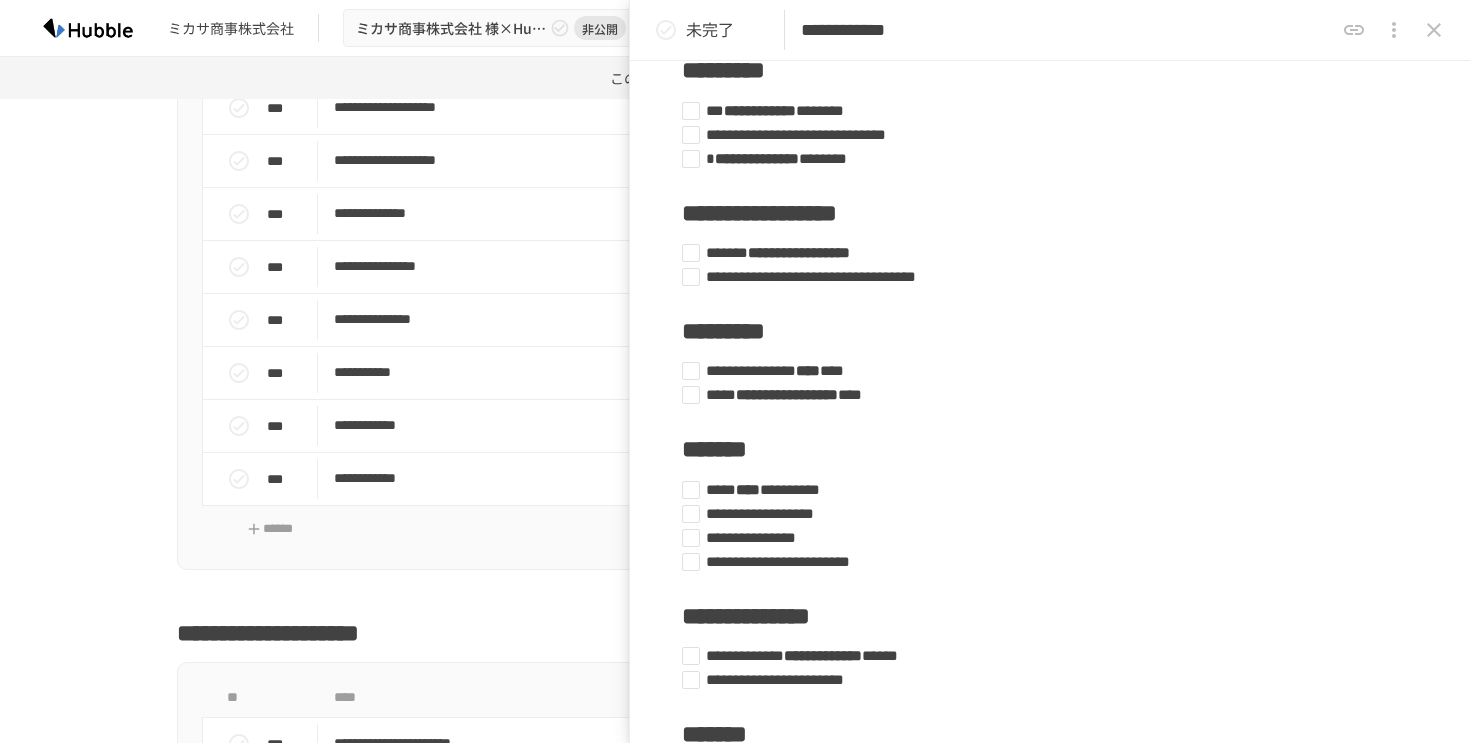 scroll, scrollTop: 1014, scrollLeft: 0, axis: vertical 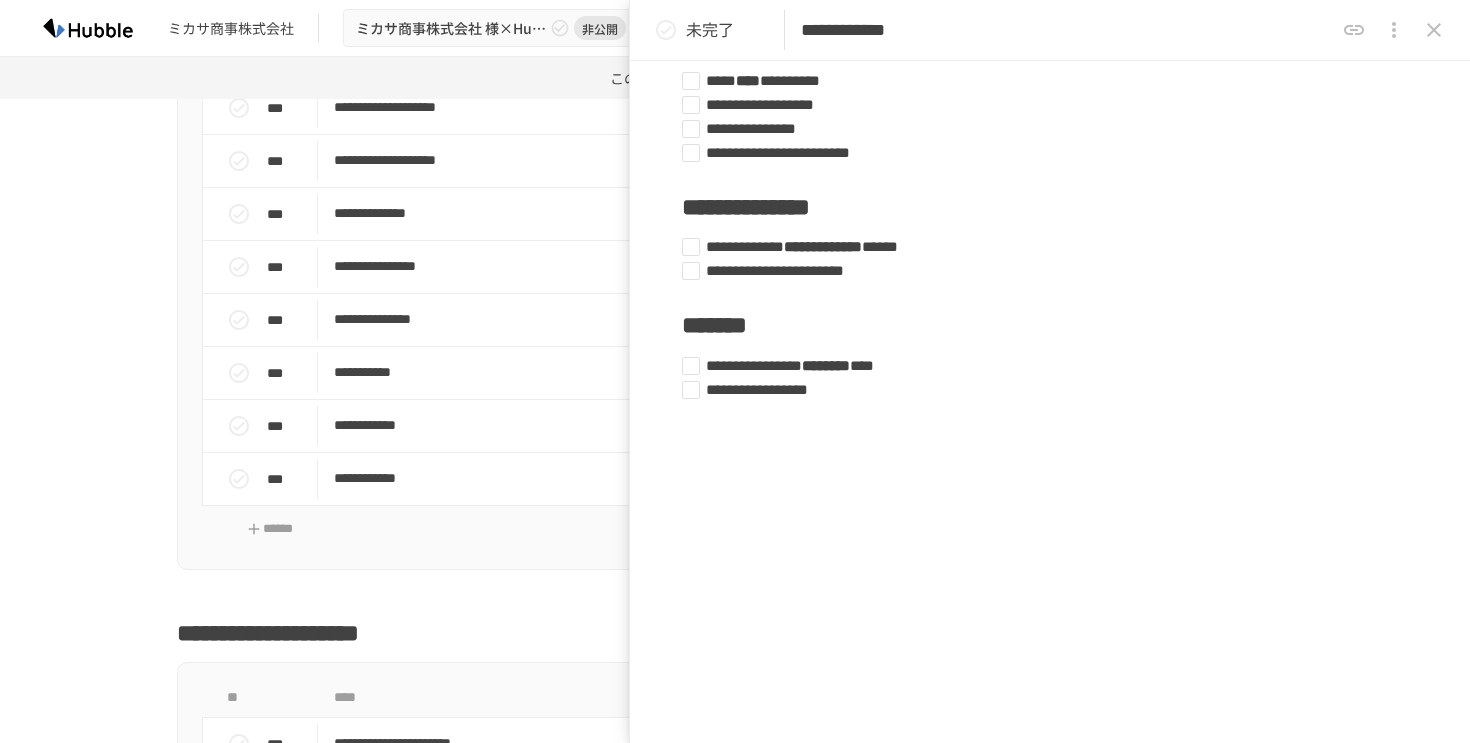 click on "**********" at bounding box center (1050, -28) 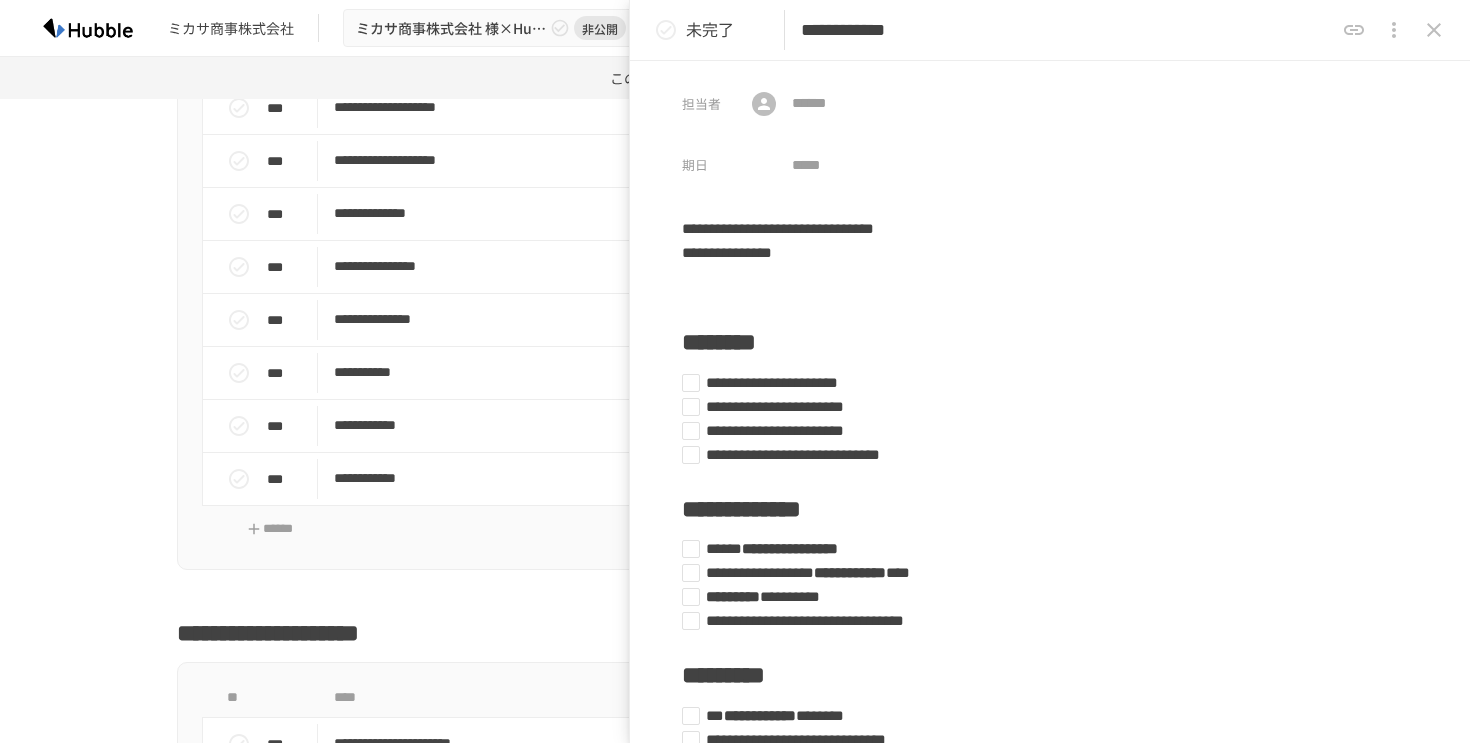 scroll, scrollTop: 4, scrollLeft: 0, axis: vertical 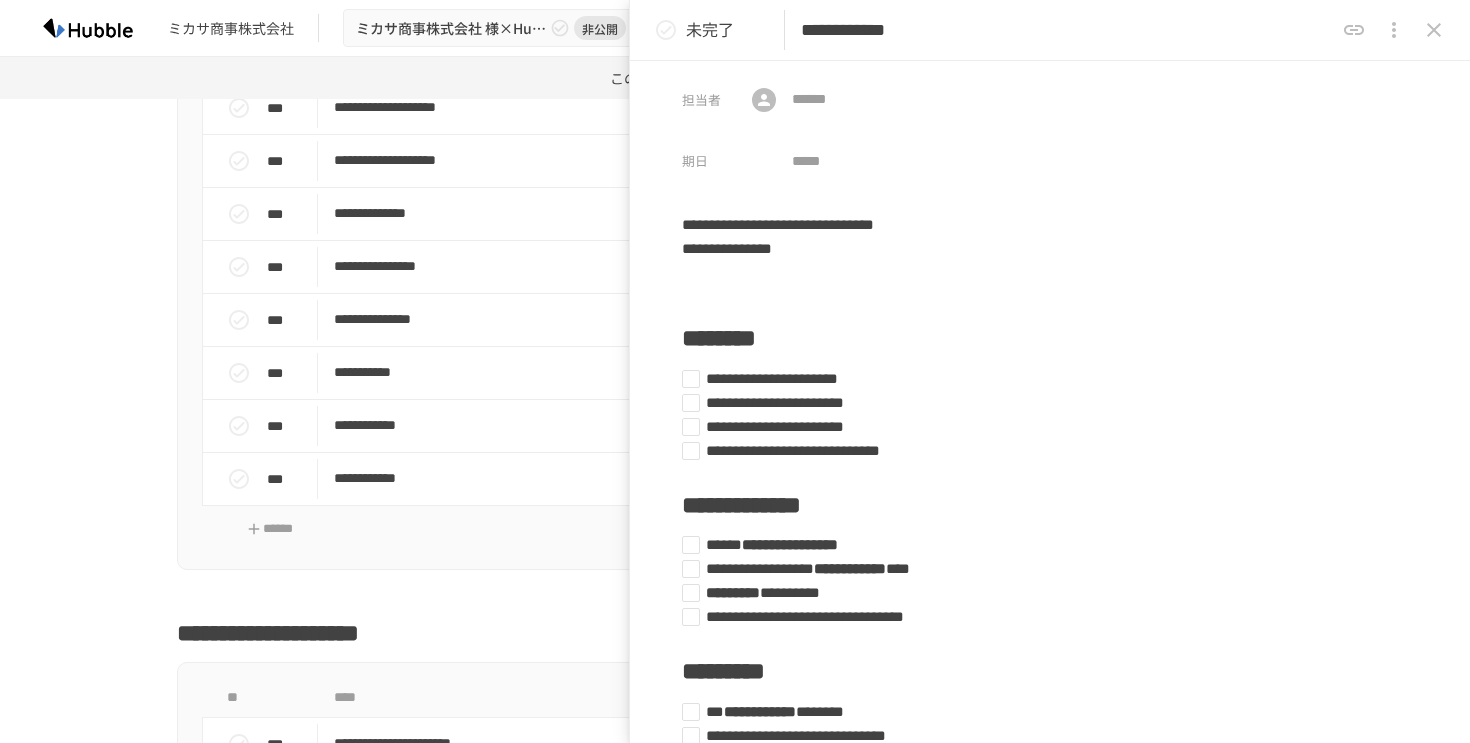 click 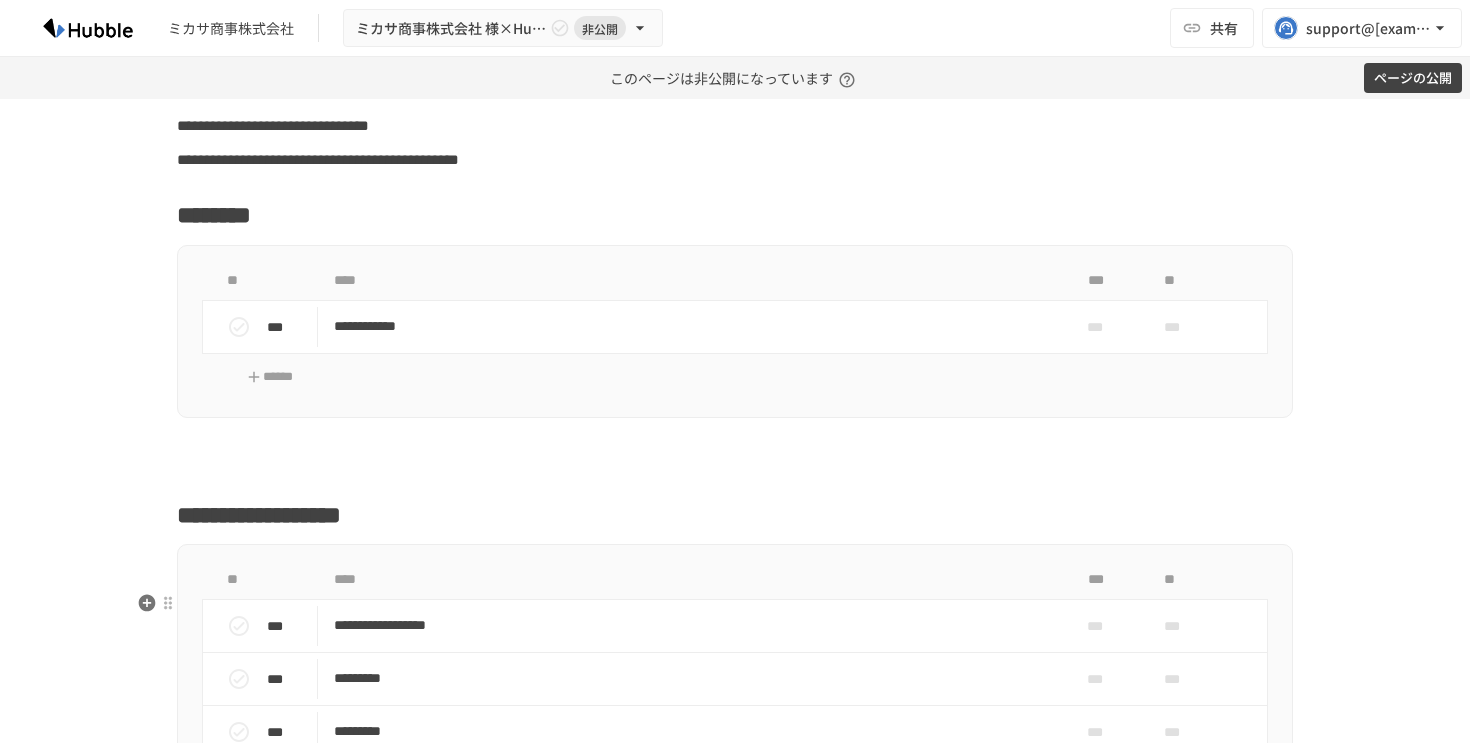 scroll, scrollTop: 0, scrollLeft: 0, axis: both 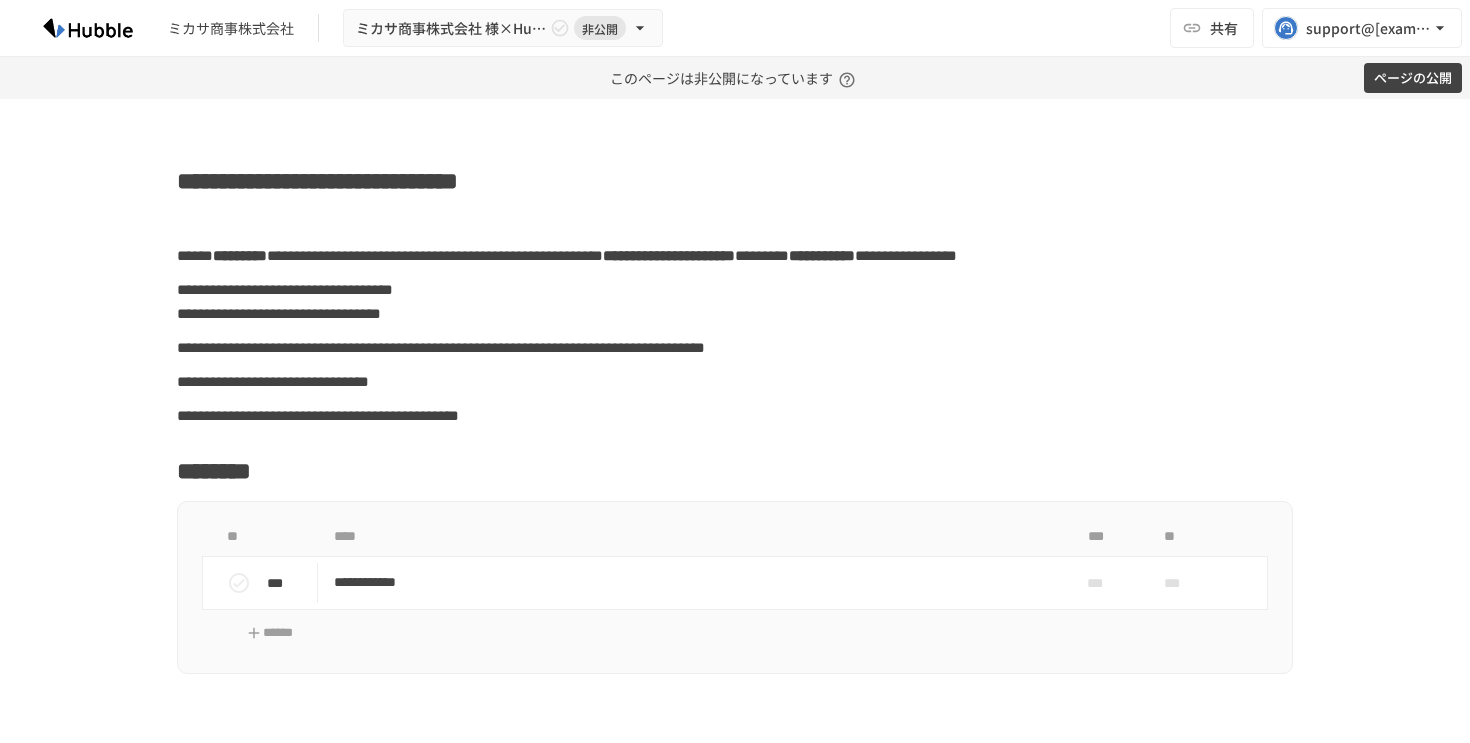 click on "ページの公開" at bounding box center (1413, 78) 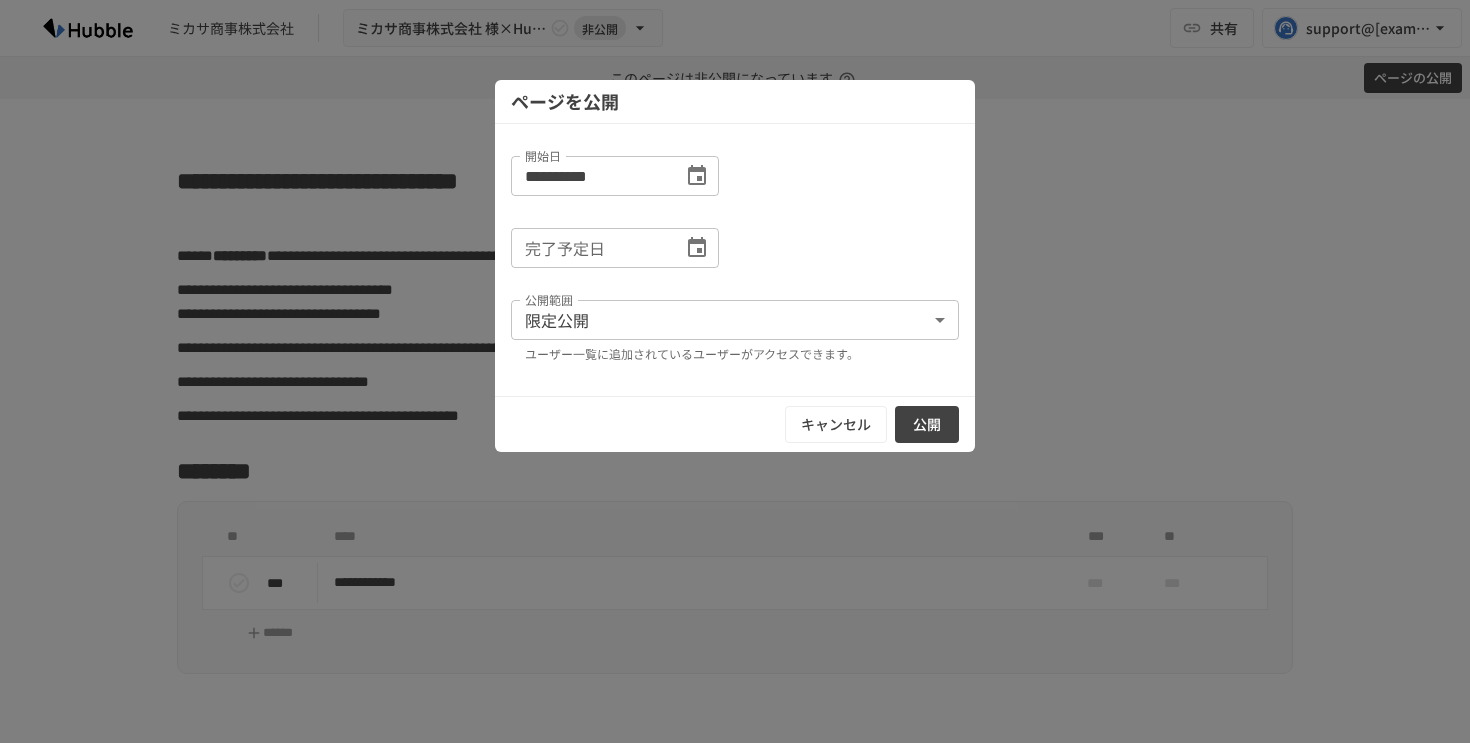 click on "公開" at bounding box center (927, 424) 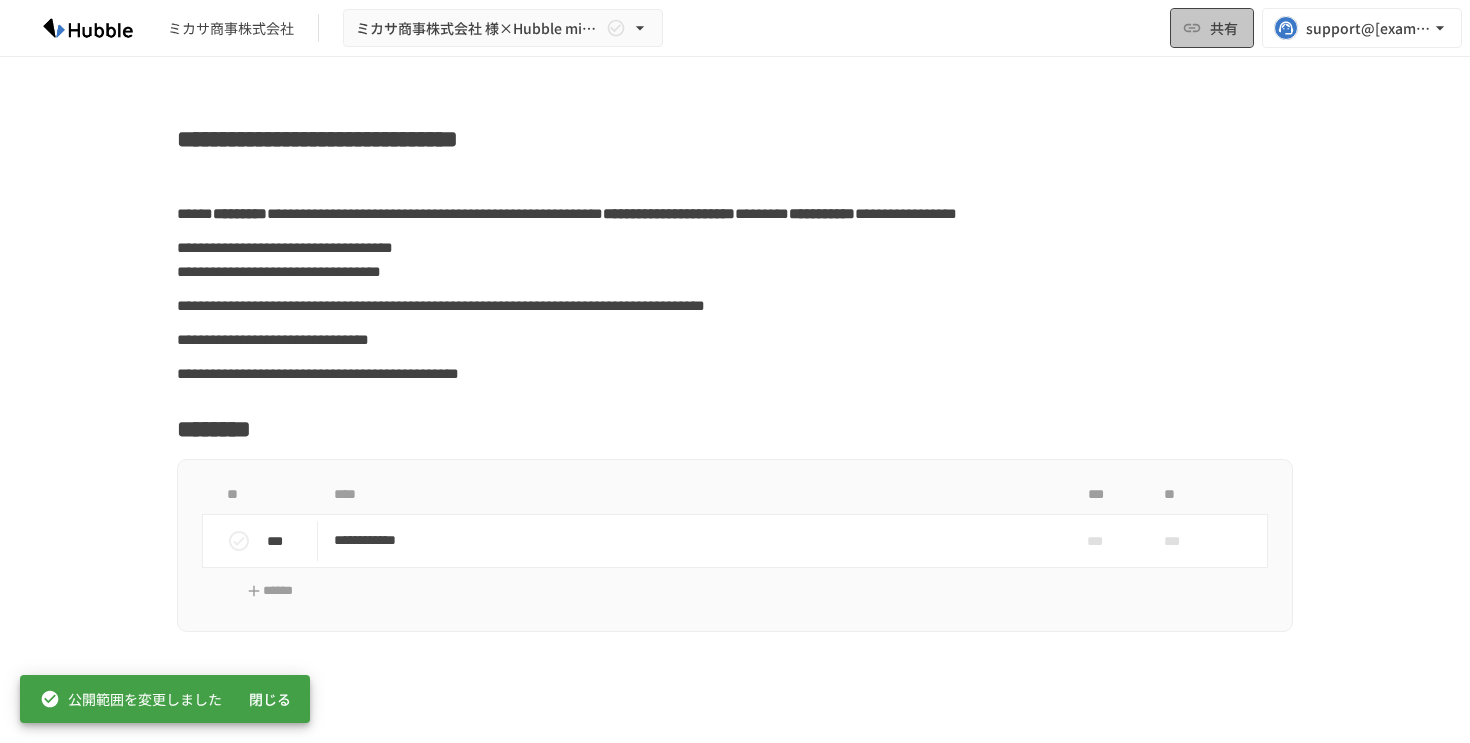 click on "共有" at bounding box center (1224, 28) 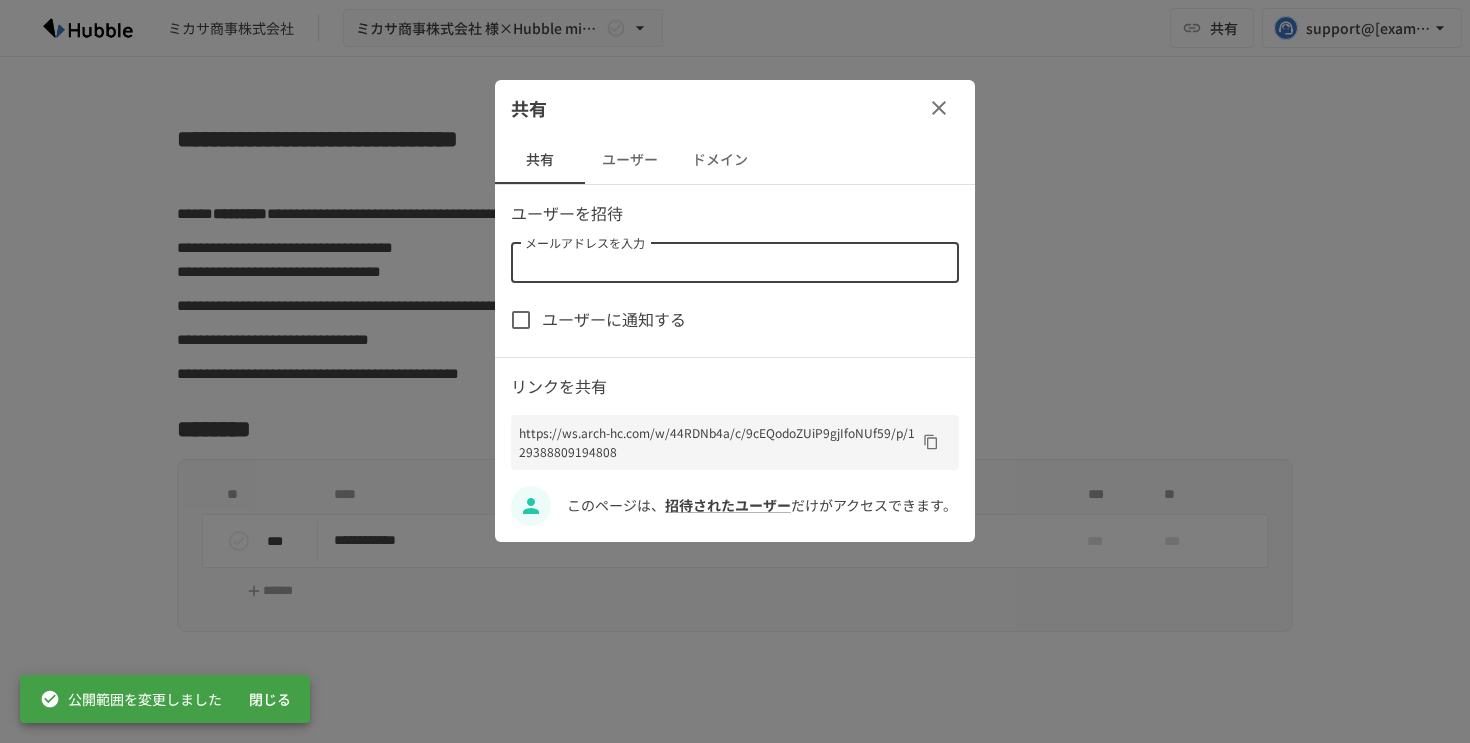 click on "メールアドレスを入力" at bounding box center (733, 263) 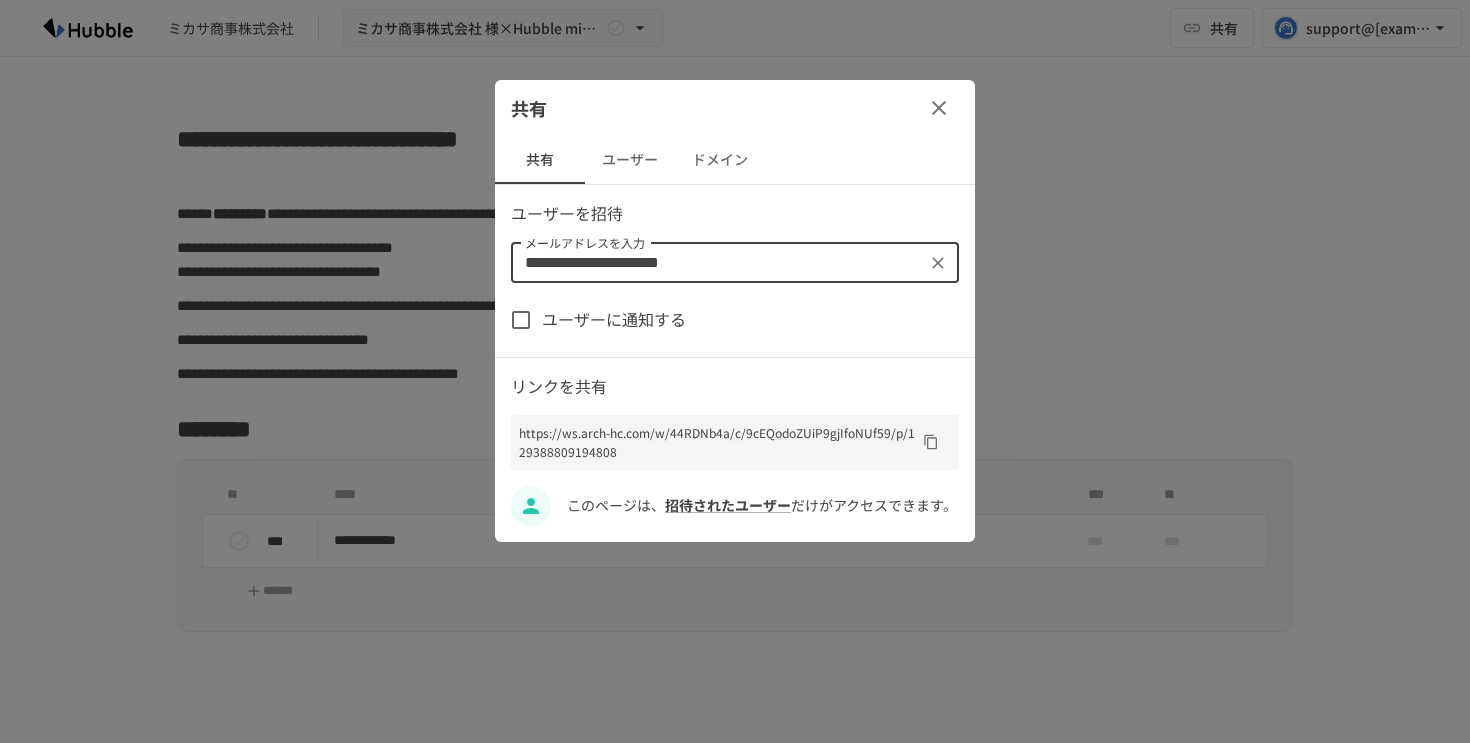 type on "**********" 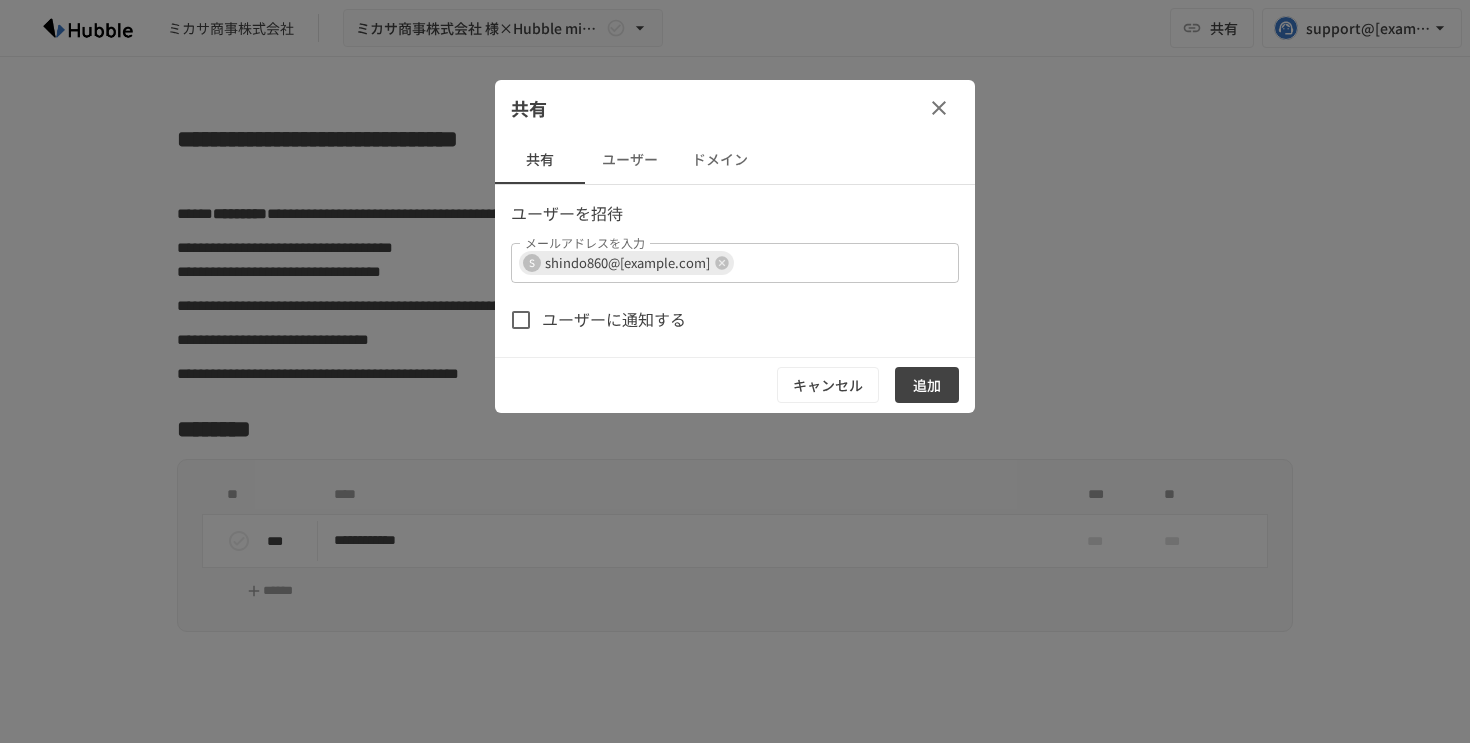 click on "ユーザーに通知する" at bounding box center (735, 320) 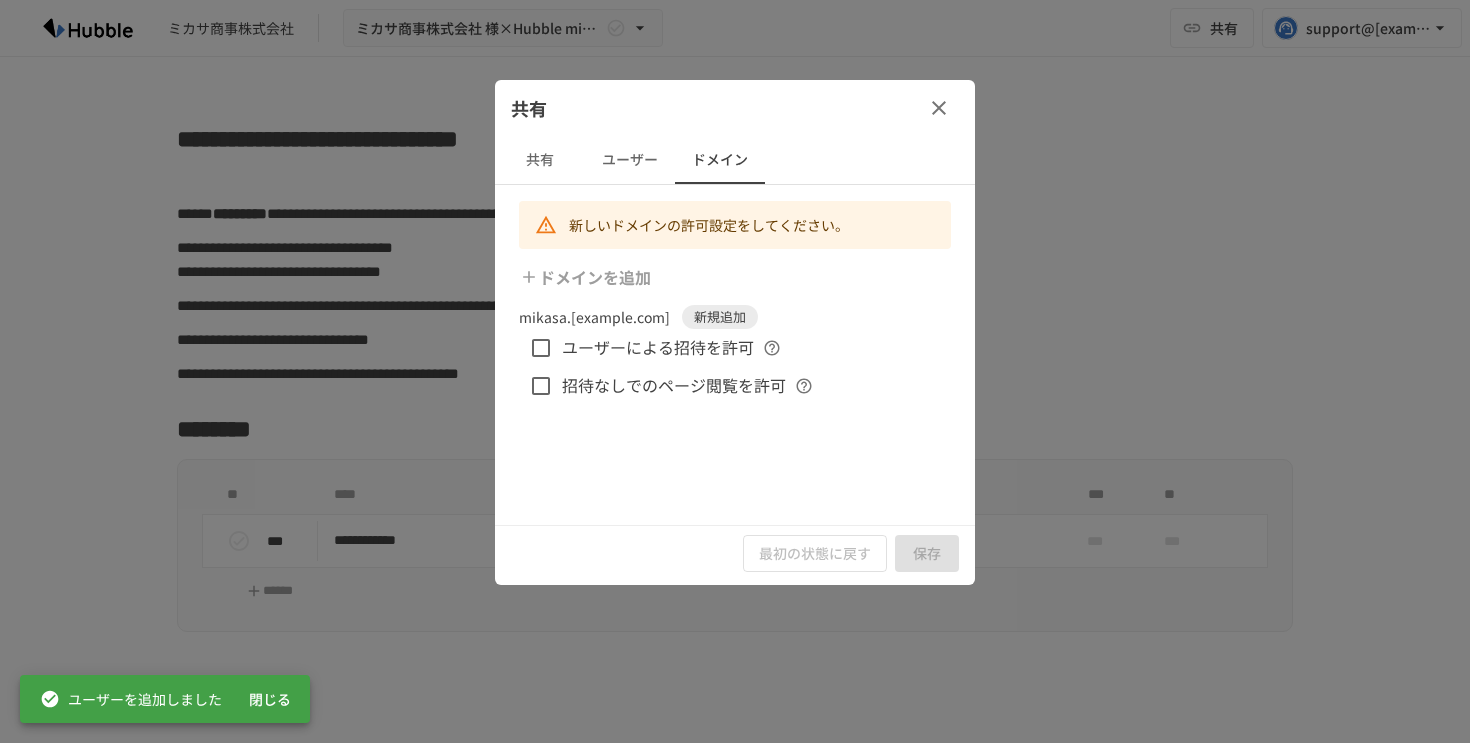 click on "ユーザーによる招待を許可" at bounding box center [658, 348] 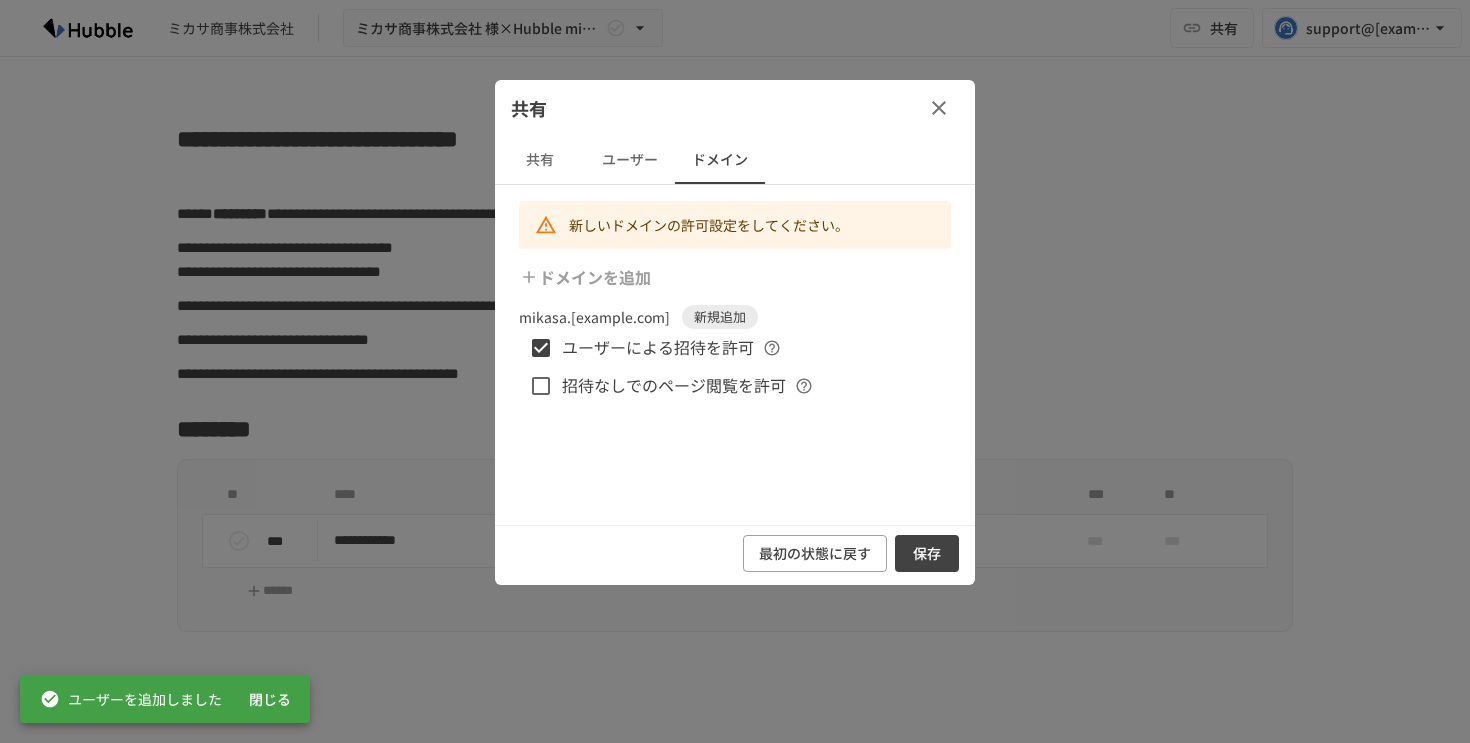 click on "招待なしでのページ閲覧を許可" at bounding box center (653, 386) 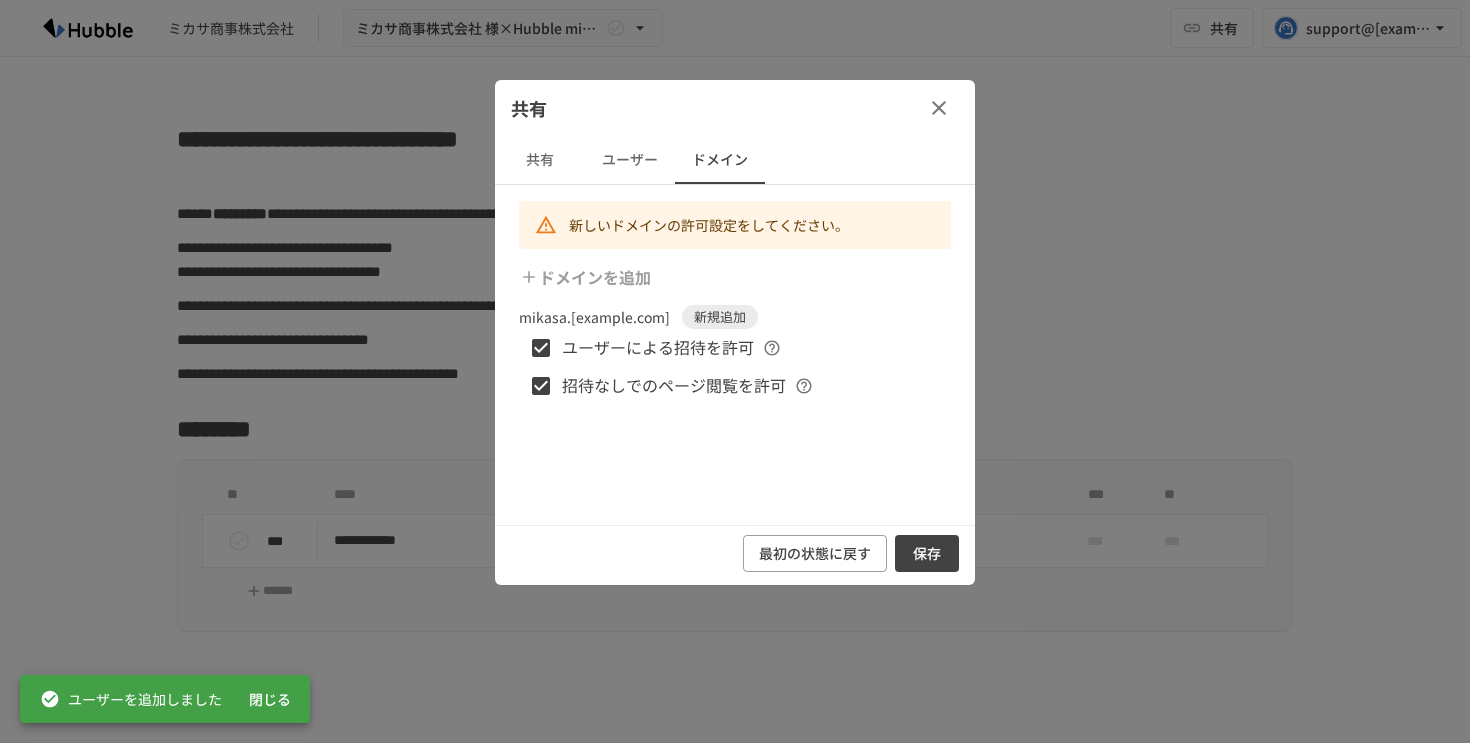 click on "保存" at bounding box center (927, 553) 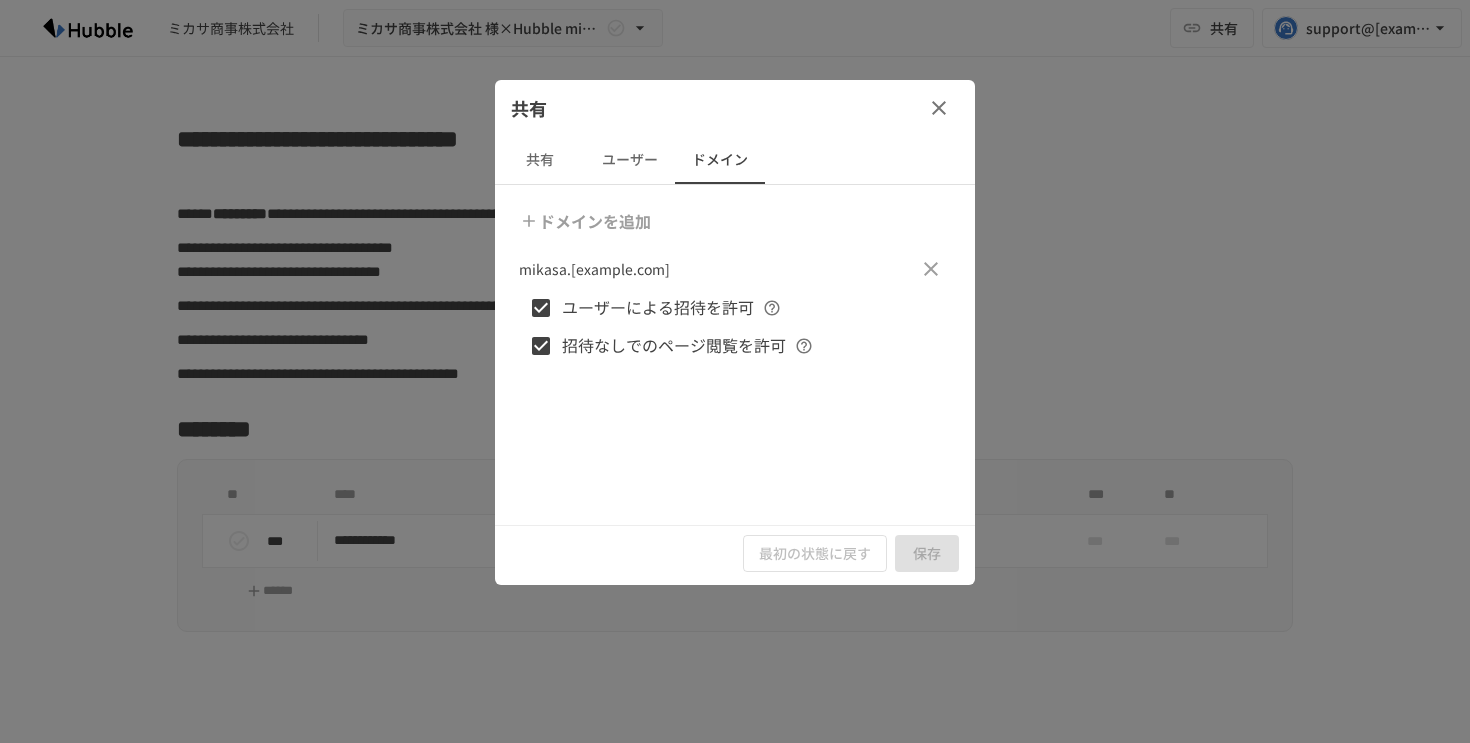 click at bounding box center (939, 108) 